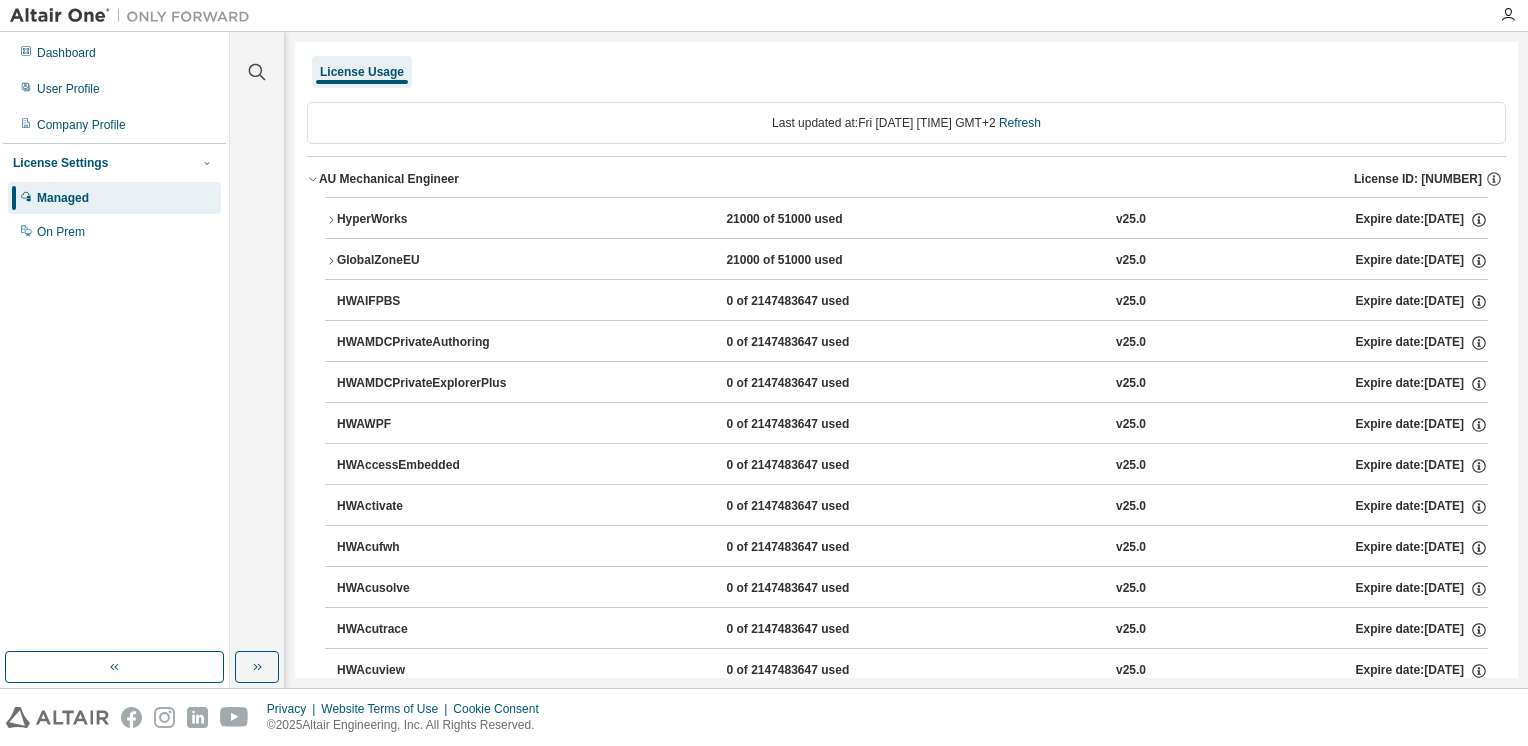scroll, scrollTop: 0, scrollLeft: 0, axis: both 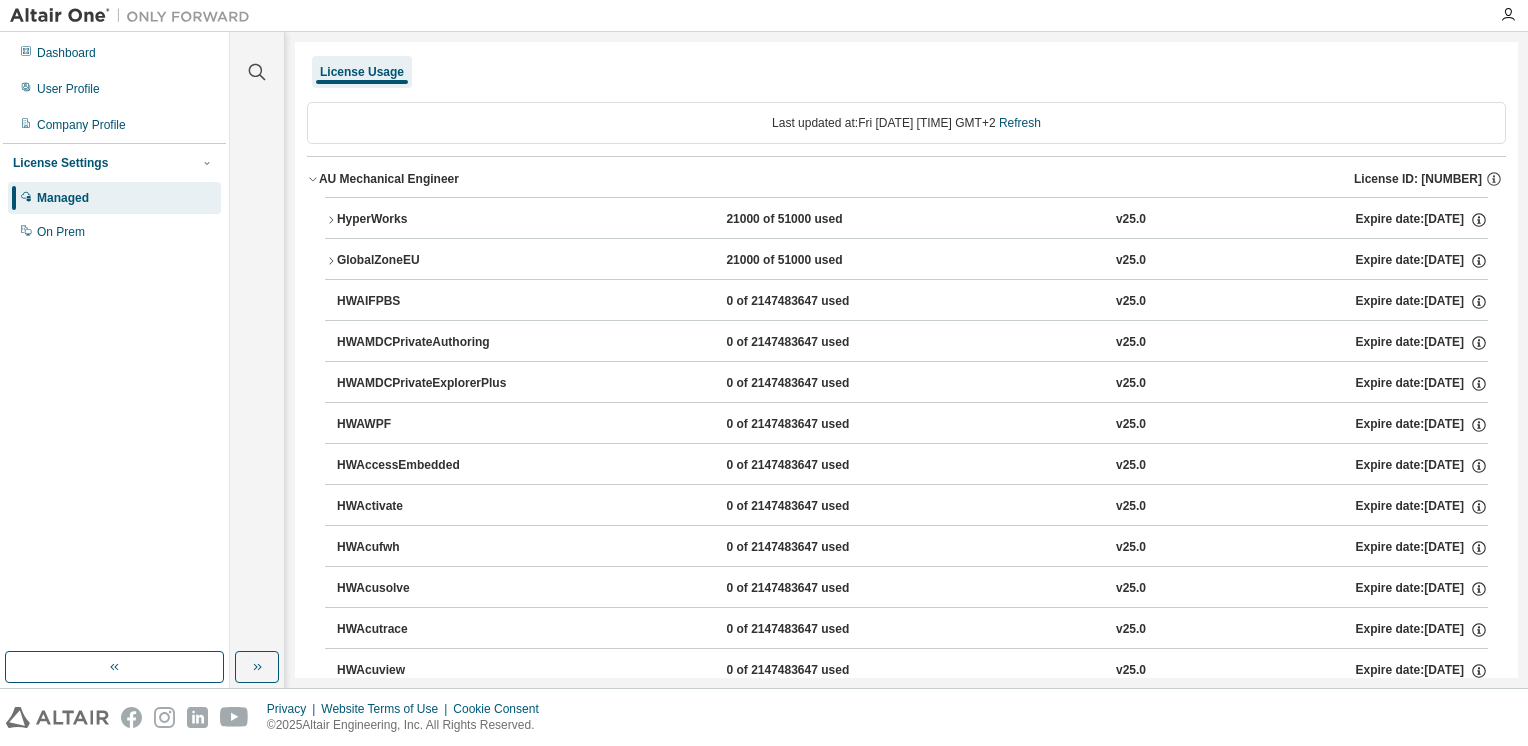 drag, startPoint x: 0, startPoint y: 0, endPoint x: 632, endPoint y: 154, distance: 650.4921 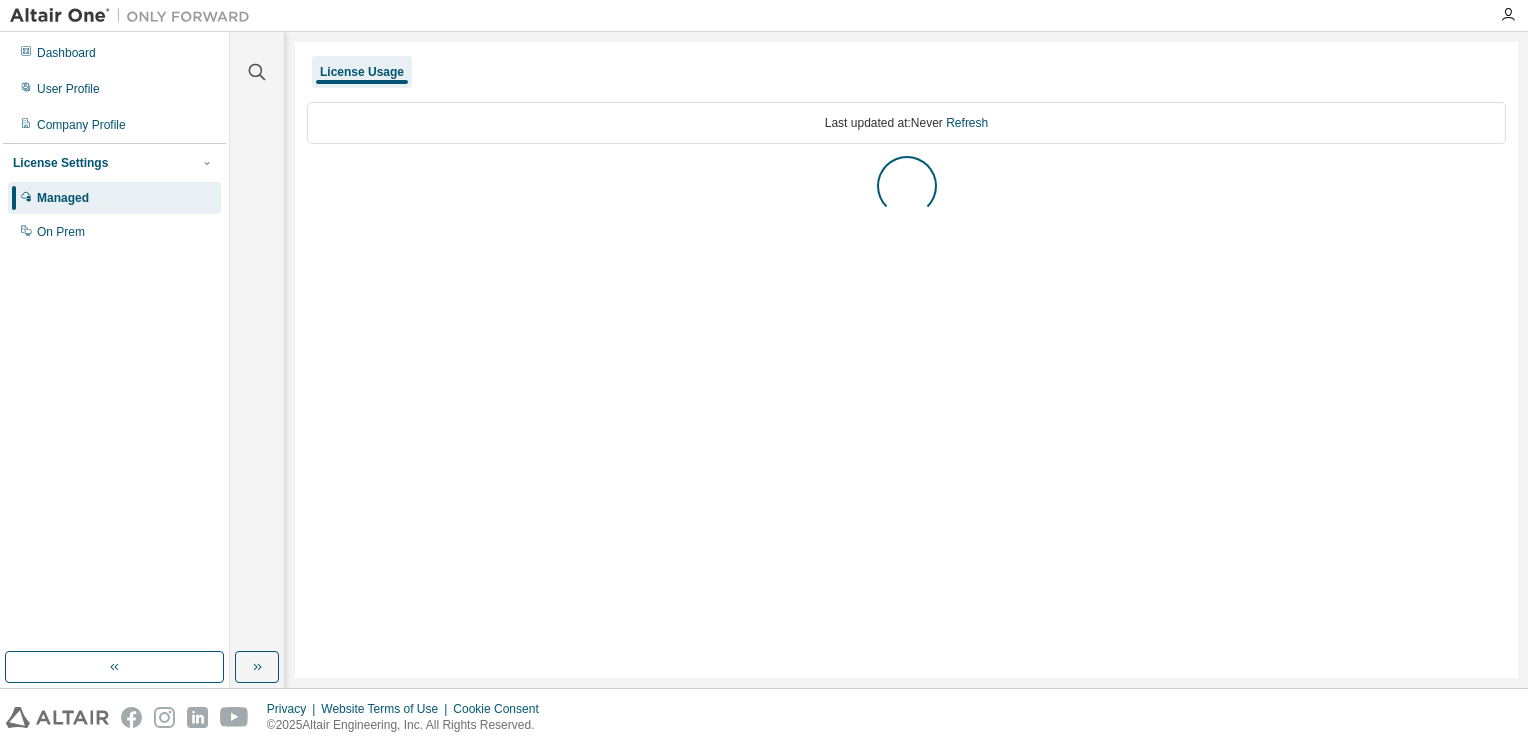scroll, scrollTop: 0, scrollLeft: 0, axis: both 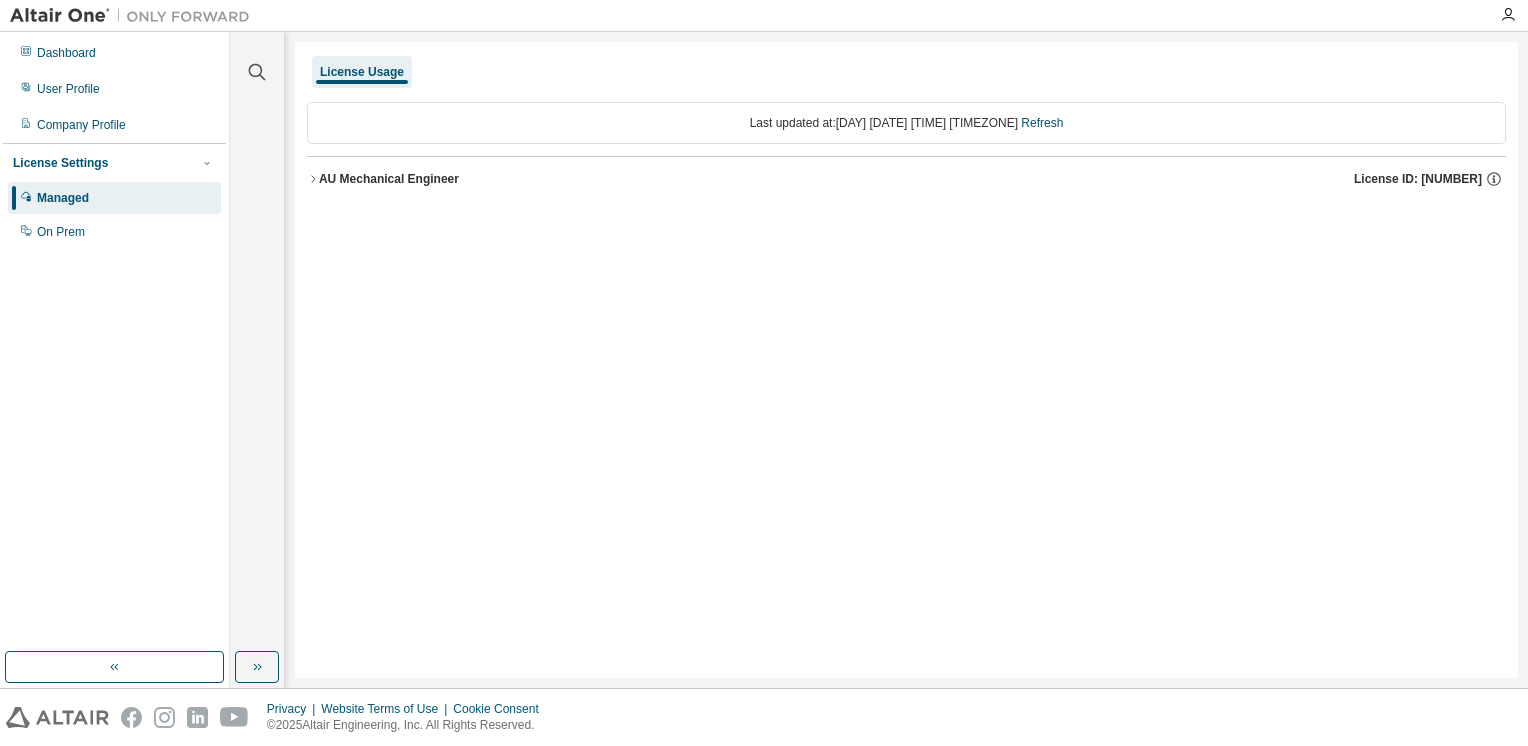 drag, startPoint x: 349, startPoint y: 160, endPoint x: 352, endPoint y: 180, distance: 20.22375 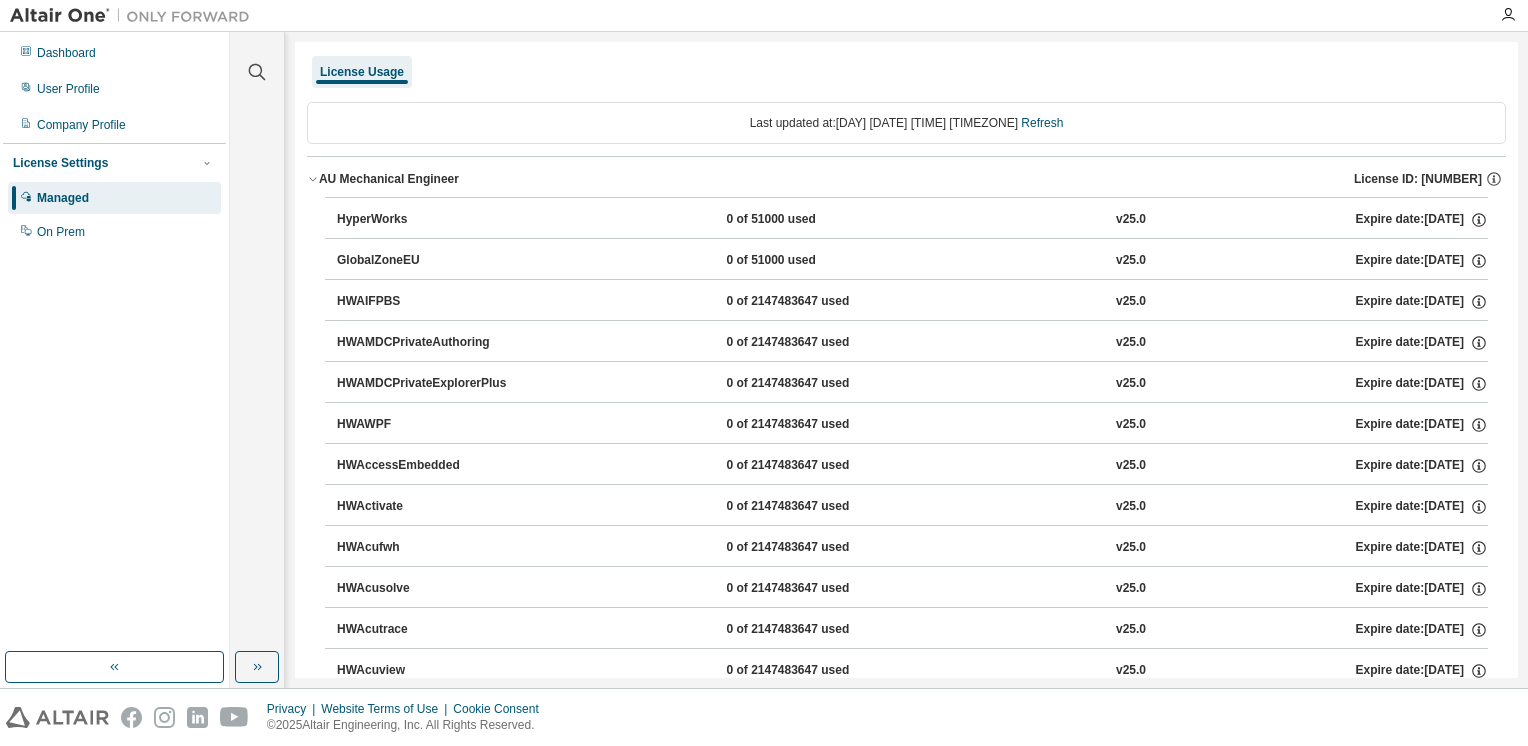 click on "AU Mechanical Engineer" at bounding box center (389, 179) 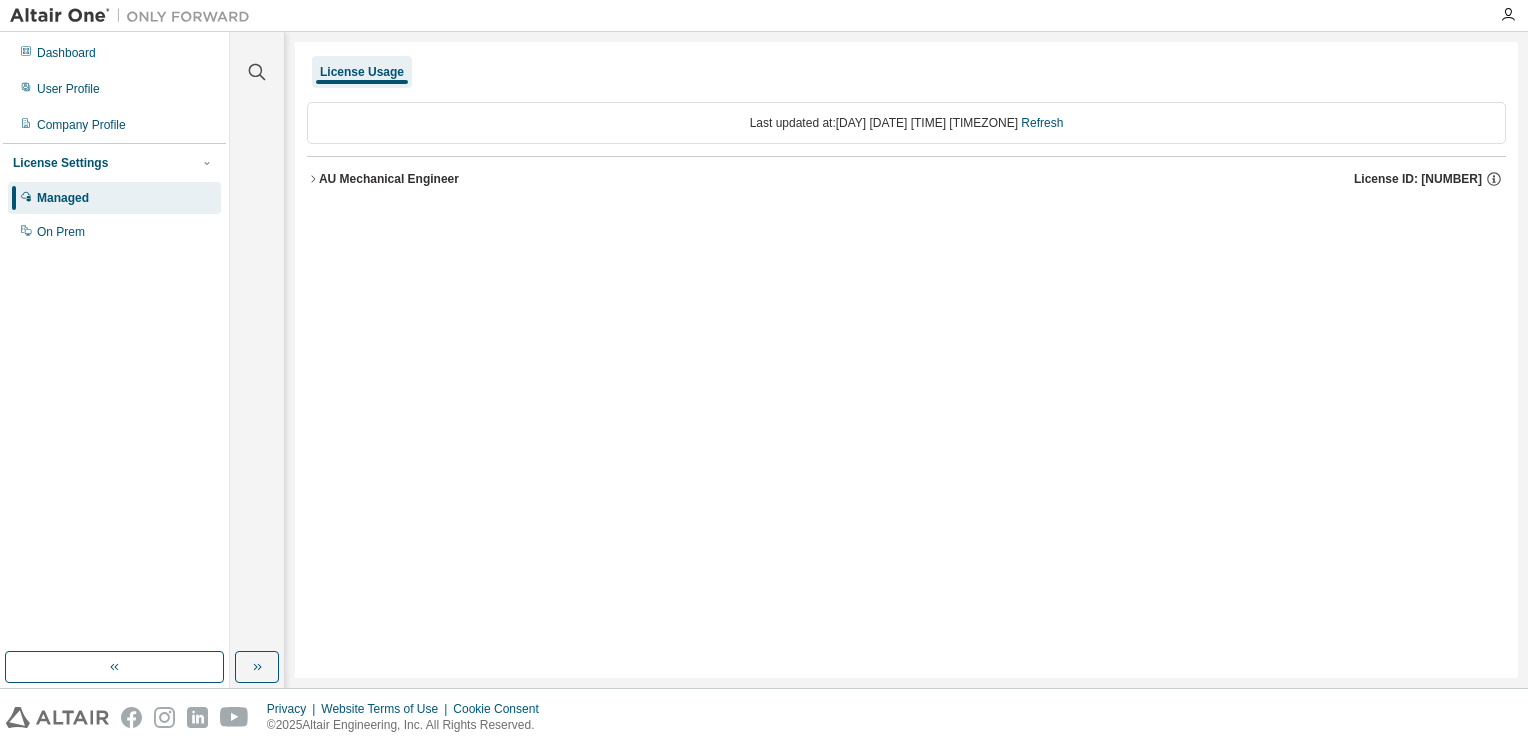 click on "AU Mechanical Engineer License ID: 128269" at bounding box center [906, 179] 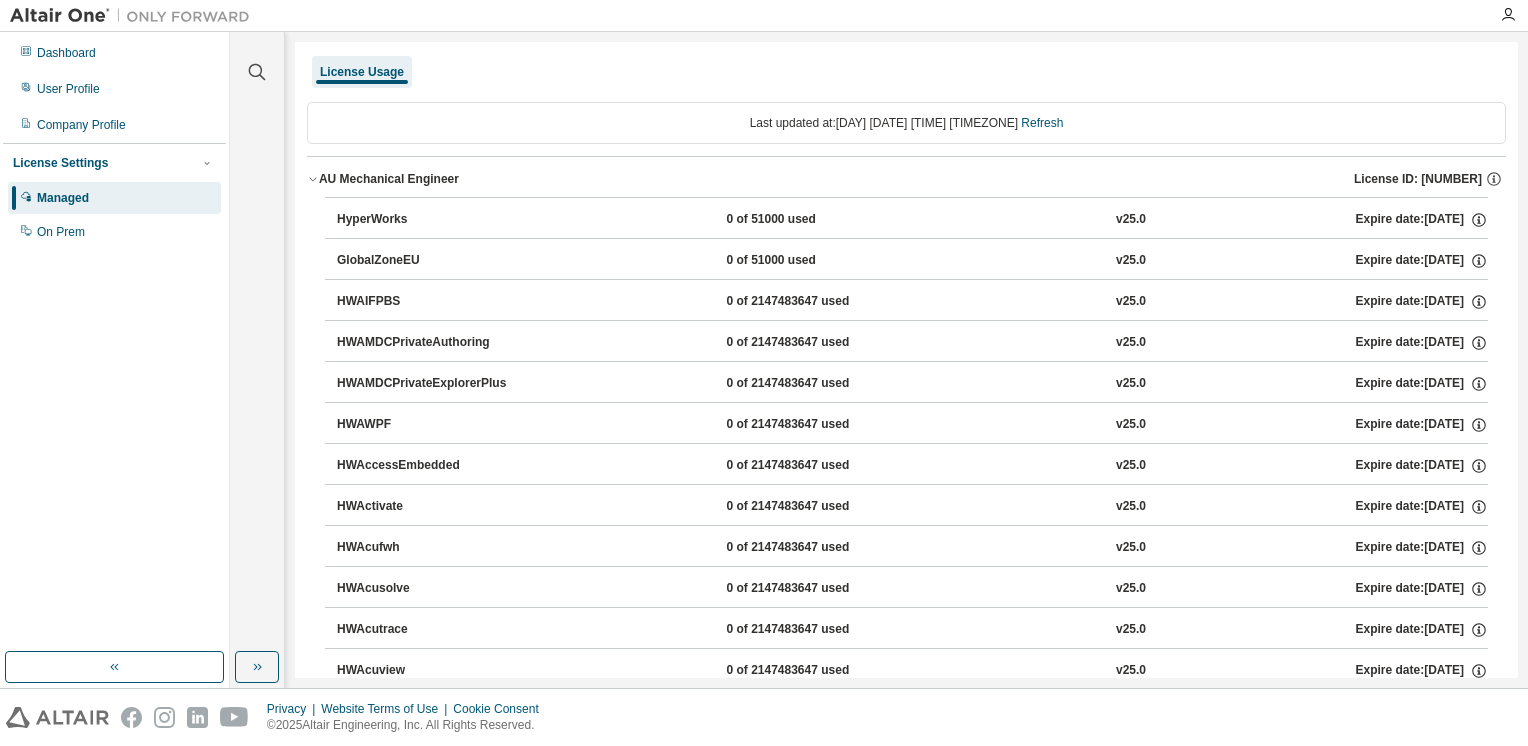 click on "HyperWorks" at bounding box center [427, 220] 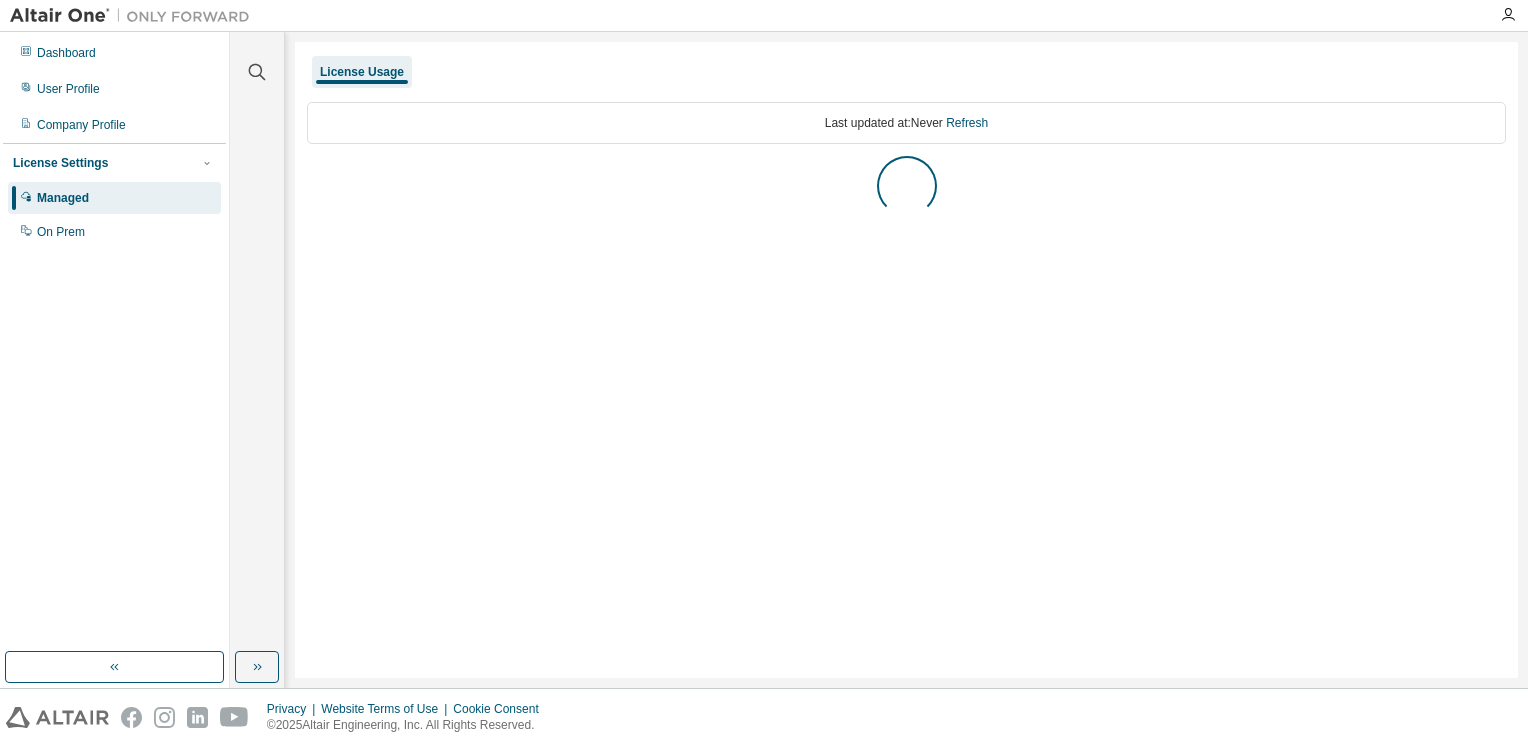 scroll, scrollTop: 0, scrollLeft: 0, axis: both 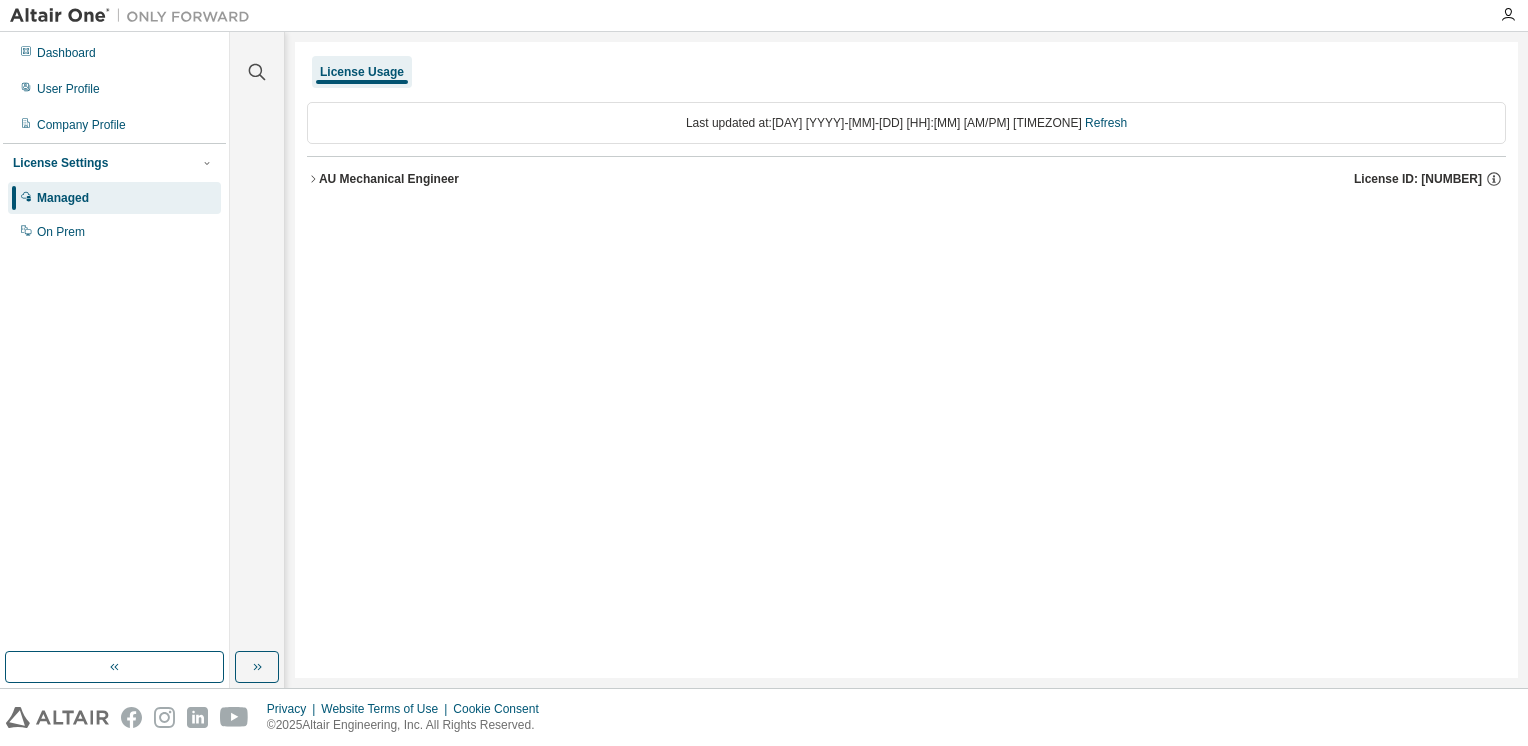 click 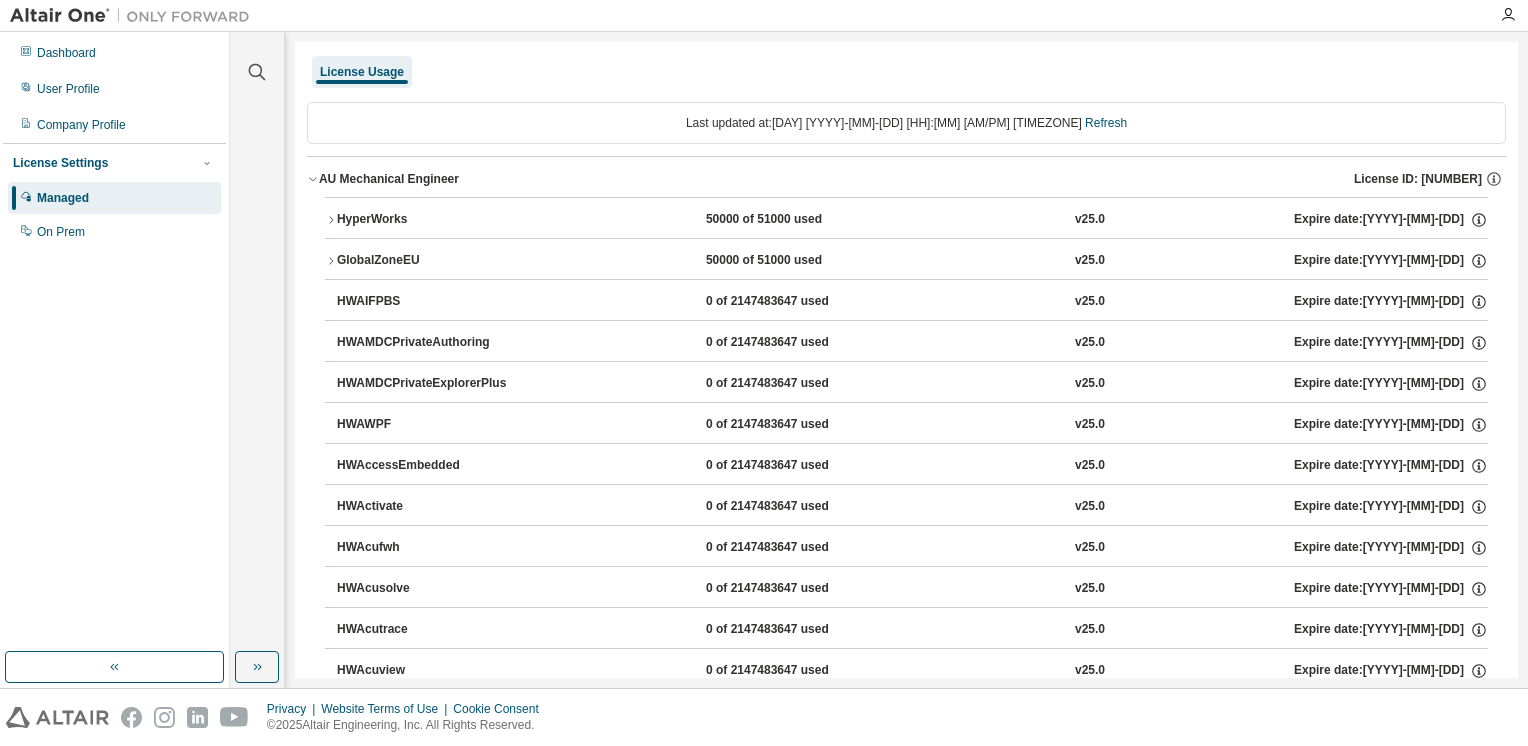 click on "50000 of 51000 used" at bounding box center [796, 220] 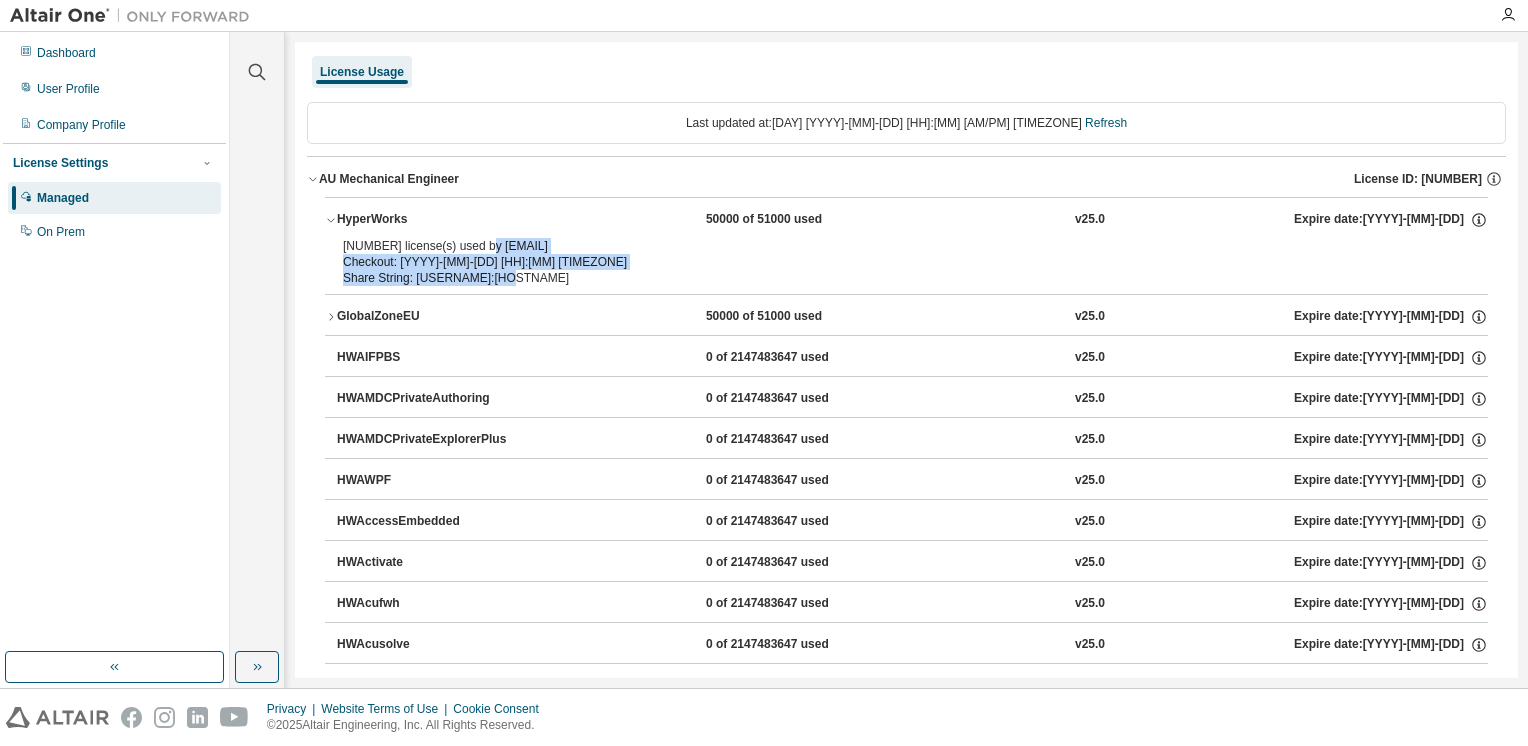 drag, startPoint x: 482, startPoint y: 280, endPoint x: 482, endPoint y: 246, distance: 34 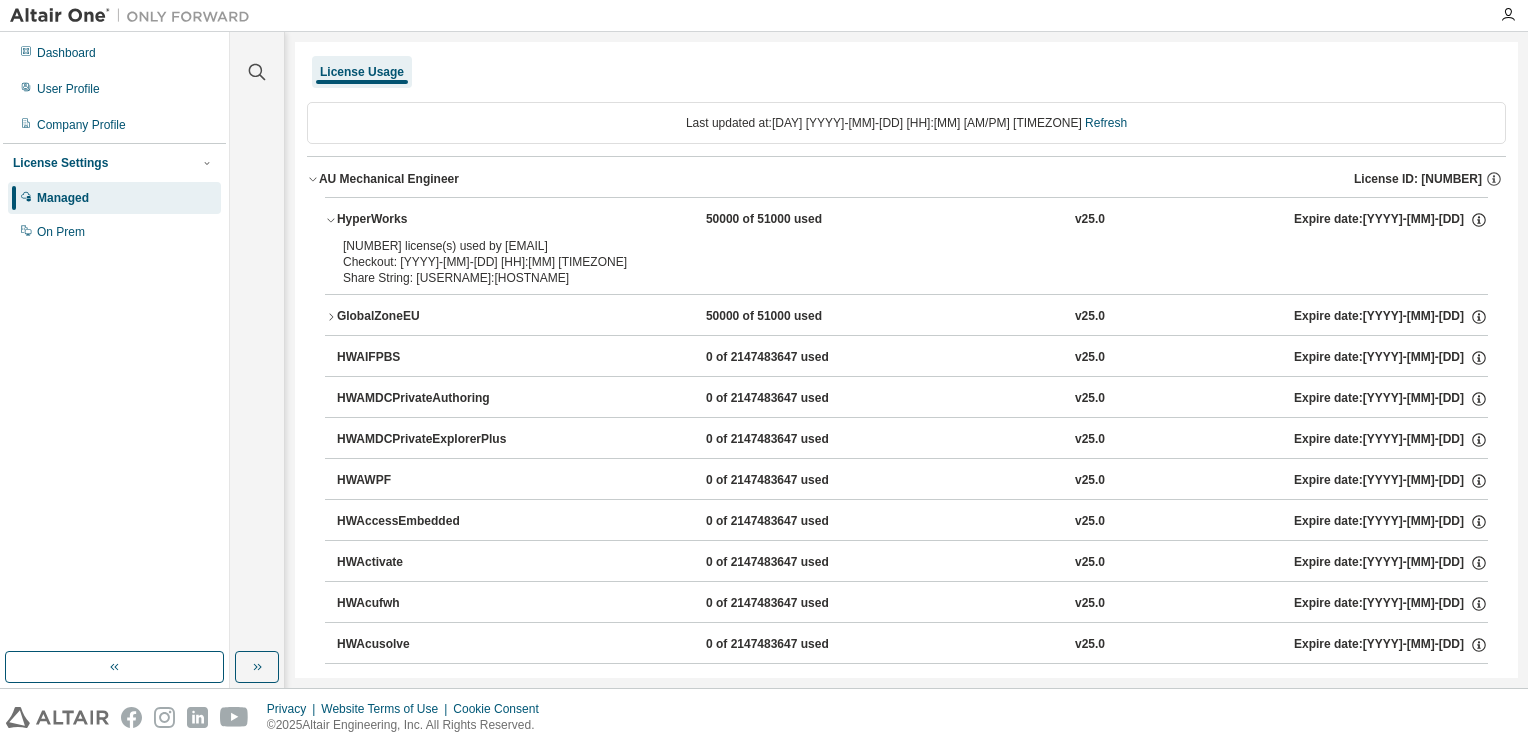 click on "50000 license(s) used by [EMAIL]" at bounding box center (882, 246) 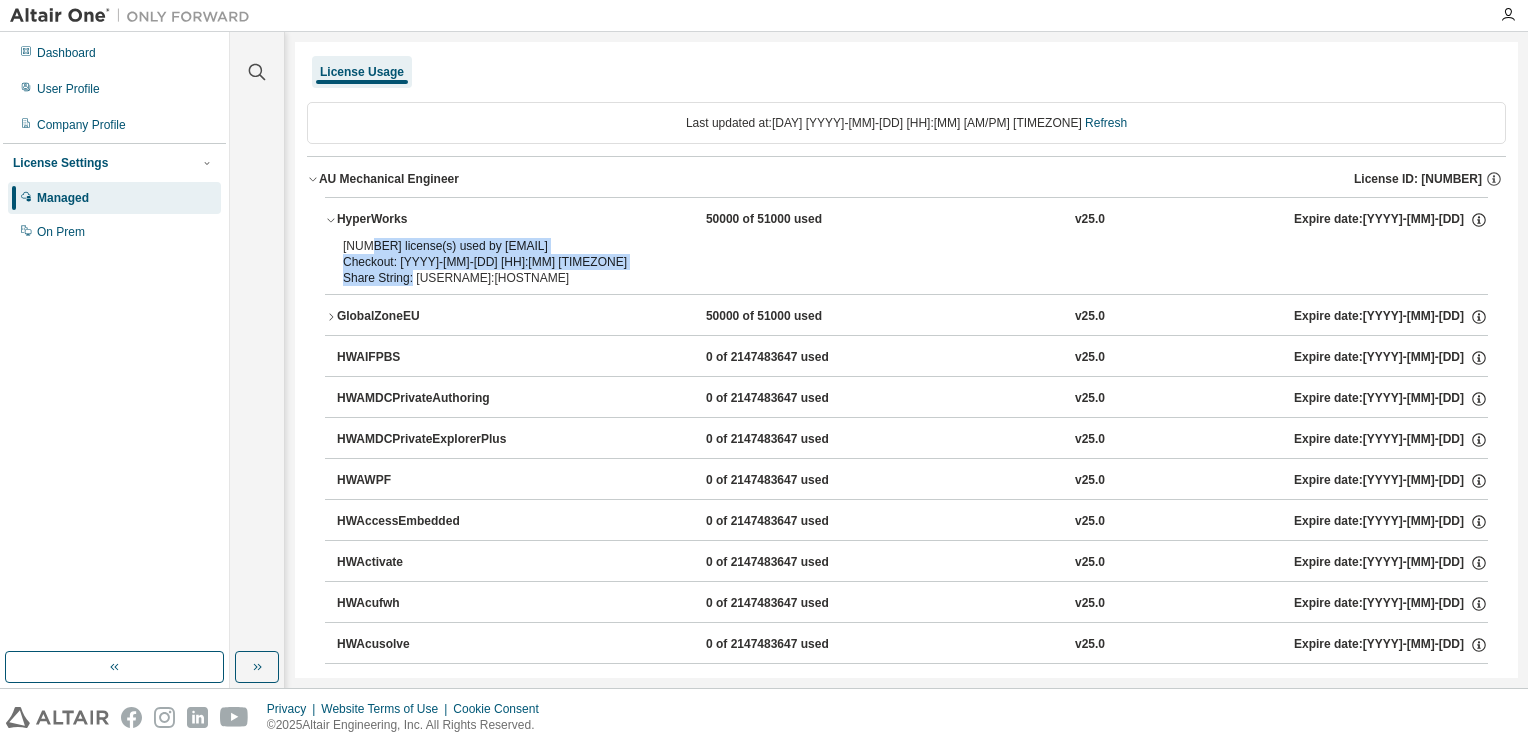 drag, startPoint x: 368, startPoint y: 246, endPoint x: 409, endPoint y: 286, distance: 57.280014 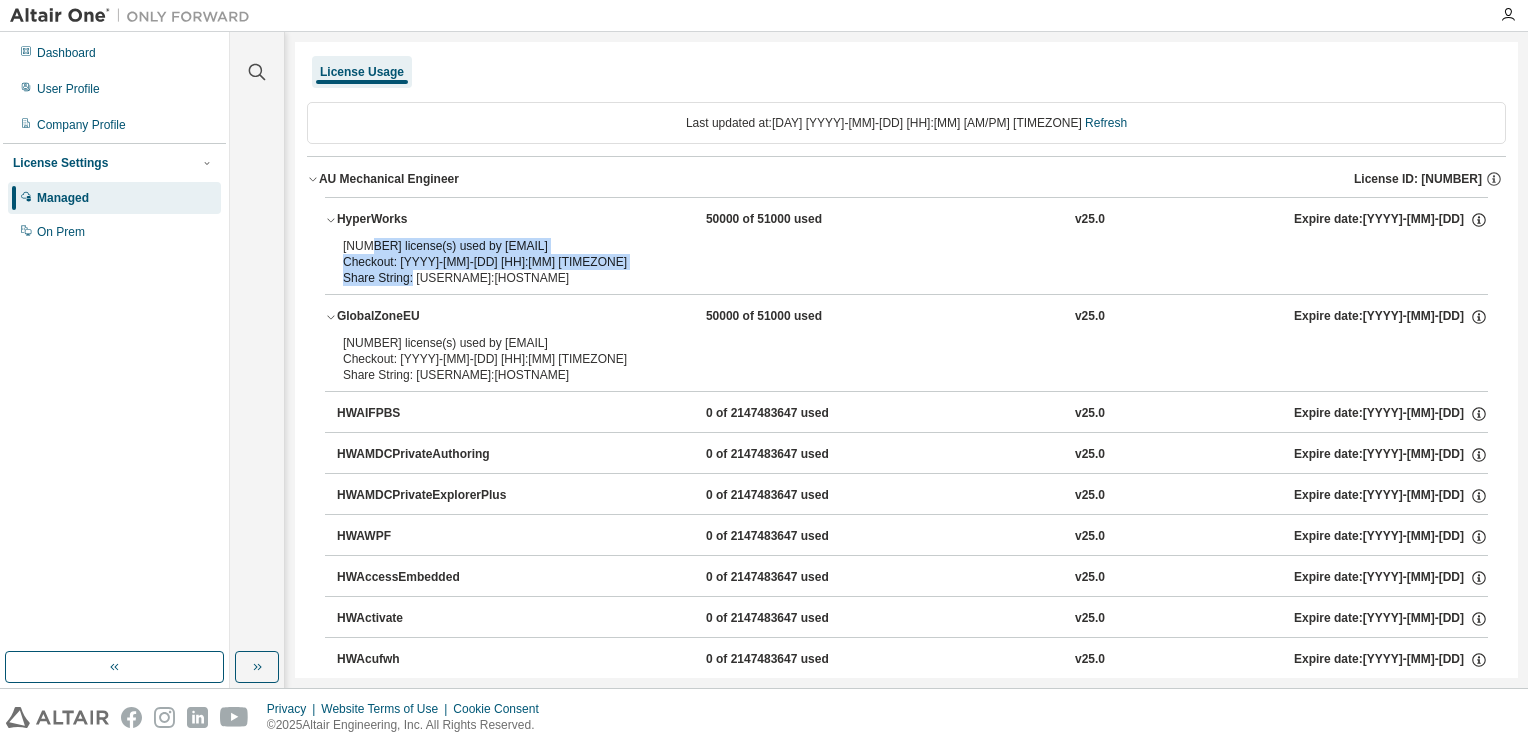 click on "GlobalZoneEU" at bounding box center [427, 317] 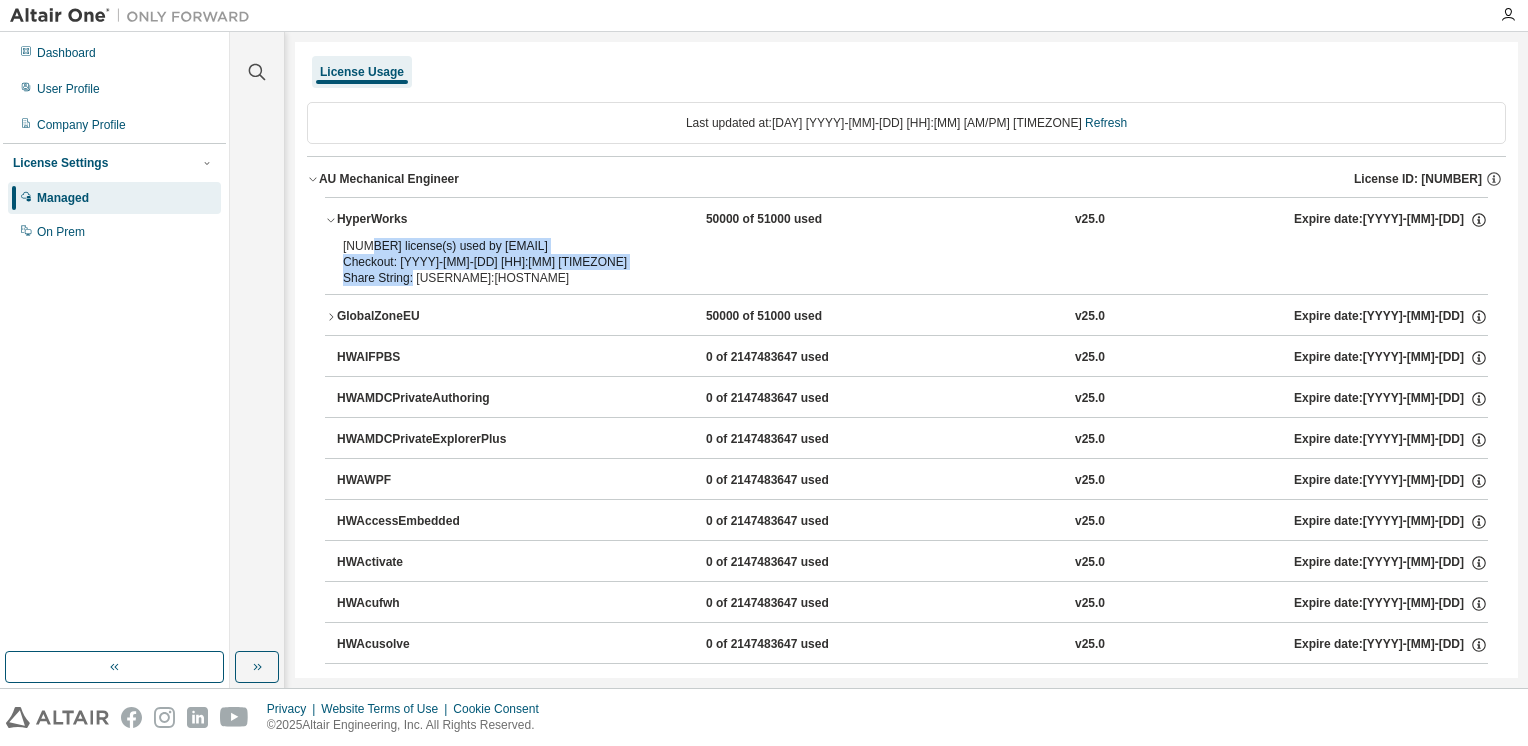 click on "Checkout: 2025-08-08 12:19 GMT+2" at bounding box center (882, 262) 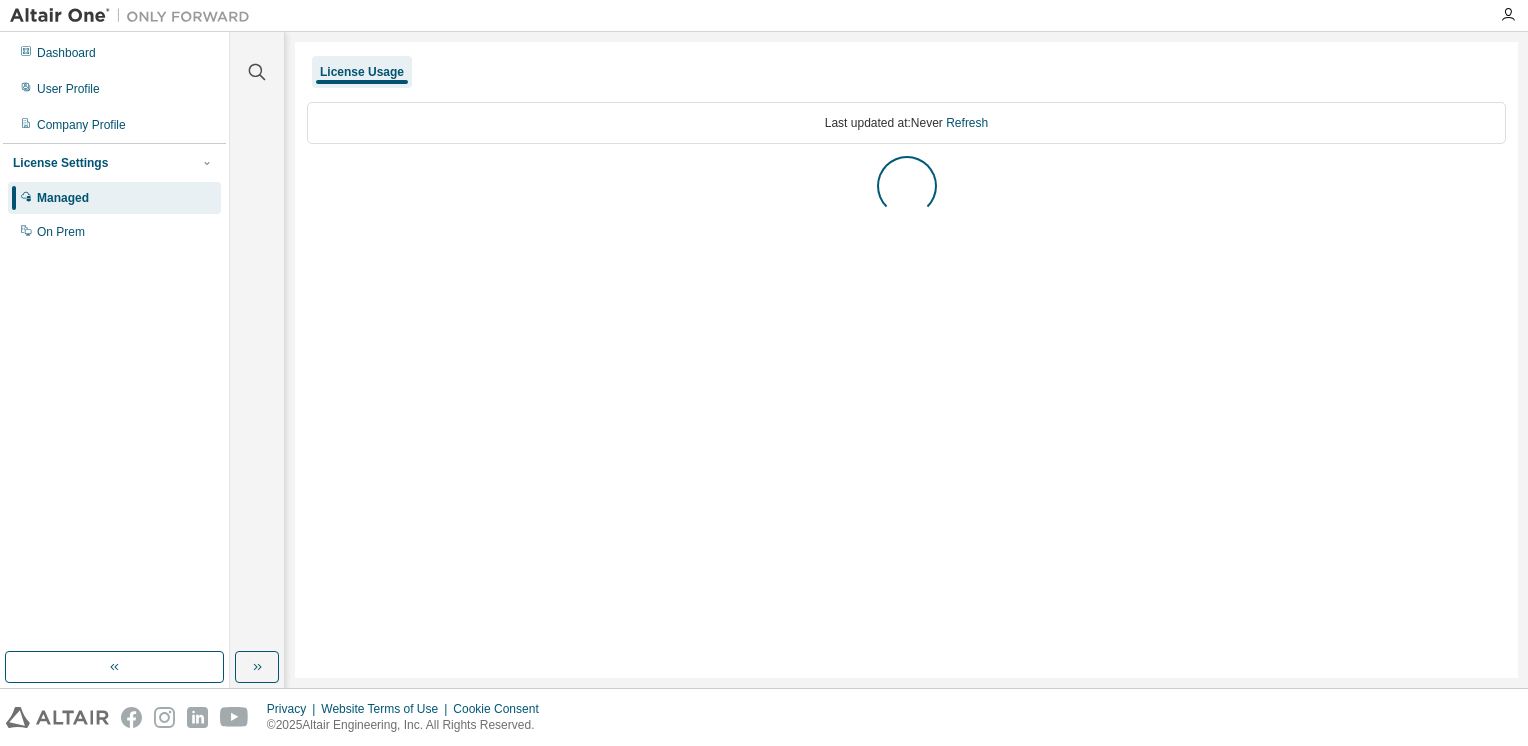 scroll, scrollTop: 0, scrollLeft: 0, axis: both 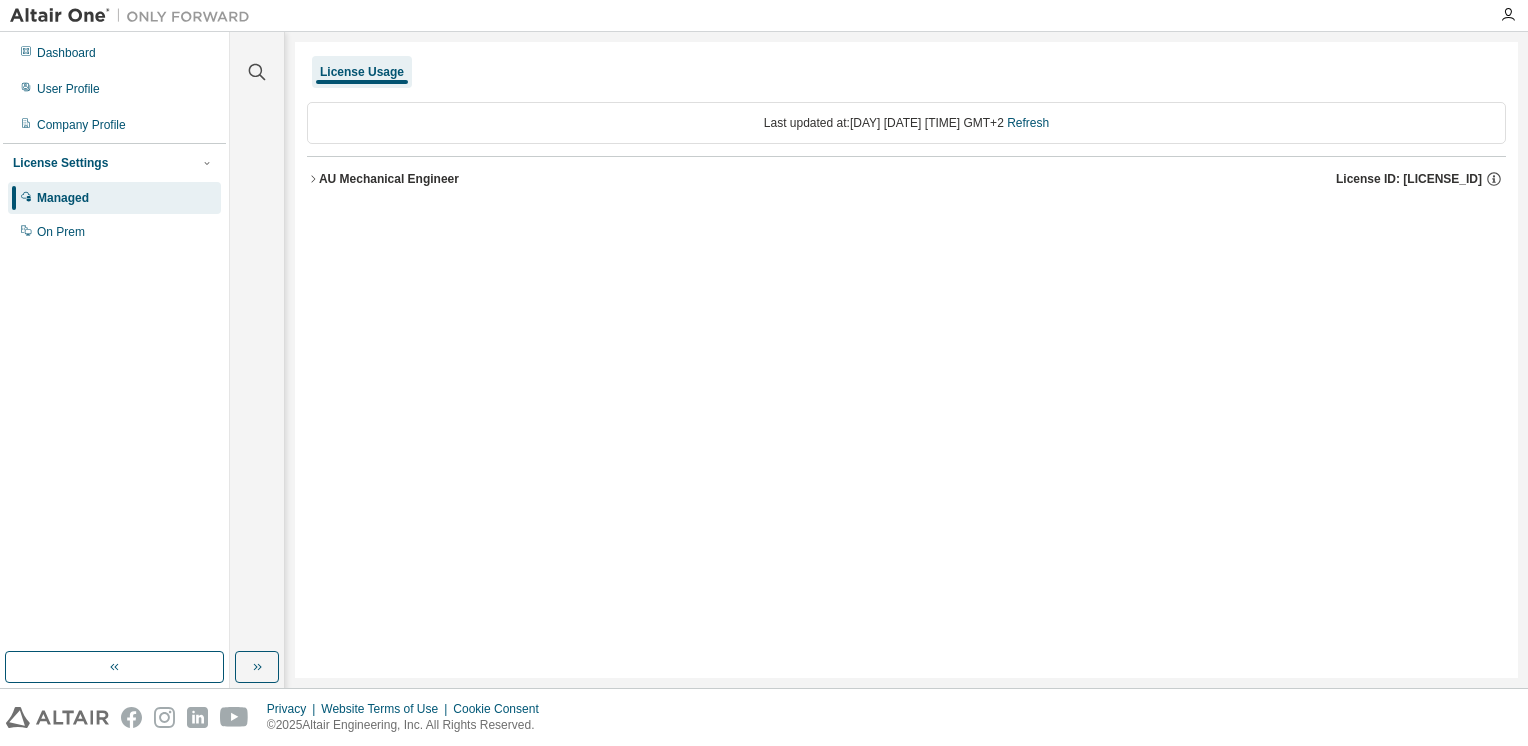 click on "License Usage Last updated at:  Fri 2025-08-08 12:58 PM GMT+2   Refresh AU Mechanical Engineer License ID: 128269" at bounding box center [906, 360] 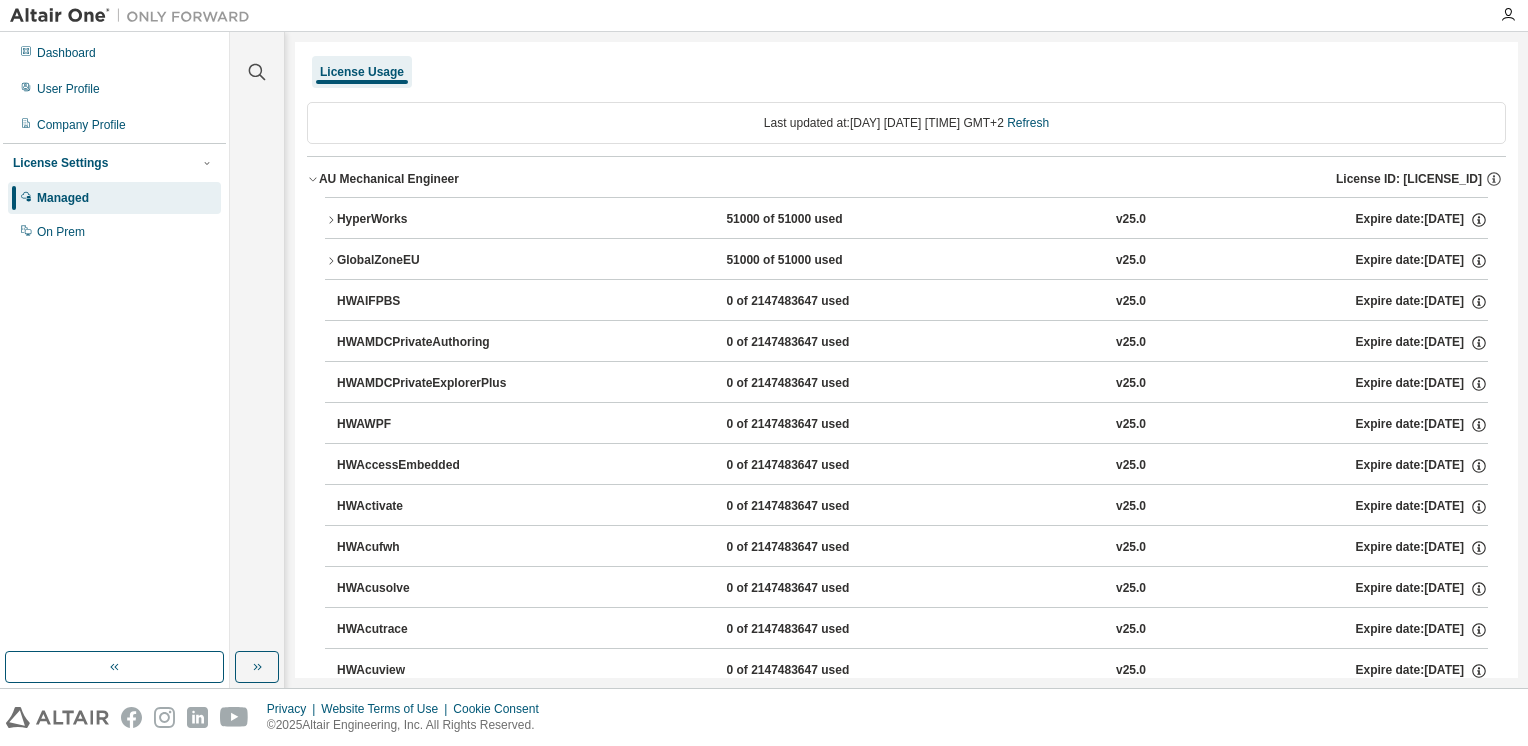 click on "HyperWorks" at bounding box center [427, 220] 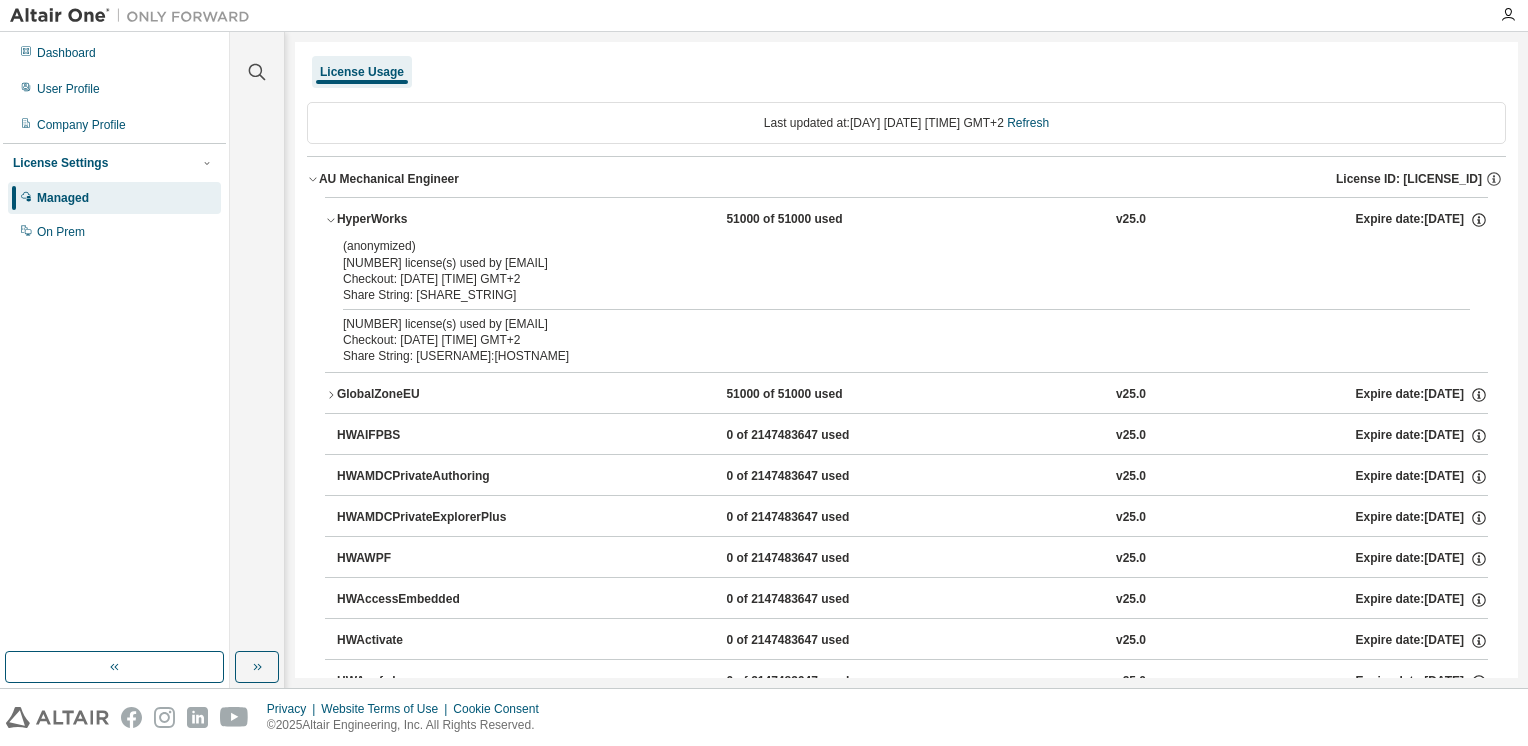 click on "Share String: +cuzugKw9PsiN1bdabzH5sttbXm8u3T1ZRD/Ug==" at bounding box center (882, 295) 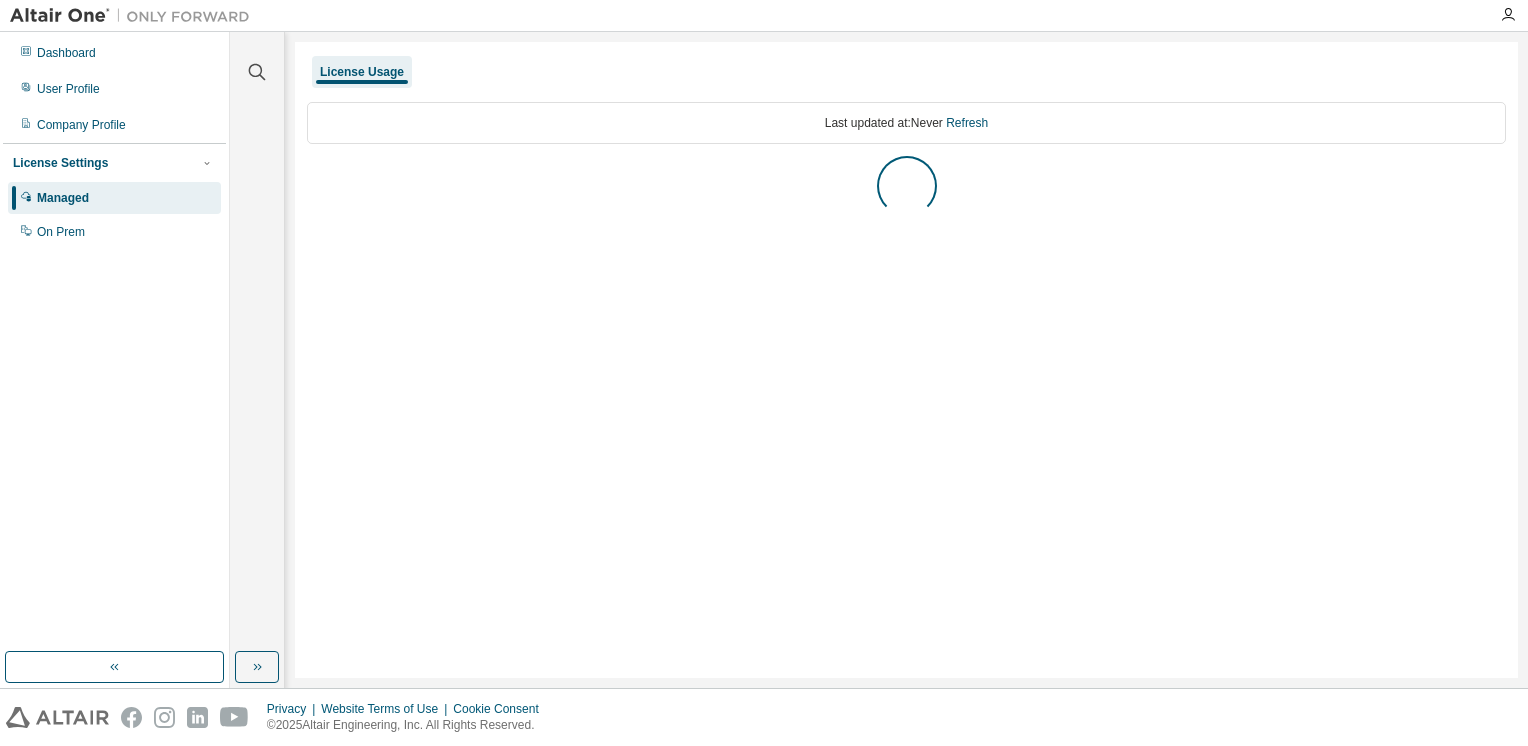 scroll, scrollTop: 0, scrollLeft: 0, axis: both 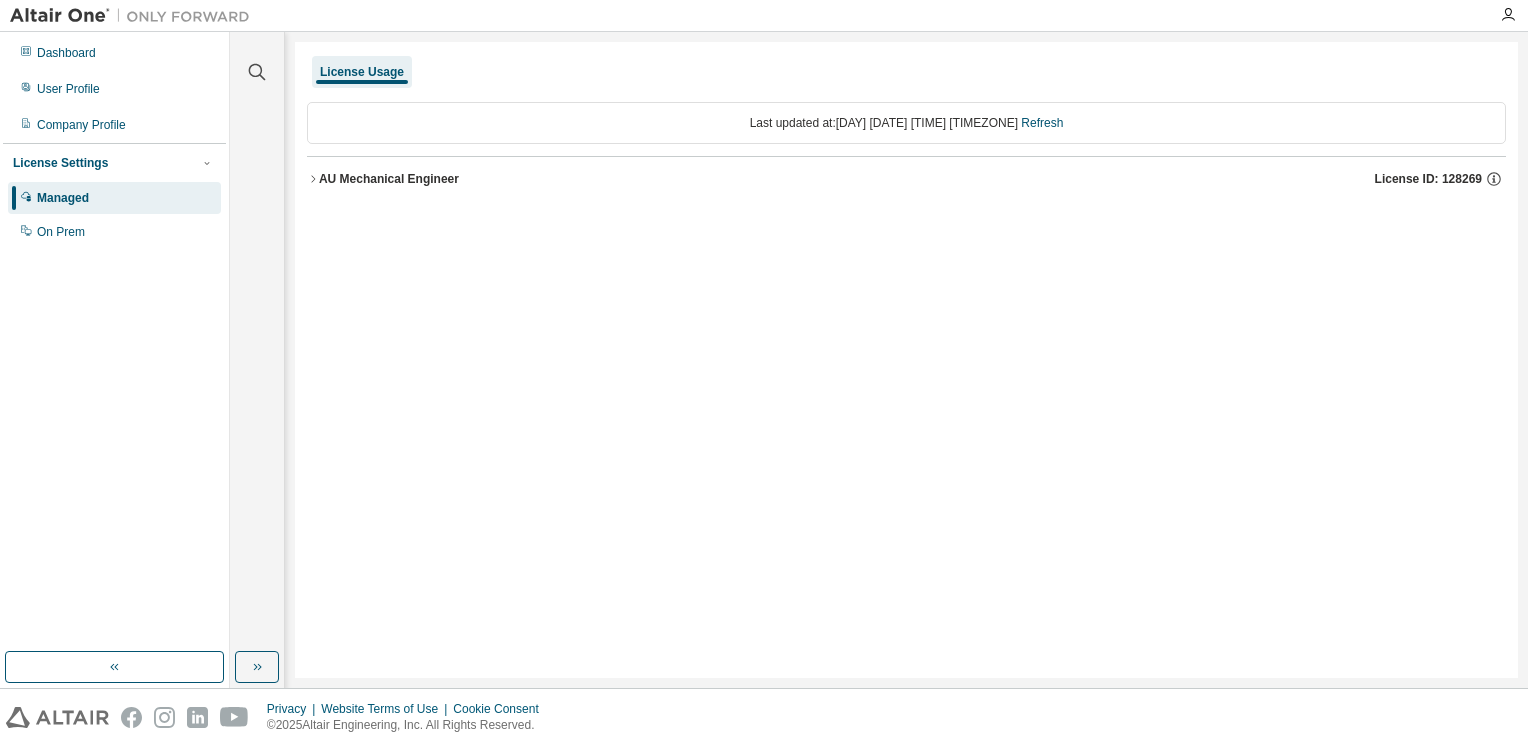 click on "AU Mechanical Engineer" at bounding box center (389, 179) 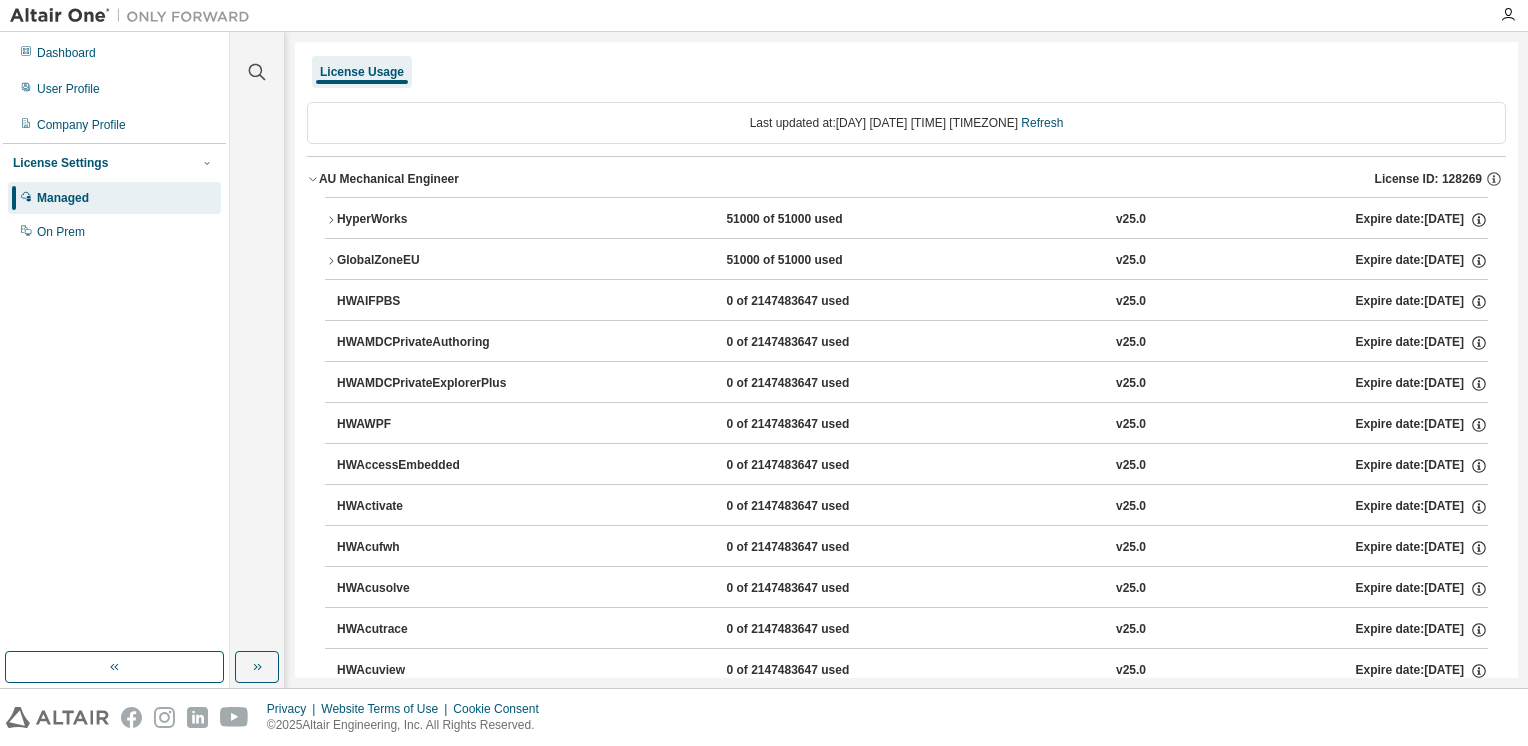 click on "HyperWorks" at bounding box center [427, 220] 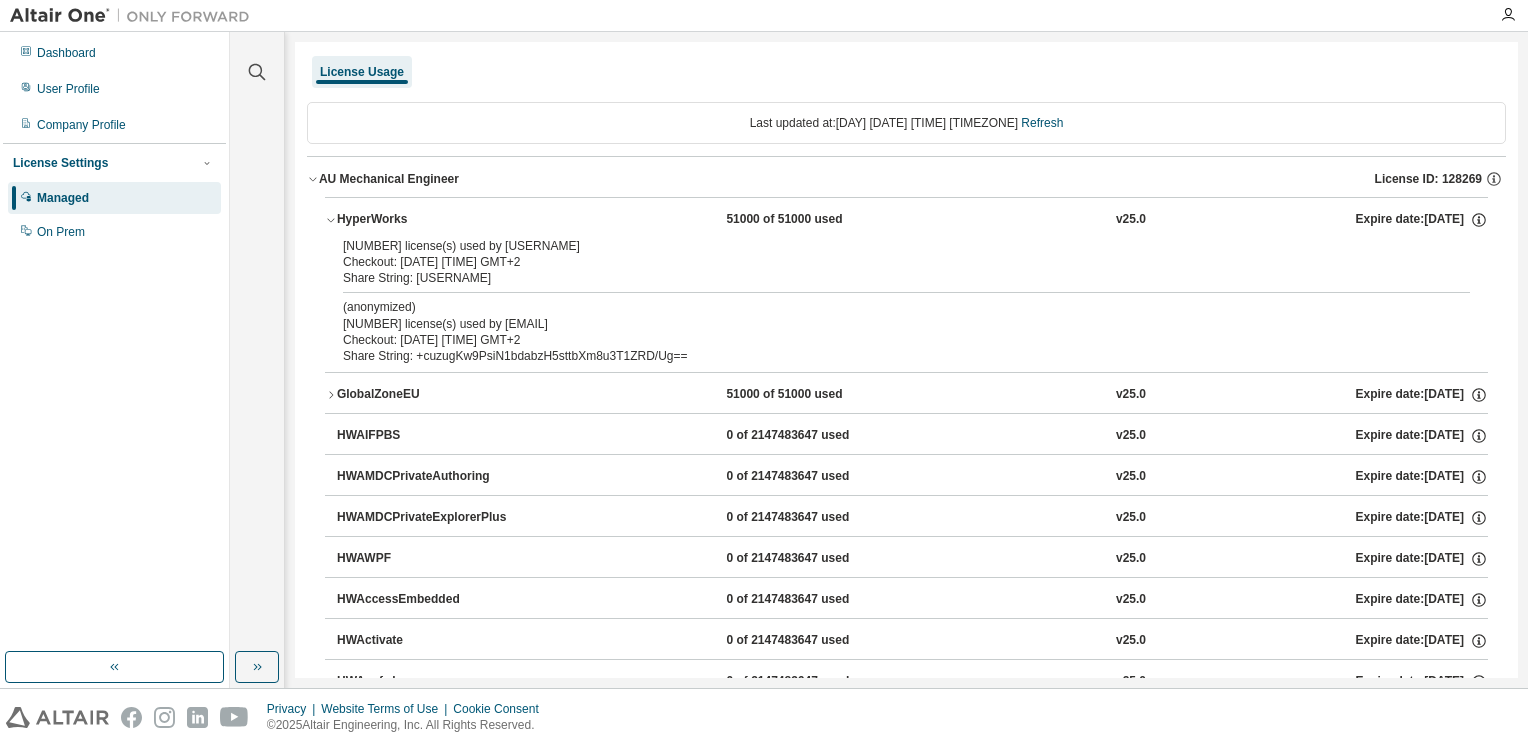 click on "(anonymized) [NUMBER] license(s) used by [EMAIL]" at bounding box center (882, 315) 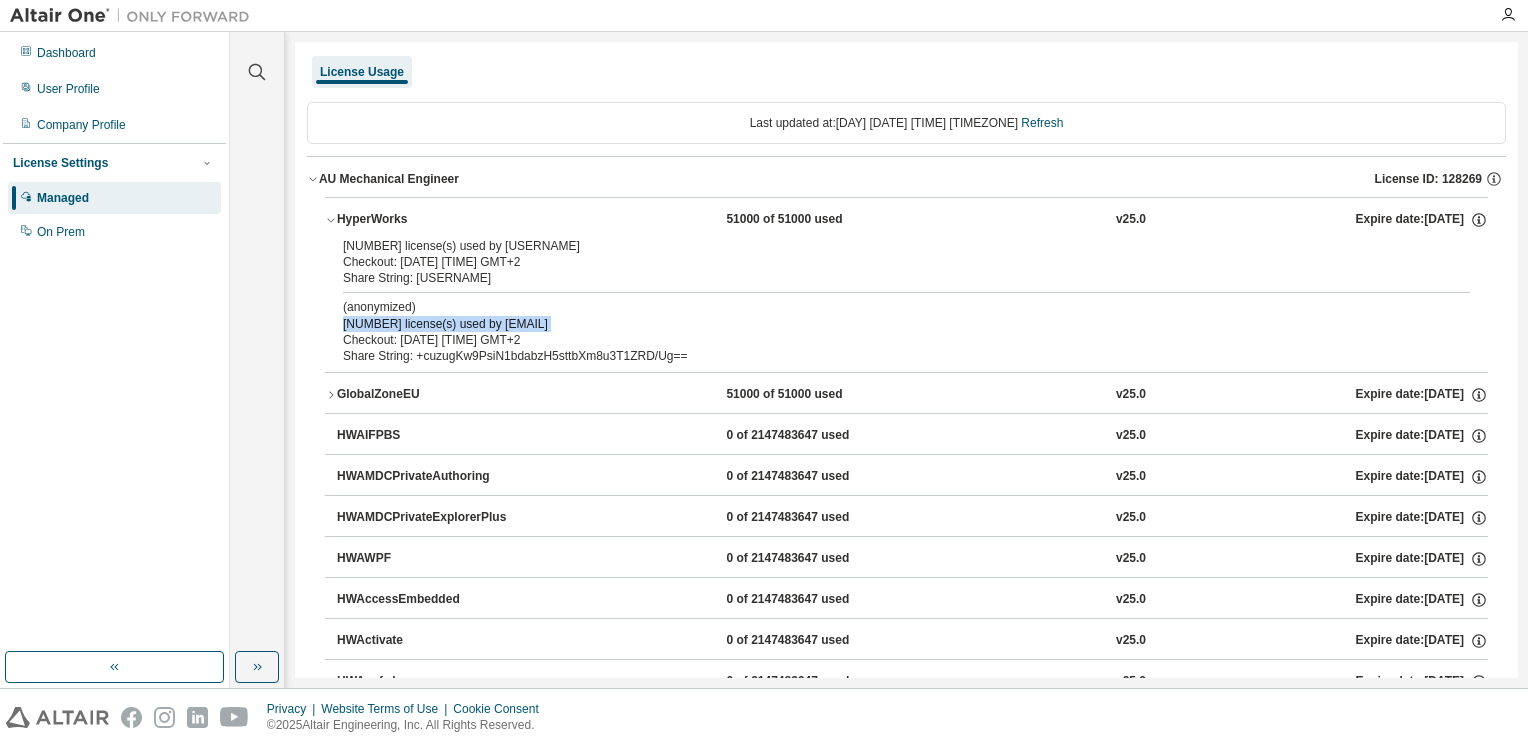 click on "(anonymized) 1000 license(s) used by zpoabJ5Ee7948MwdurTE1POkdjETFsikAAbDcA==@C5PUeguoMiVc9nBJ7CQAqEZ56U2V6udQRvqldg==" at bounding box center (882, 315) 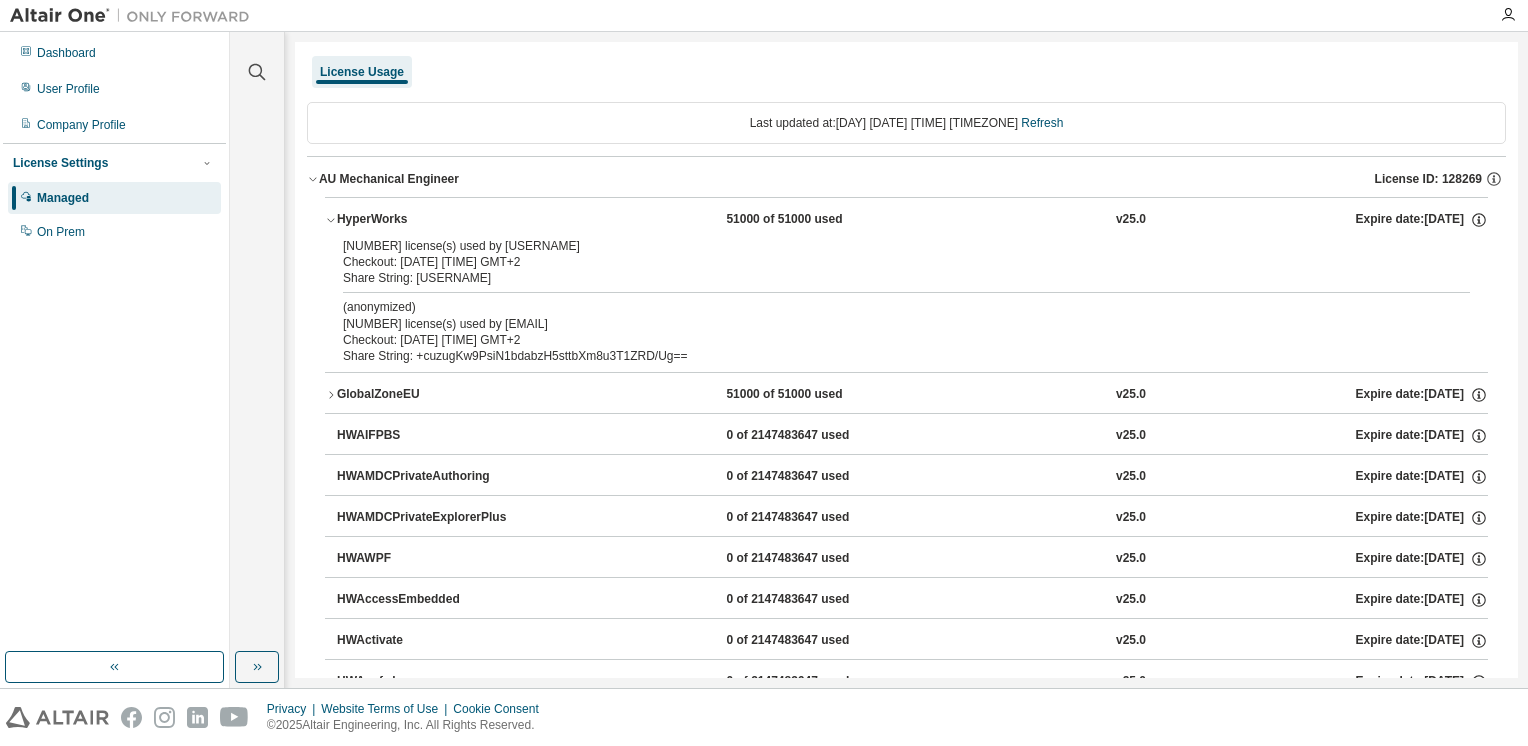 drag, startPoint x: 509, startPoint y: 326, endPoint x: 505, endPoint y: 346, distance: 20.396078 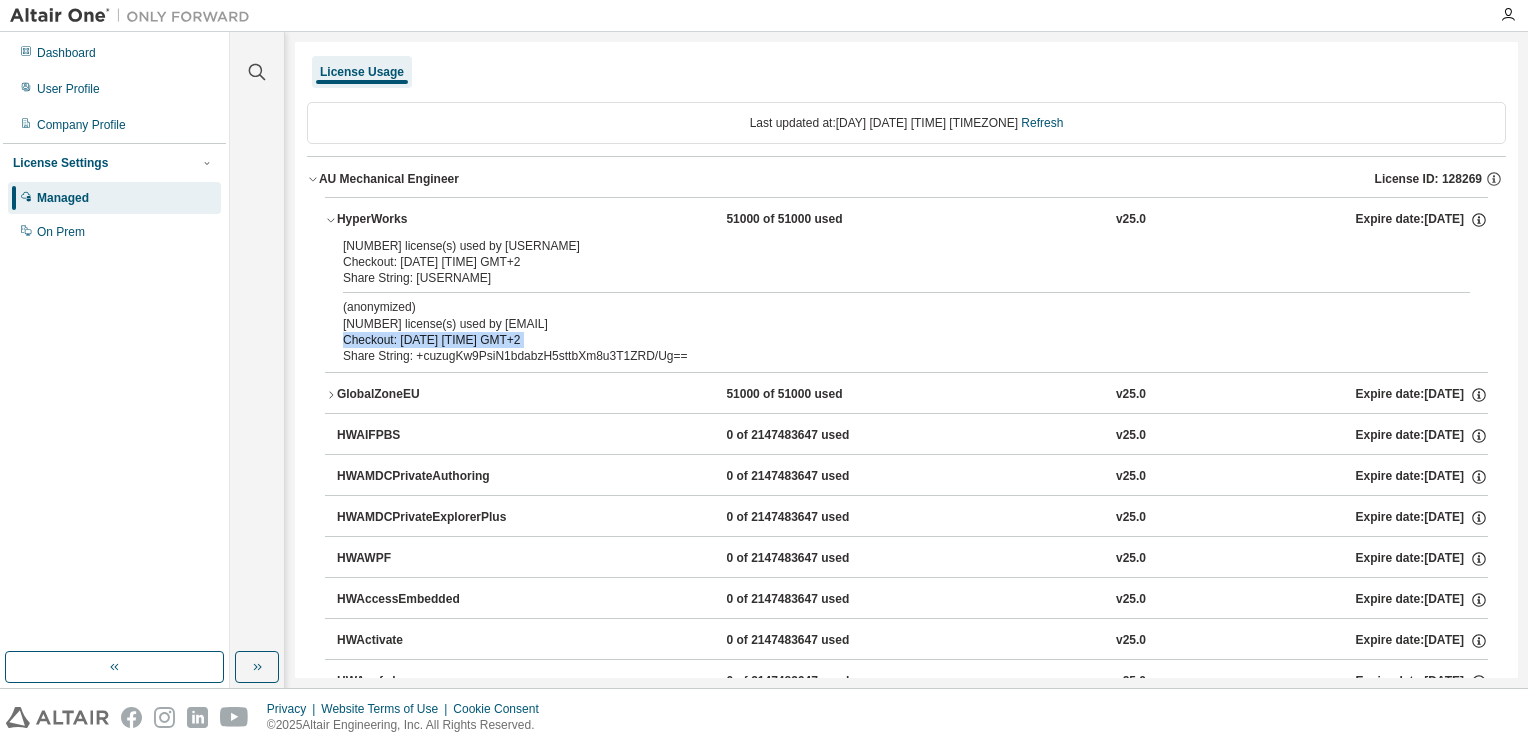 click on "Checkout: [DATE] [TIME] [TIMEZONE]" at bounding box center (882, 340) 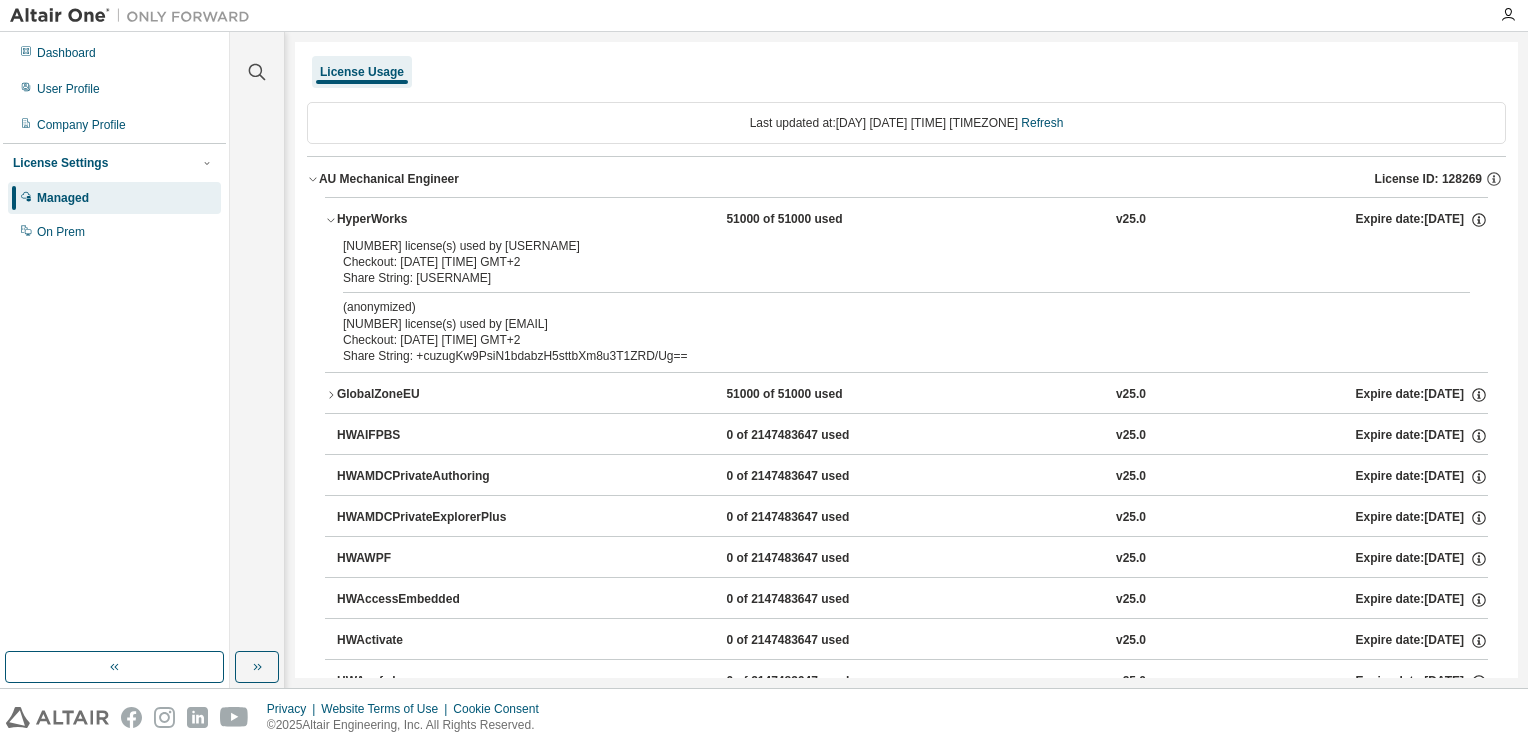 drag, startPoint x: 505, startPoint y: 346, endPoint x: 505, endPoint y: 357, distance: 11 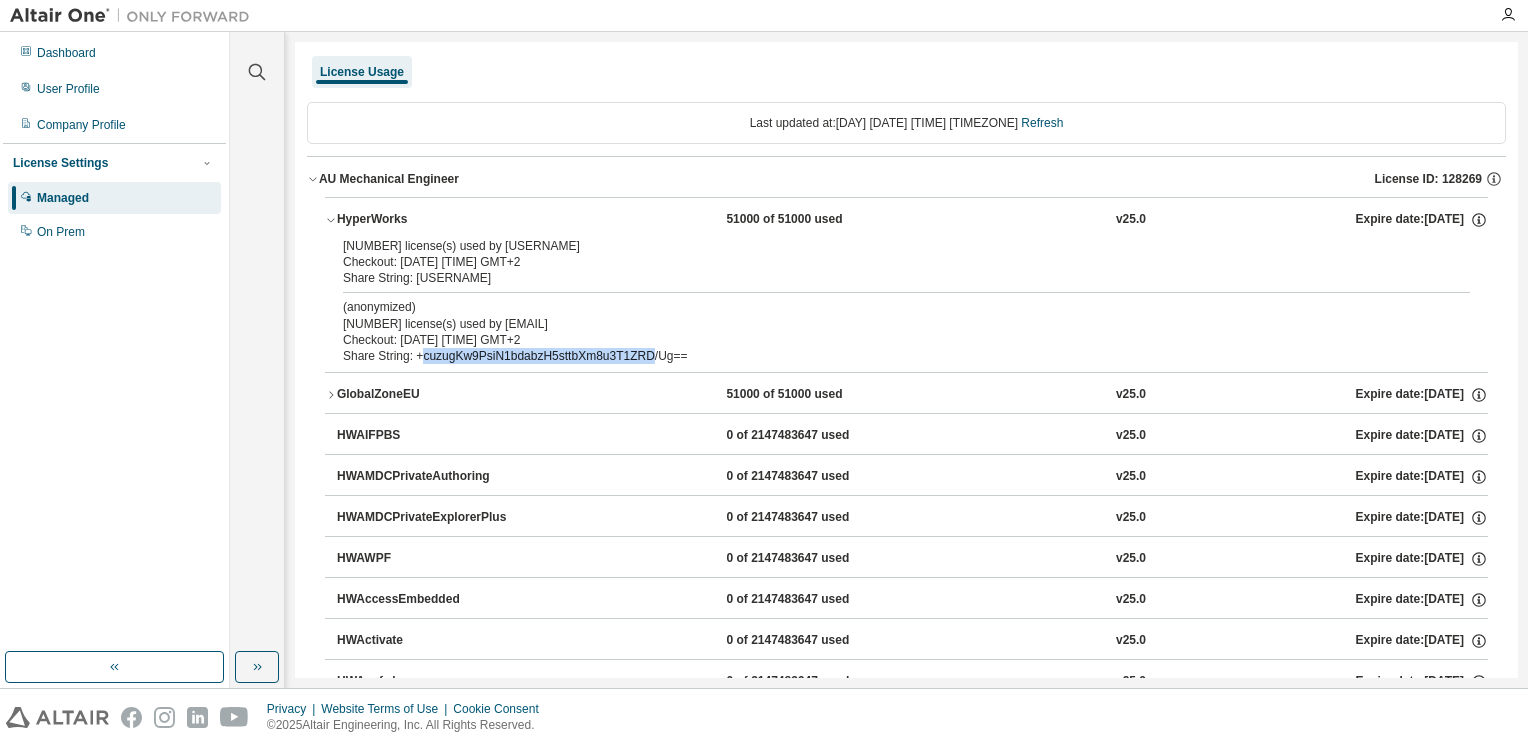 click on "Share String: +cuzugKw9PsiN1bdabzH5sttbXm8u3T1ZRD/Ug==" at bounding box center [882, 356] 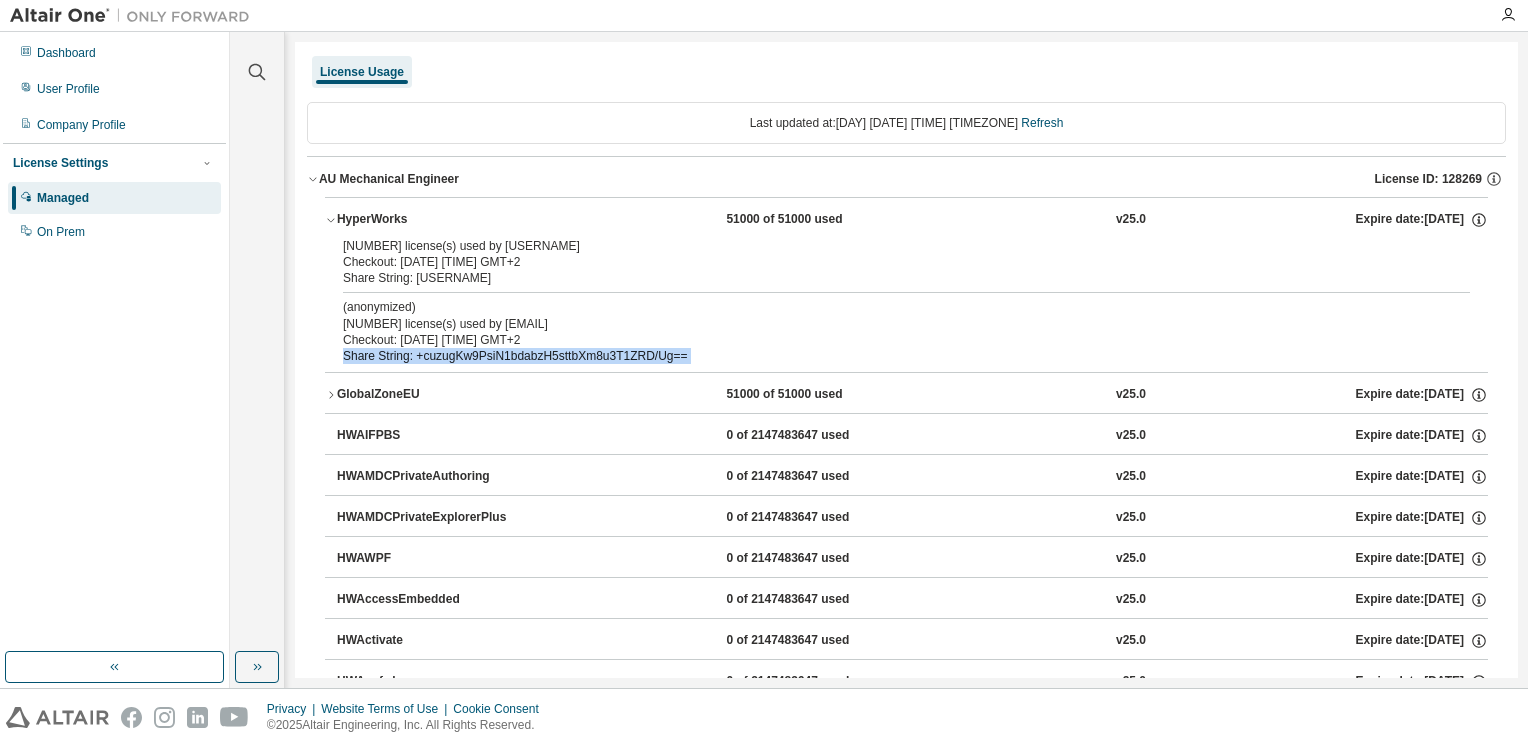 click on "Share String: +cuzugKw9PsiN1bdabzH5sttbXm8u3T1ZRD/Ug==" at bounding box center [882, 356] 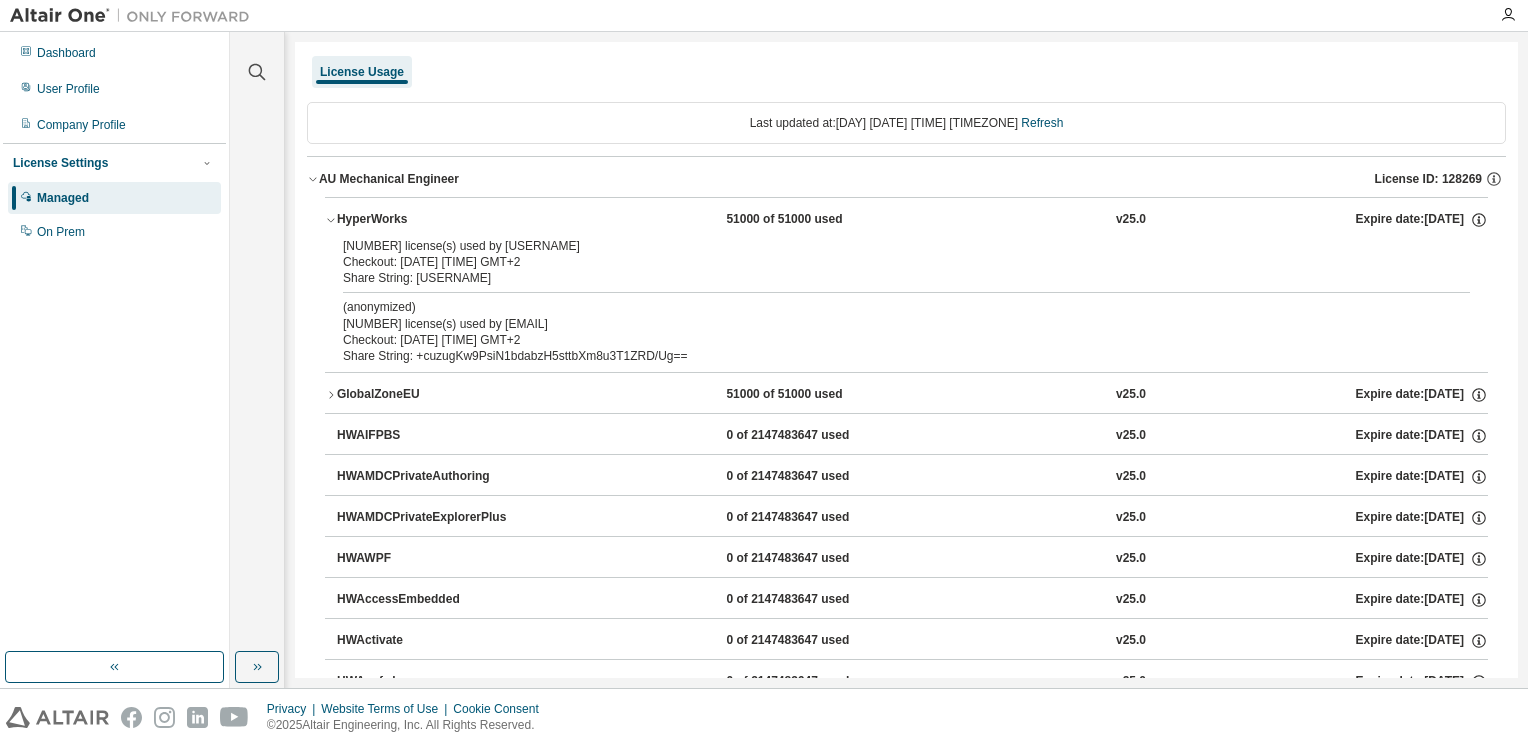 drag, startPoint x: 505, startPoint y: 357, endPoint x: 460, endPoint y: 342, distance: 47.434166 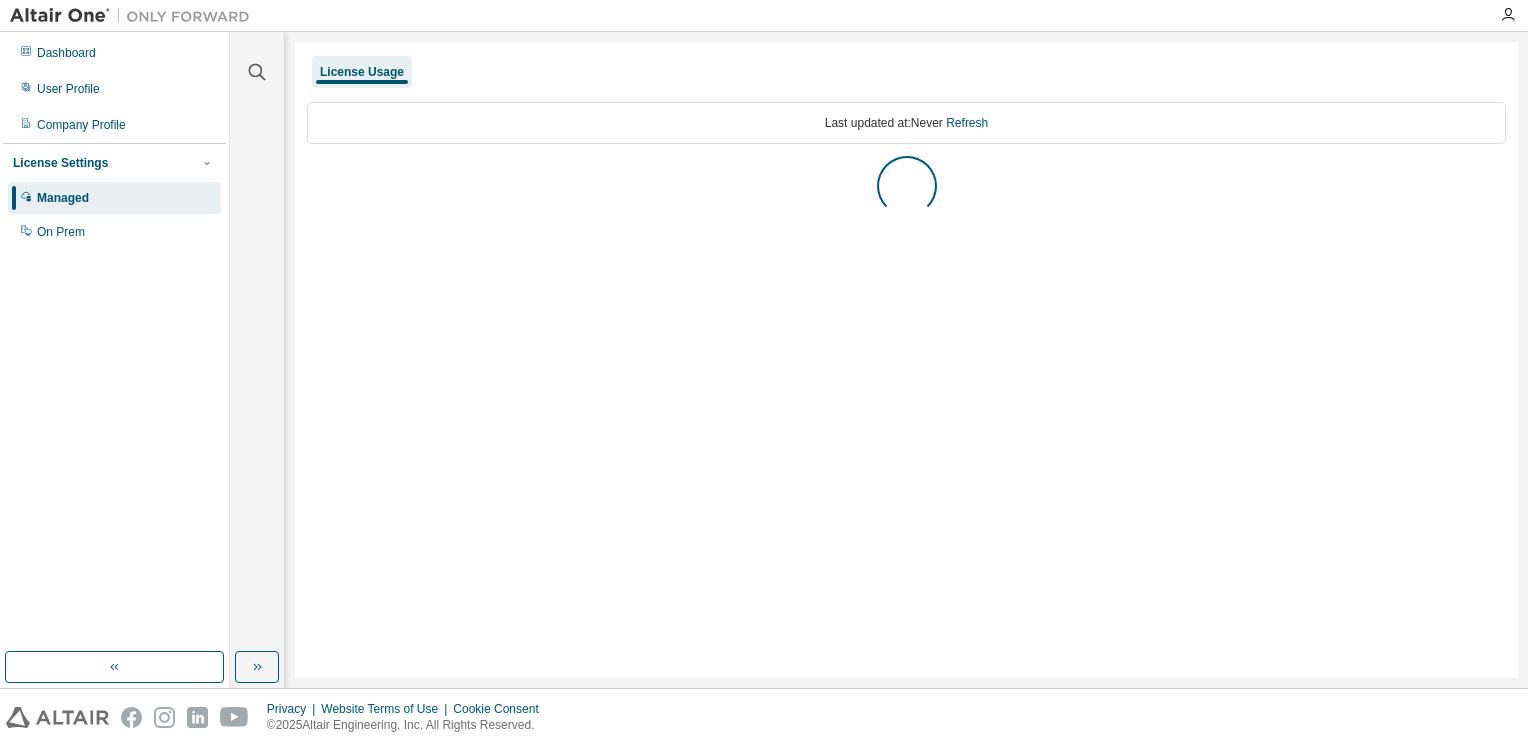 scroll, scrollTop: 0, scrollLeft: 0, axis: both 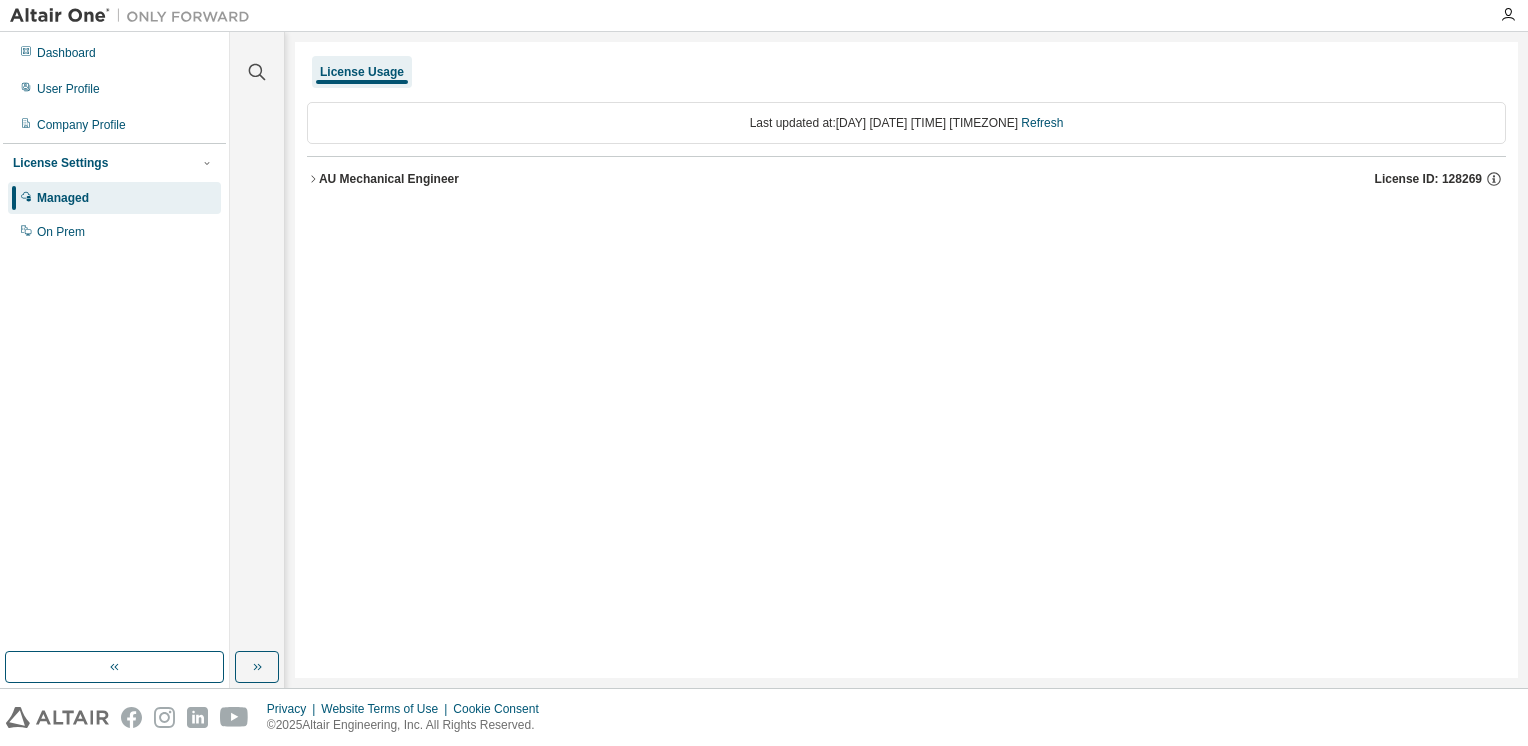 click on "AU Mechanical Engineer License ID: 128269" at bounding box center [912, 179] 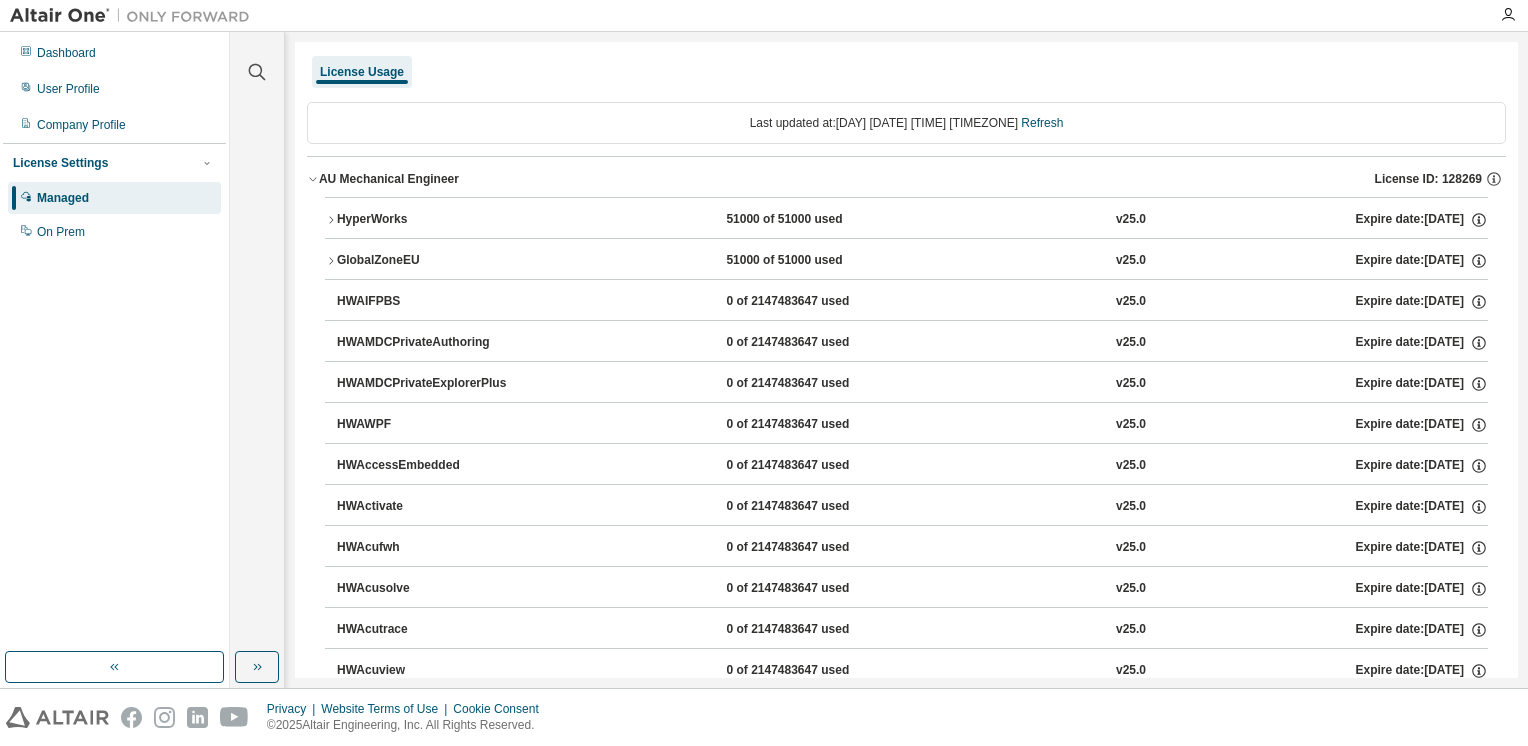 click on "HyperWorks" at bounding box center [427, 220] 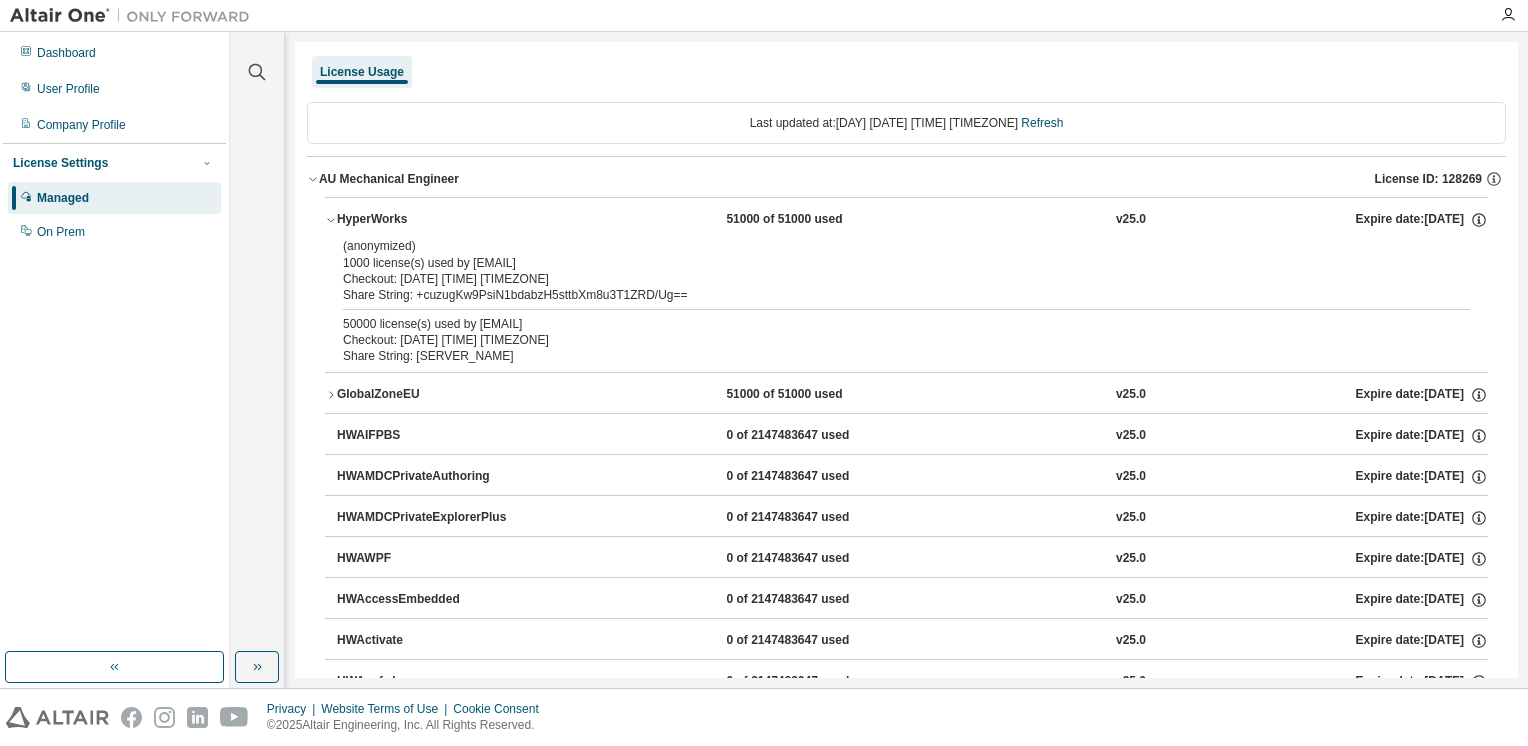 click on "Share String: +cuzugKw9PsiN1bdabzH5sttbXm8u3T1ZRD/Ug==" at bounding box center (882, 295) 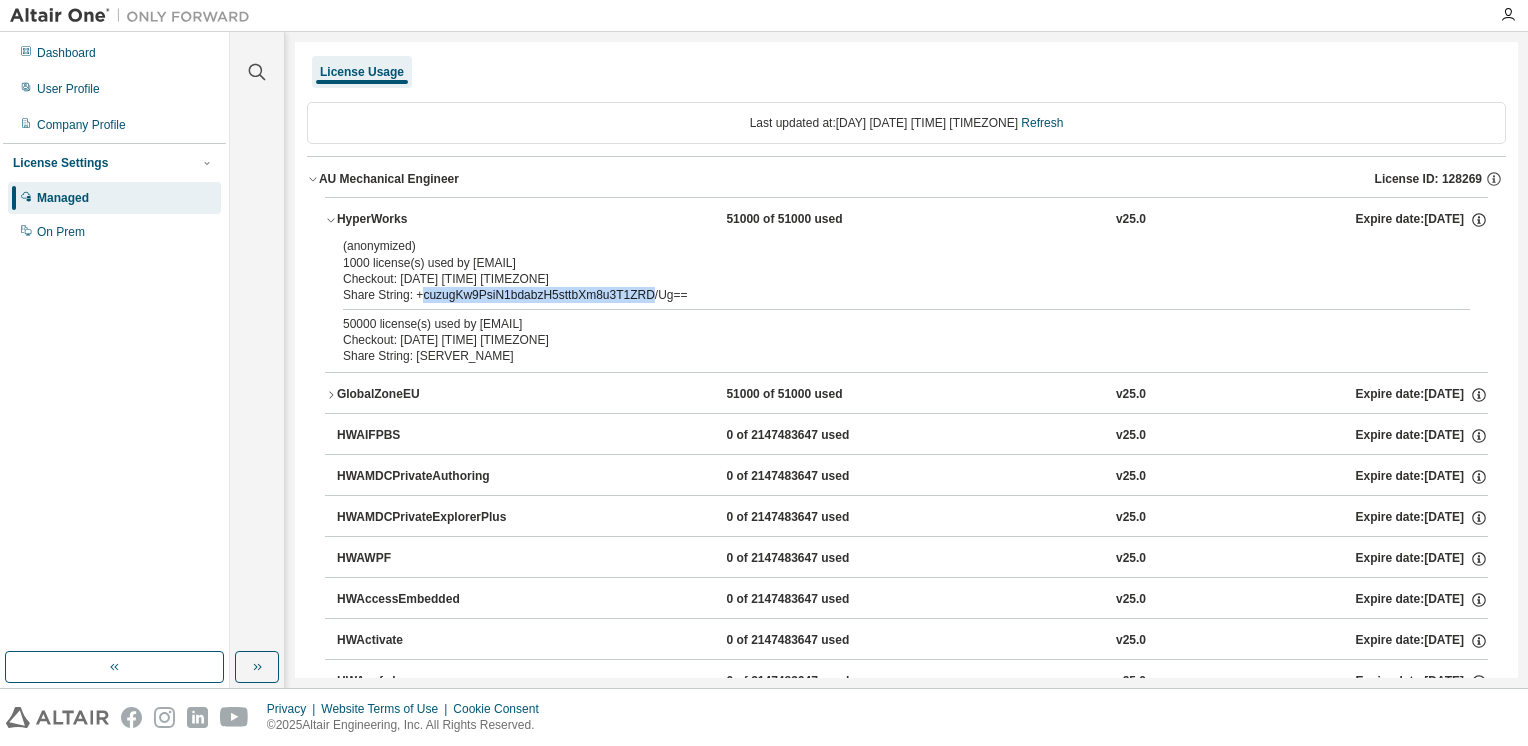 click on "Share String: +cuzugKw9PsiN1bdabzH5sttbXm8u3T1ZRD/Ug==" at bounding box center [882, 295] 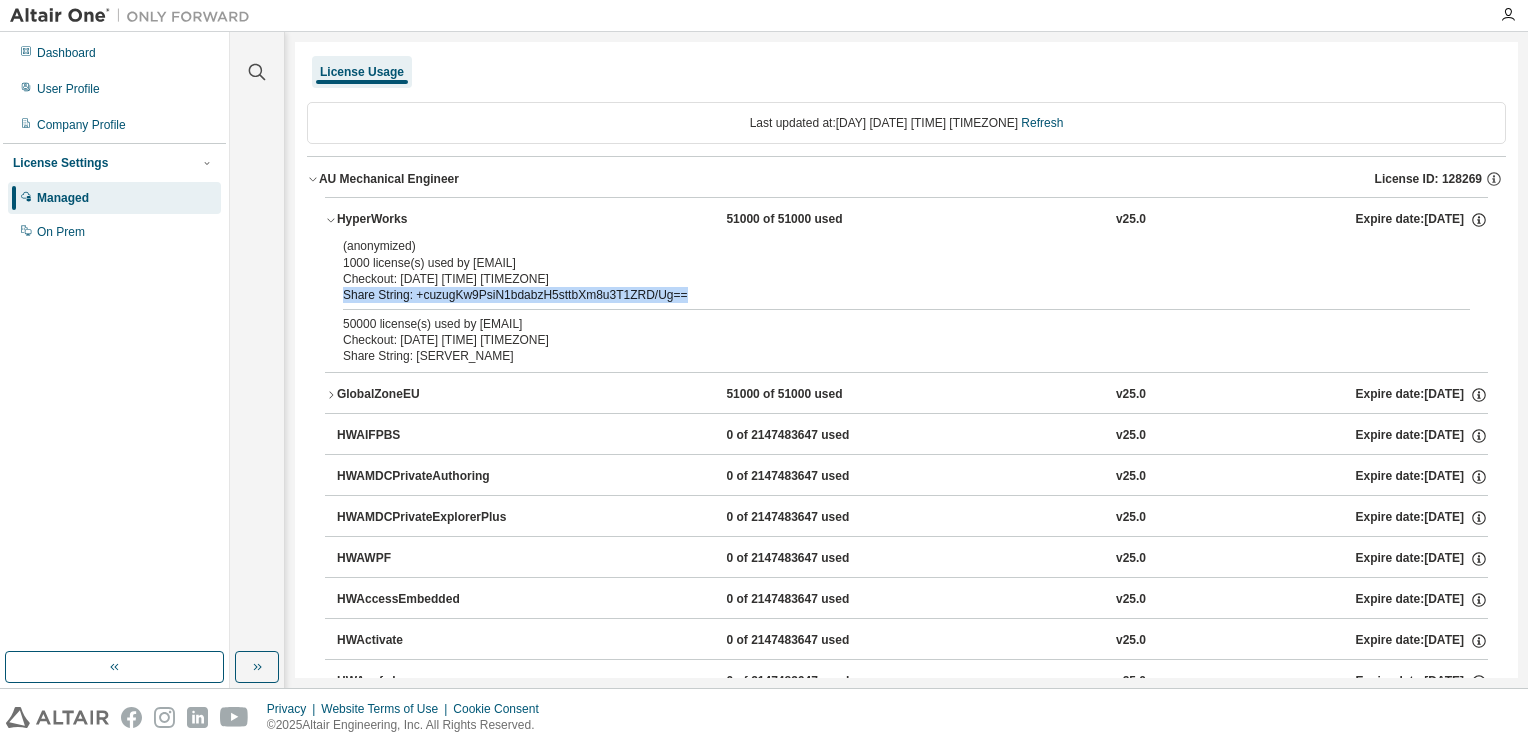 click on "Share String: +cuzugKw9PsiN1bdabzH5sttbXm8u3T1ZRD/Ug==" at bounding box center [882, 295] 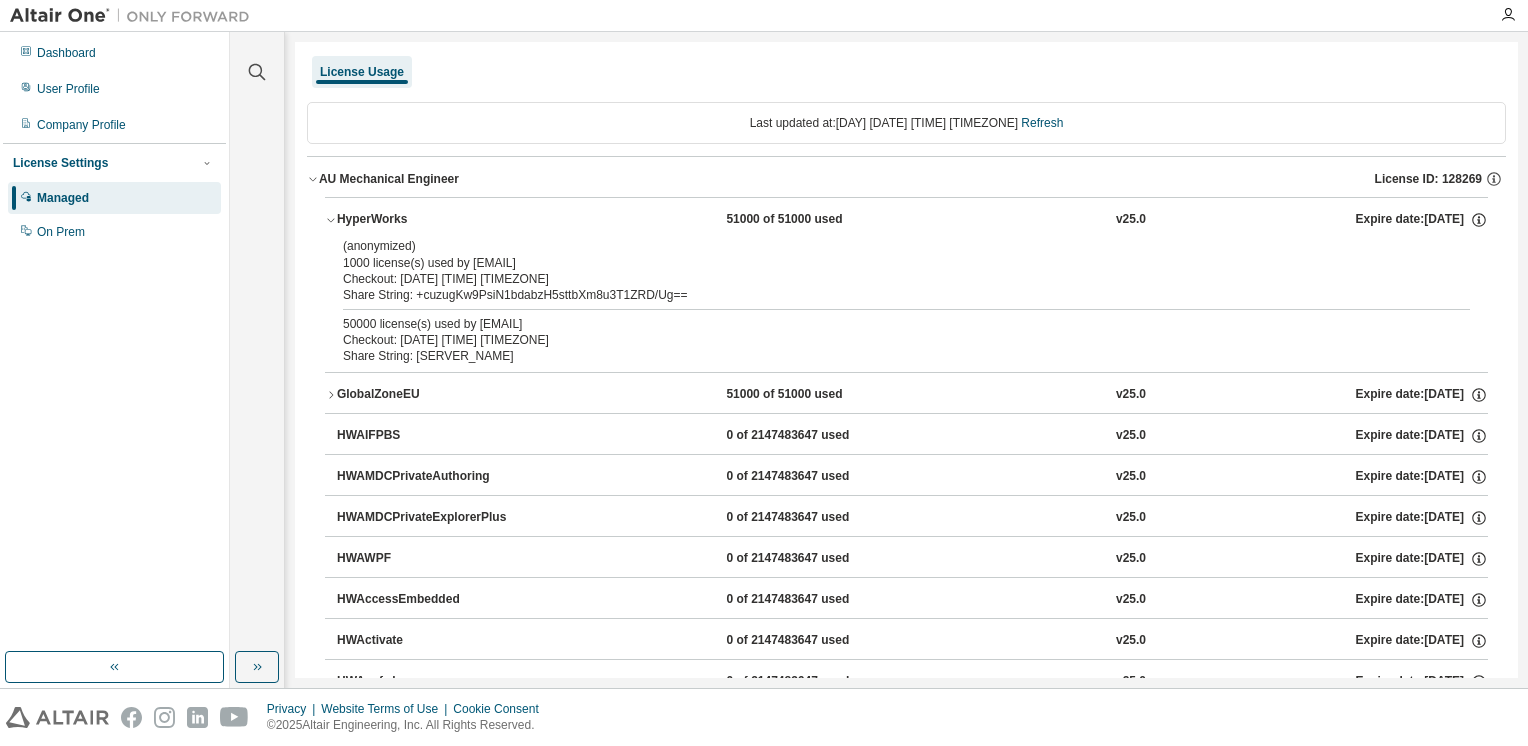 click on "License Usage" at bounding box center [906, 72] 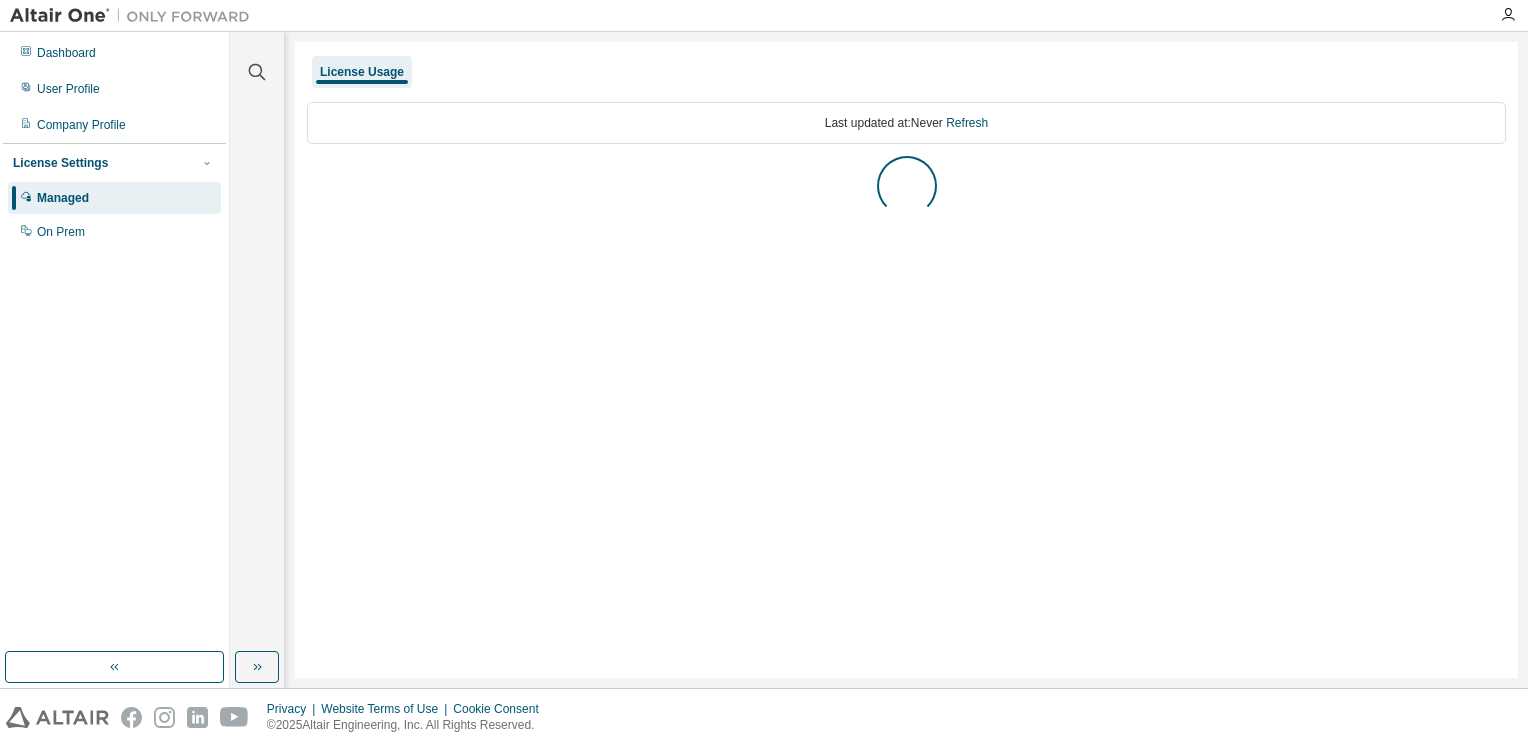 scroll, scrollTop: 0, scrollLeft: 0, axis: both 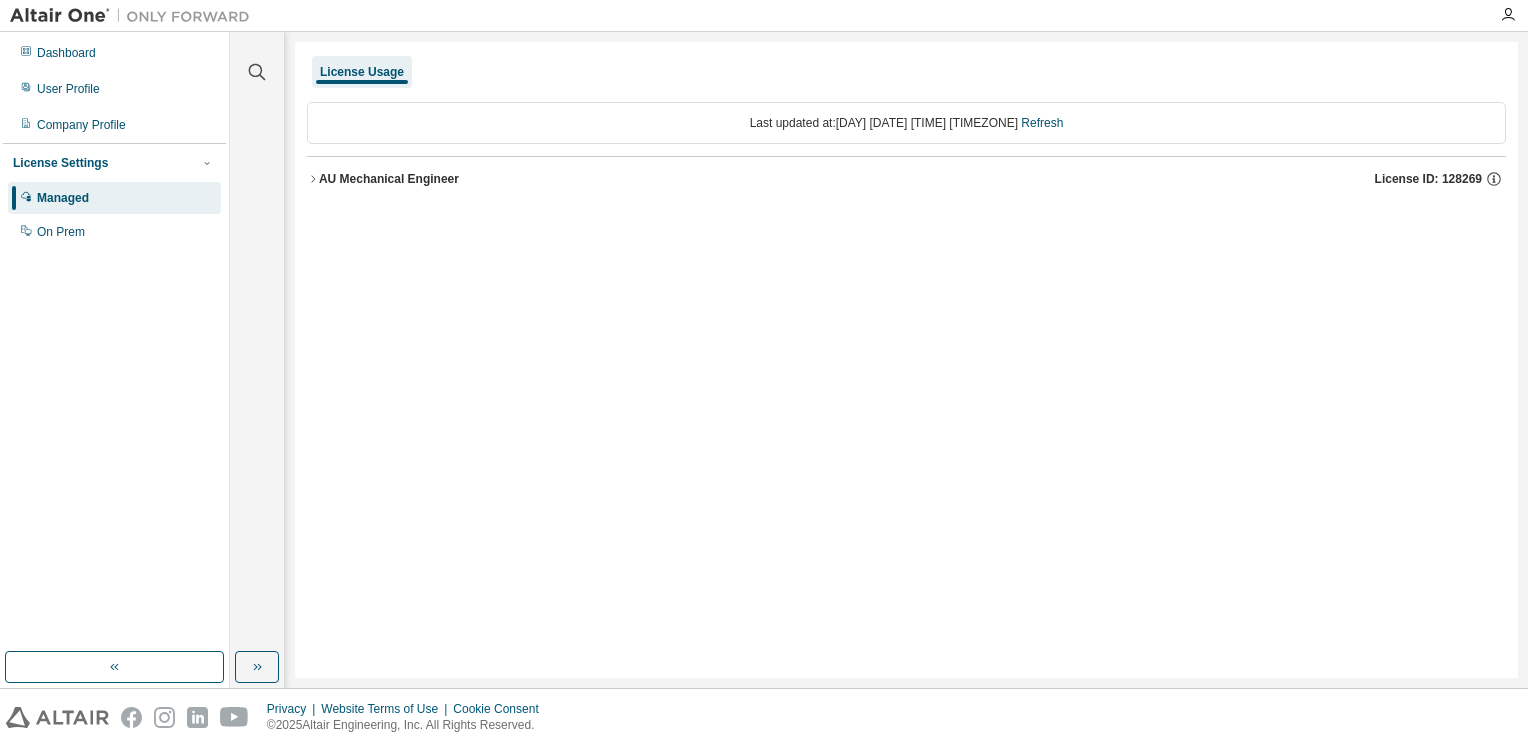 click on "AU Mechanical Engineer License ID: 128269" at bounding box center (906, 179) 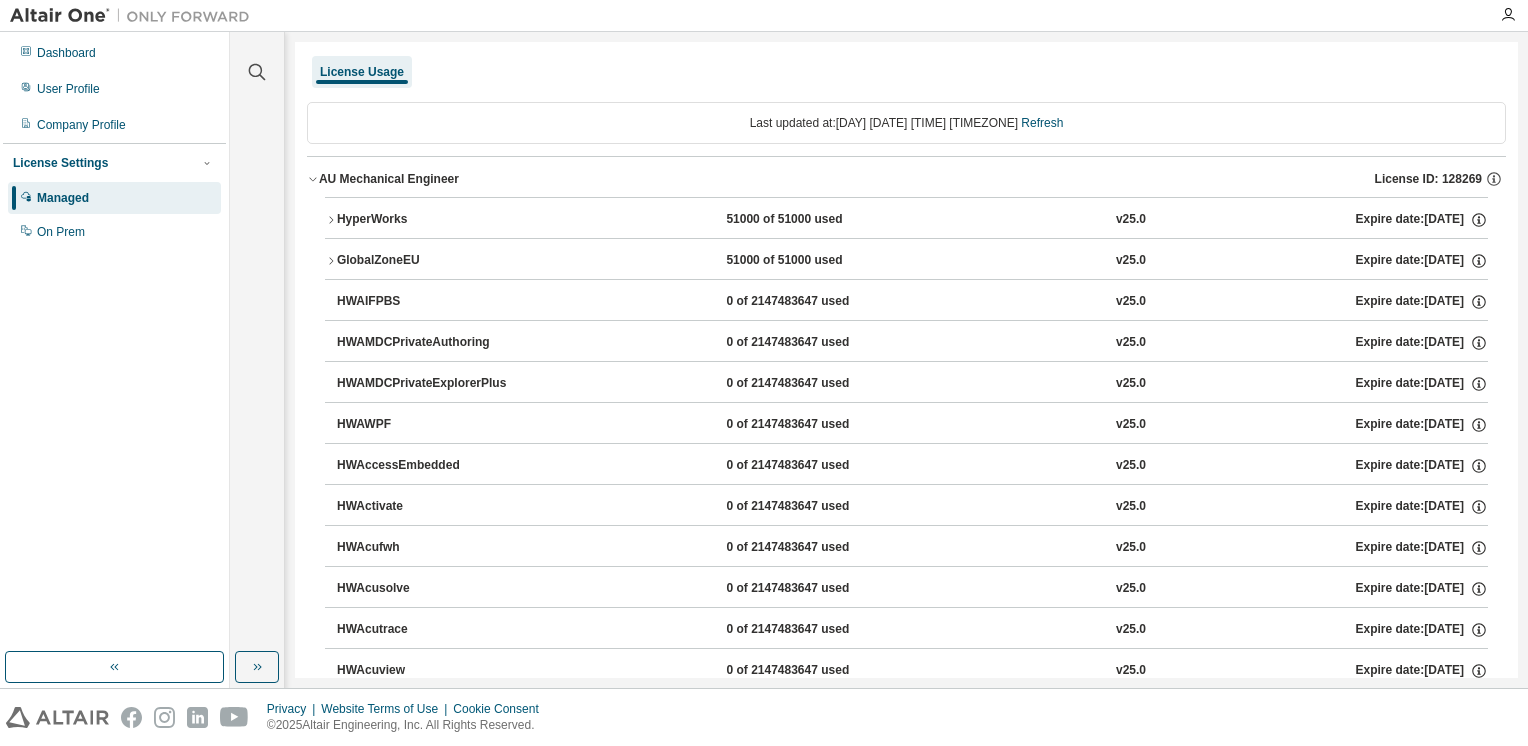 click on "HyperWorks" at bounding box center [427, 220] 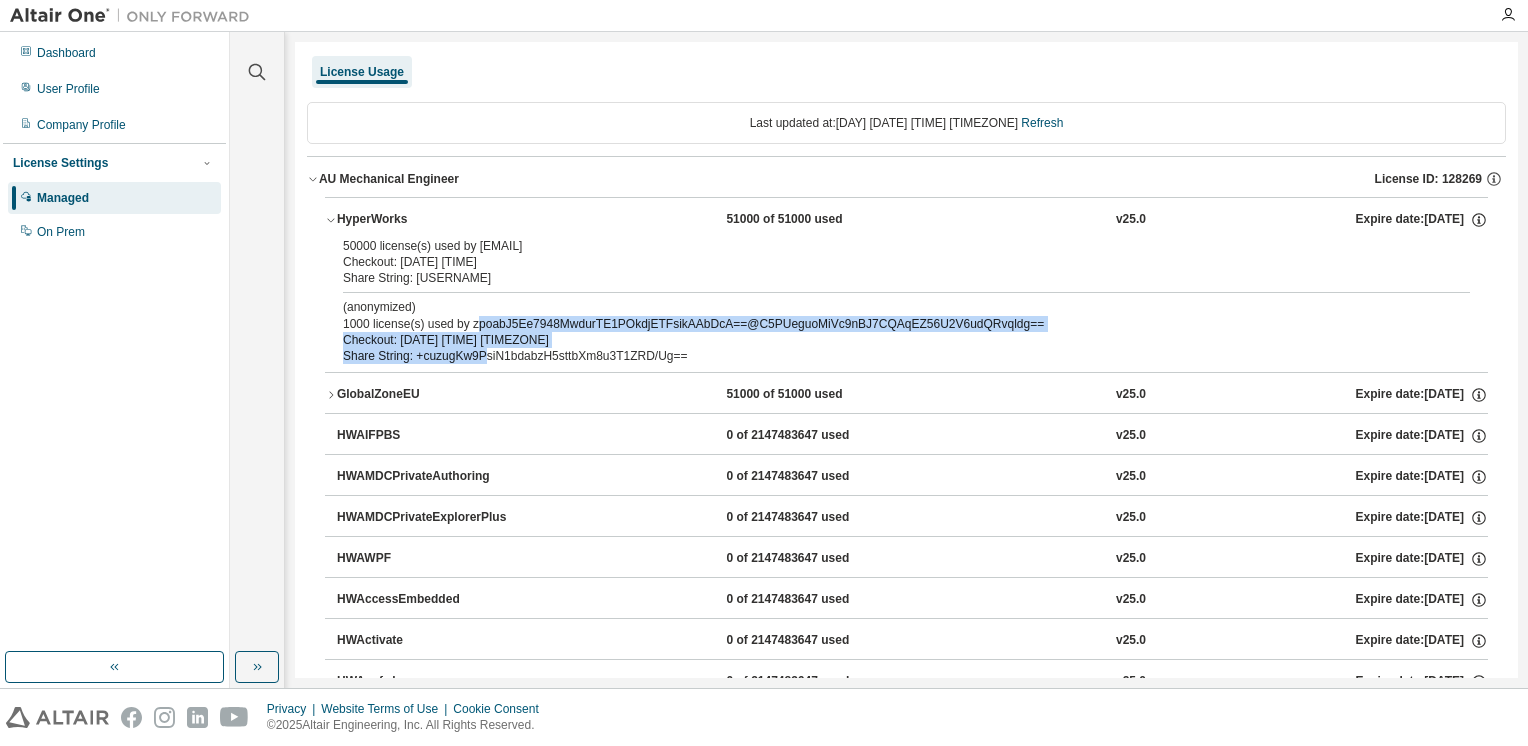 drag, startPoint x: 476, startPoint y: 324, endPoint x: 478, endPoint y: 354, distance: 30.066593 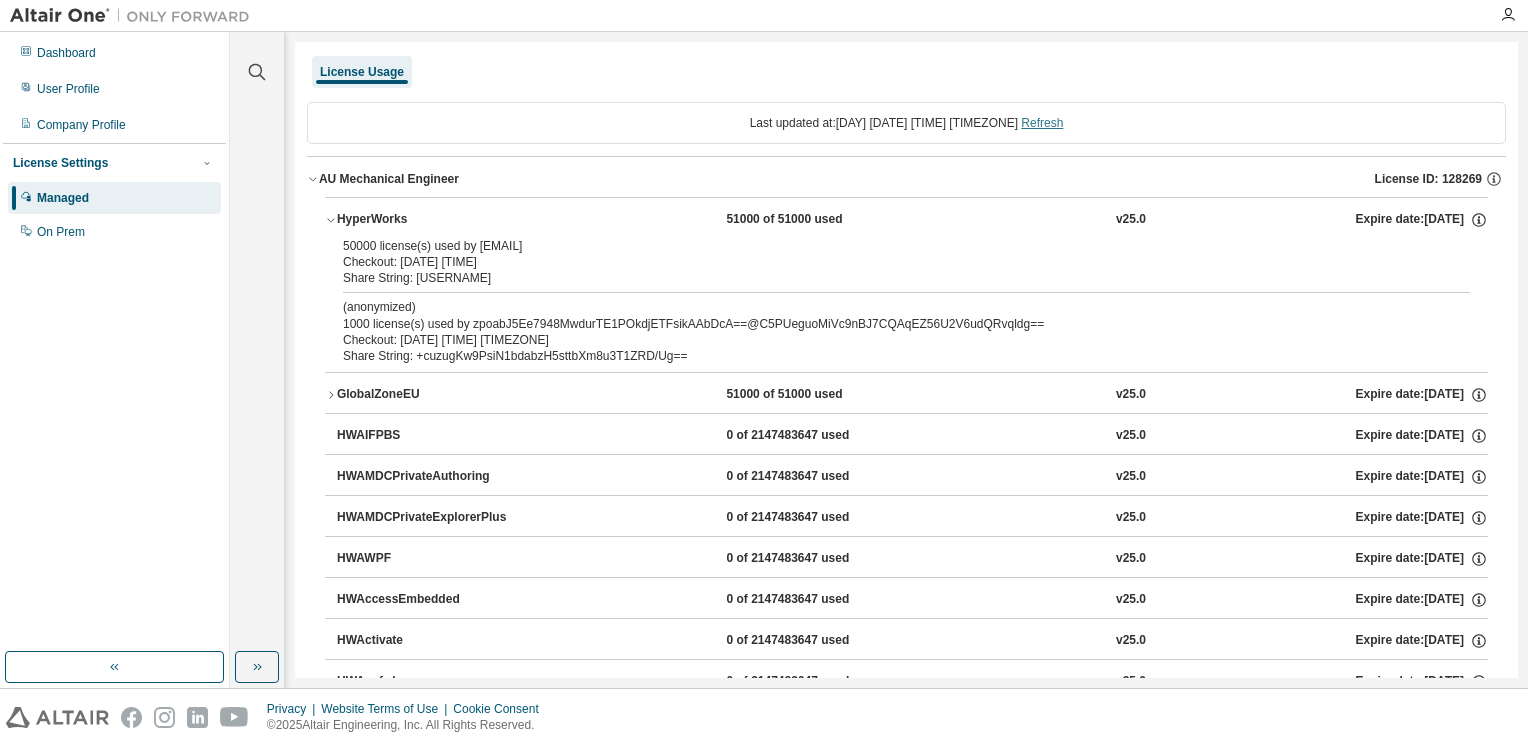 click on "Refresh" at bounding box center (1042, 123) 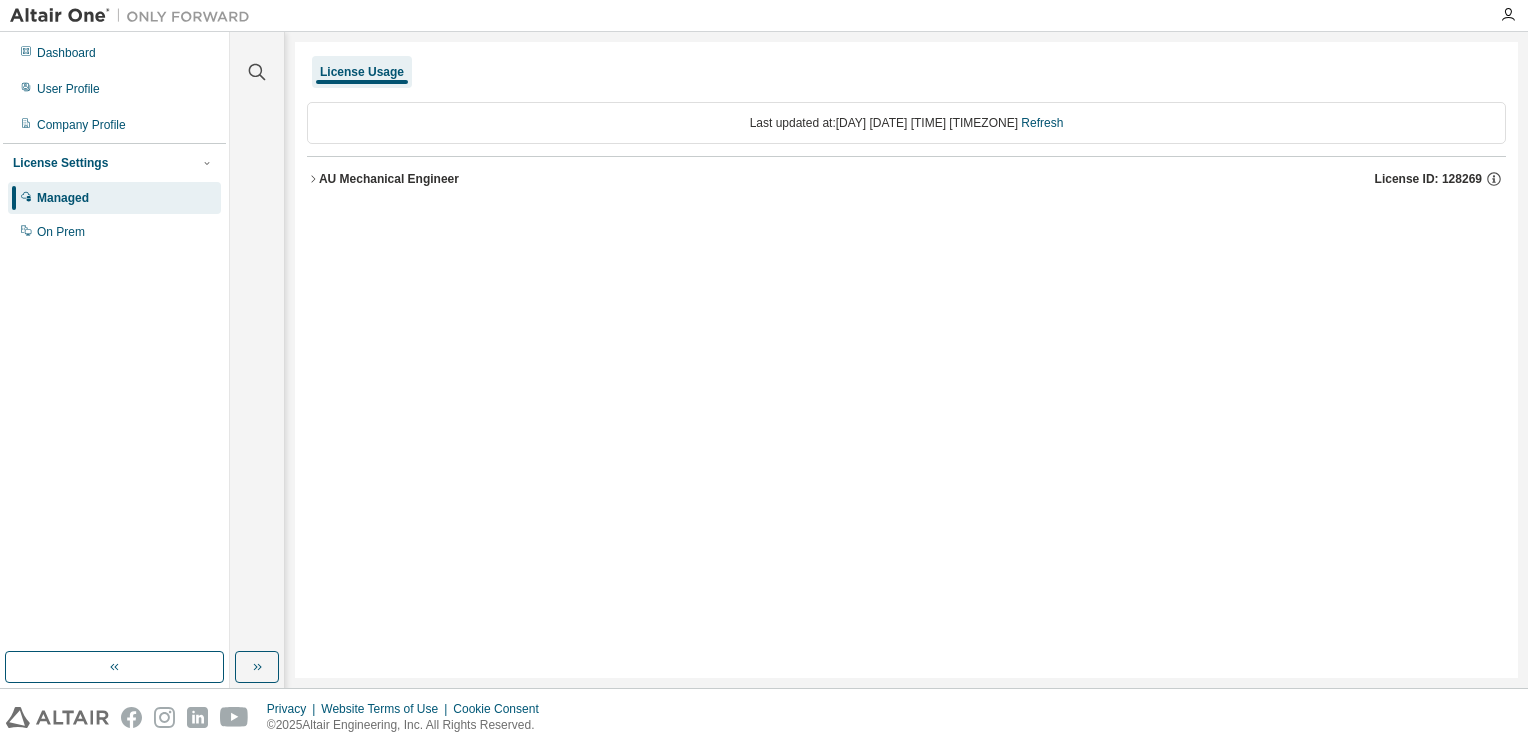 click on "AU Mechanical Engineer License ID: 128269" at bounding box center [912, 179] 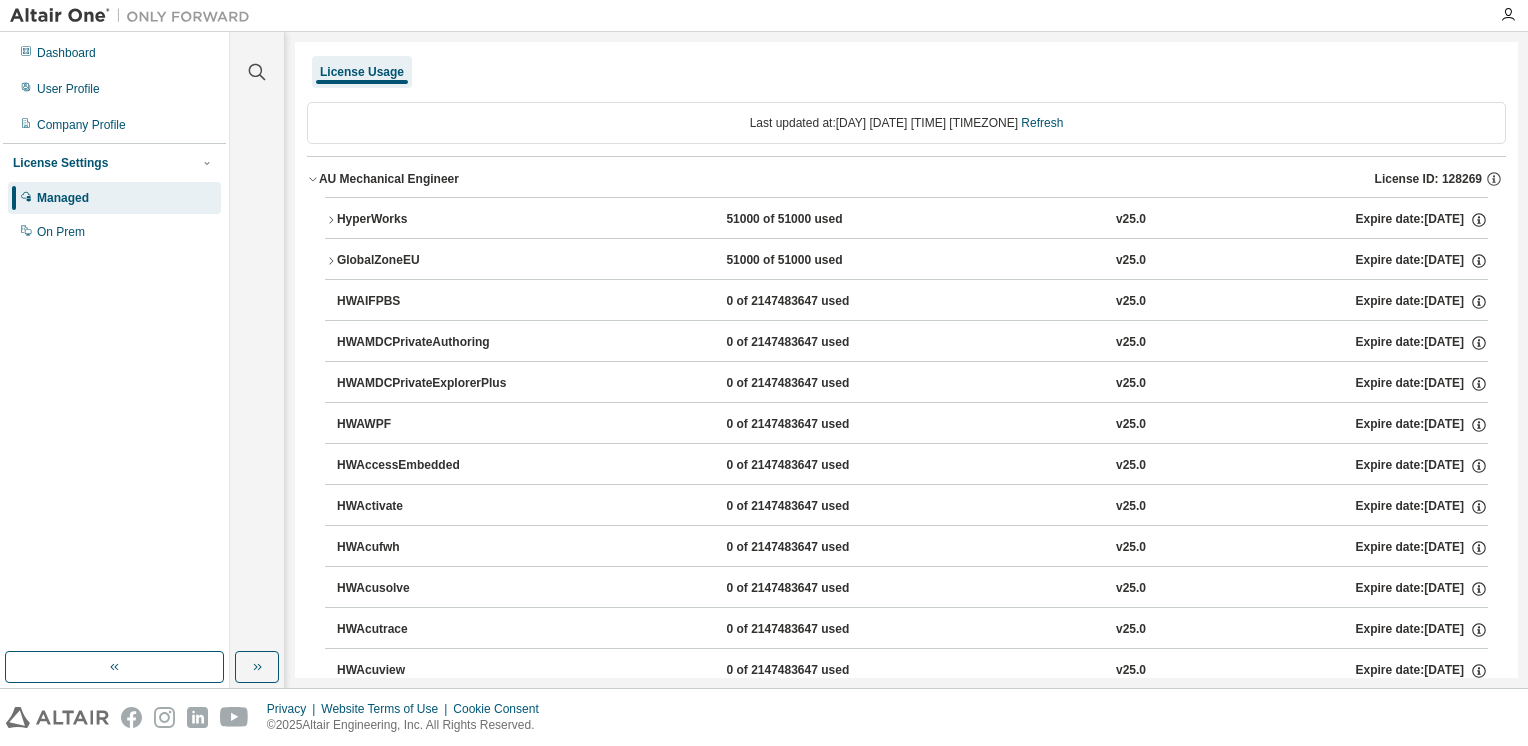 click on "HyperWorks" at bounding box center [427, 220] 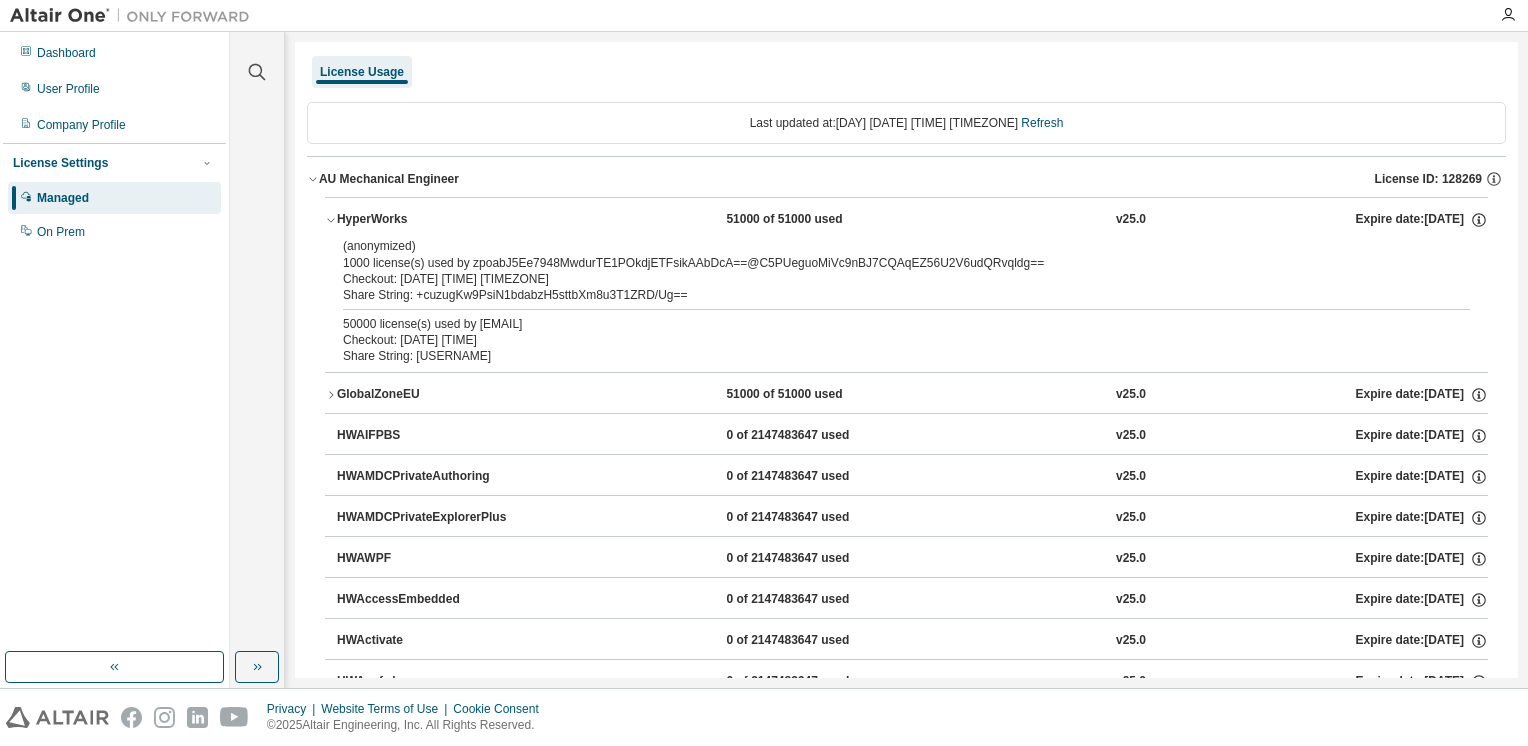 click on "Checkout: [DATE] [TIME] GMT+2" at bounding box center (882, 279) 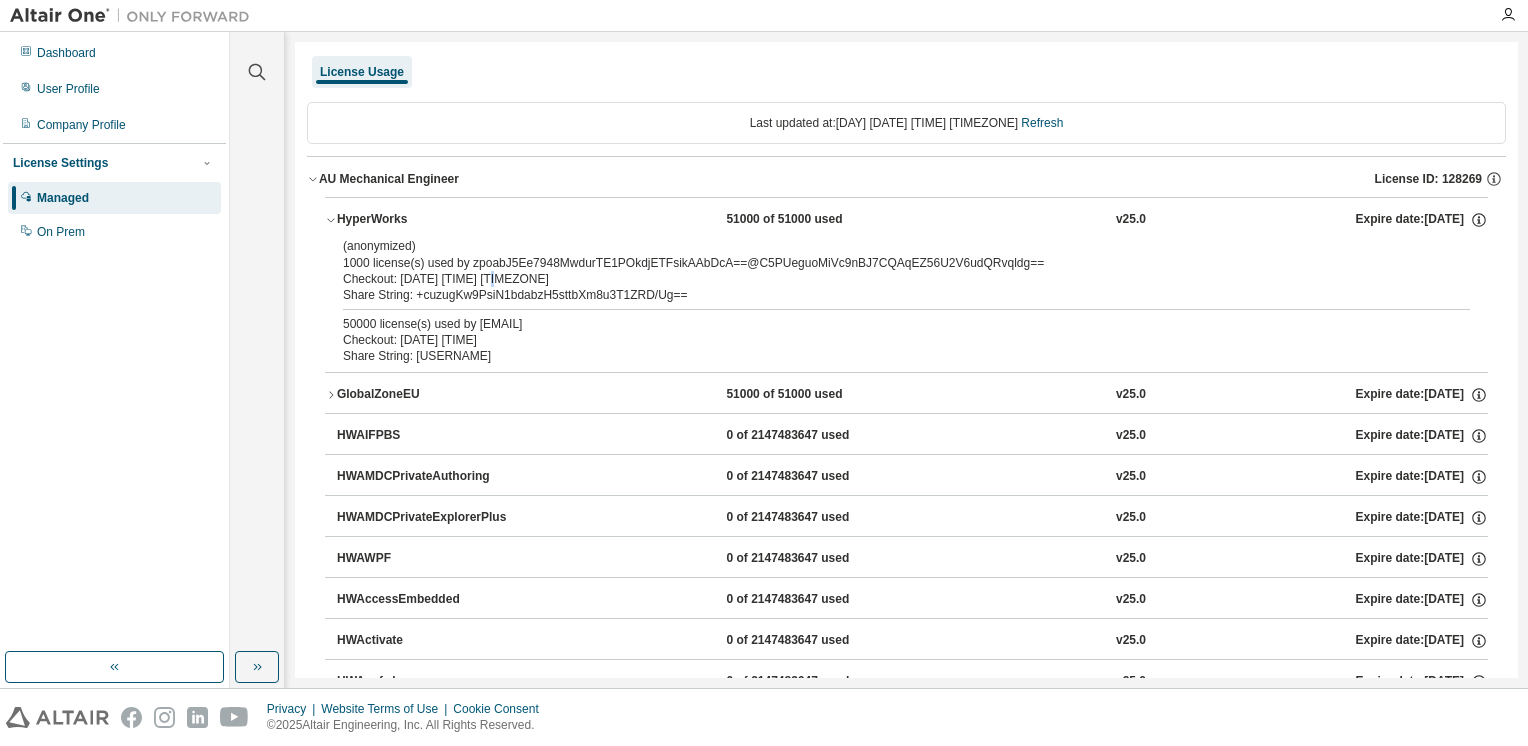 click on "Checkout: [DATE] [TIME] GMT+2" at bounding box center (882, 279) 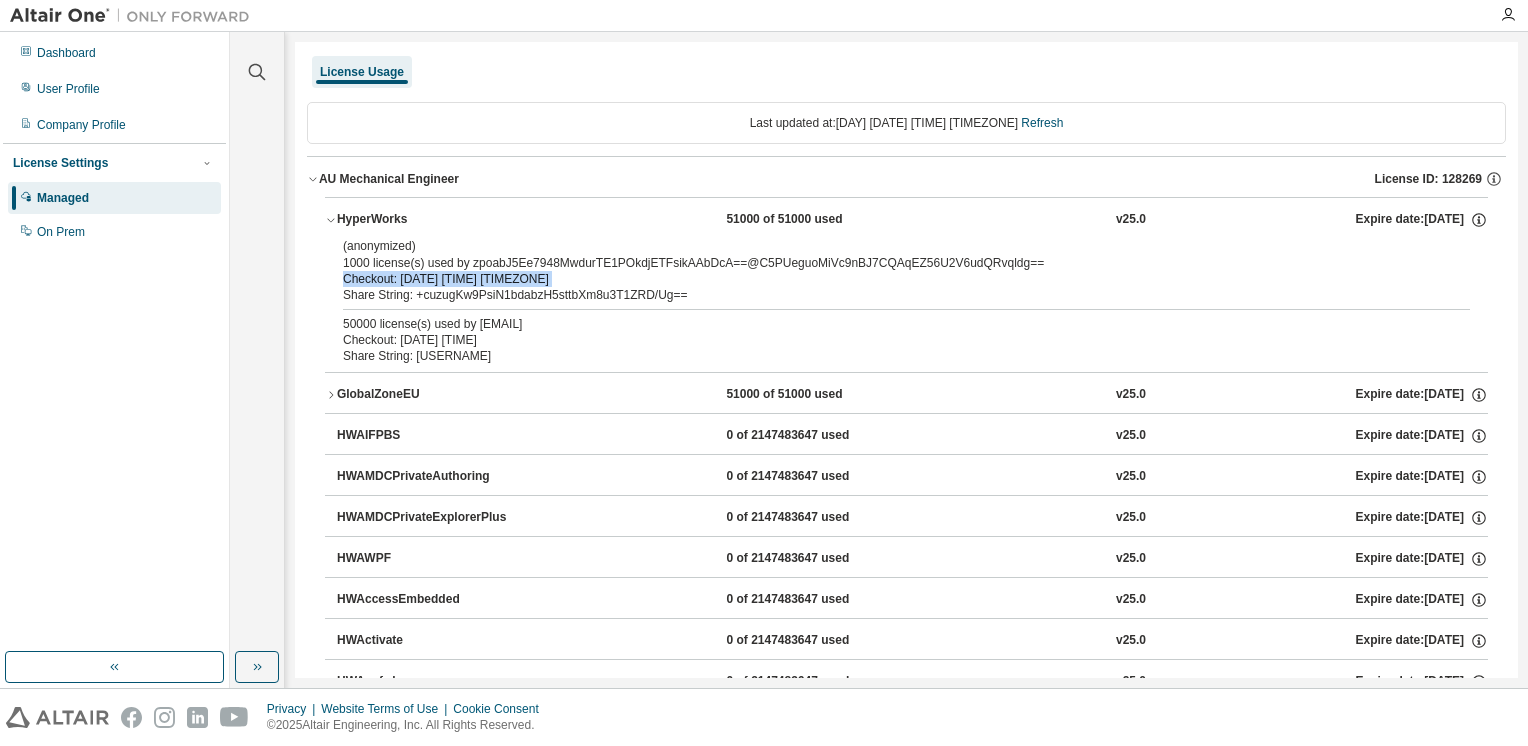 click on "Checkout: [DATE] [TIME] GMT+2" at bounding box center (882, 279) 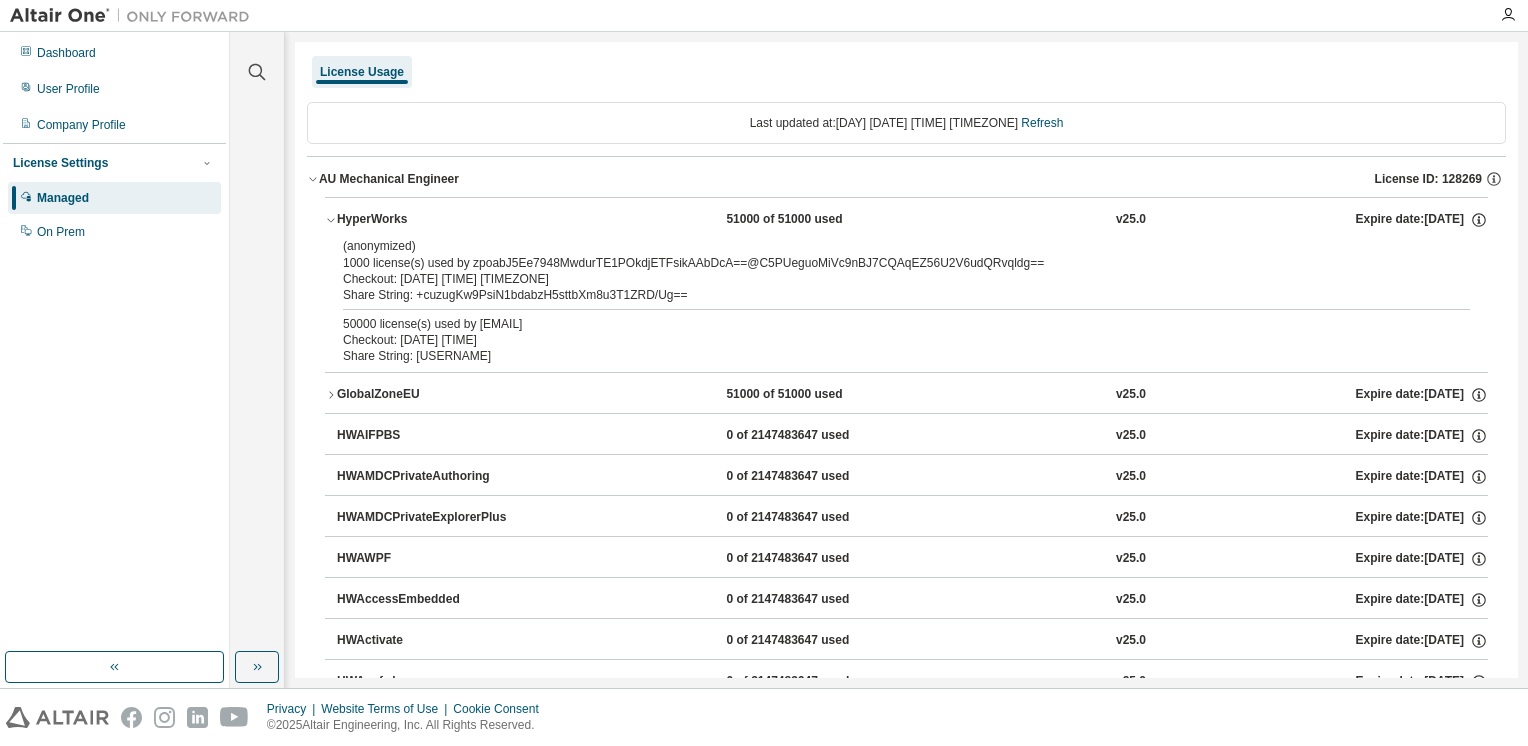 drag, startPoint x: 492, startPoint y: 284, endPoint x: 500, endPoint y: 293, distance: 12.0415945 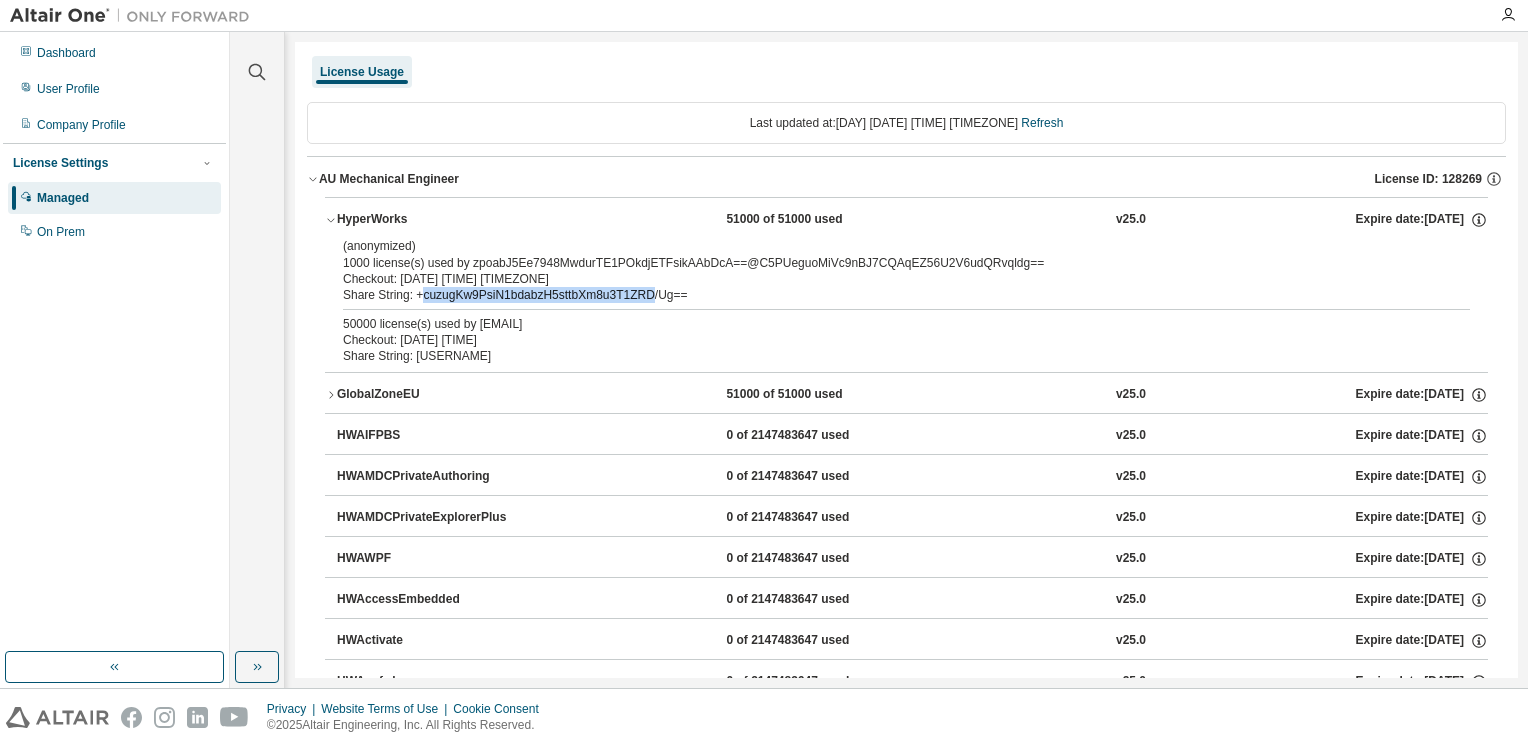 click on "Share String: +cuzugKw9PsiN1bdabzH5sttbXm8u3T1ZRD/Ug==" at bounding box center (882, 295) 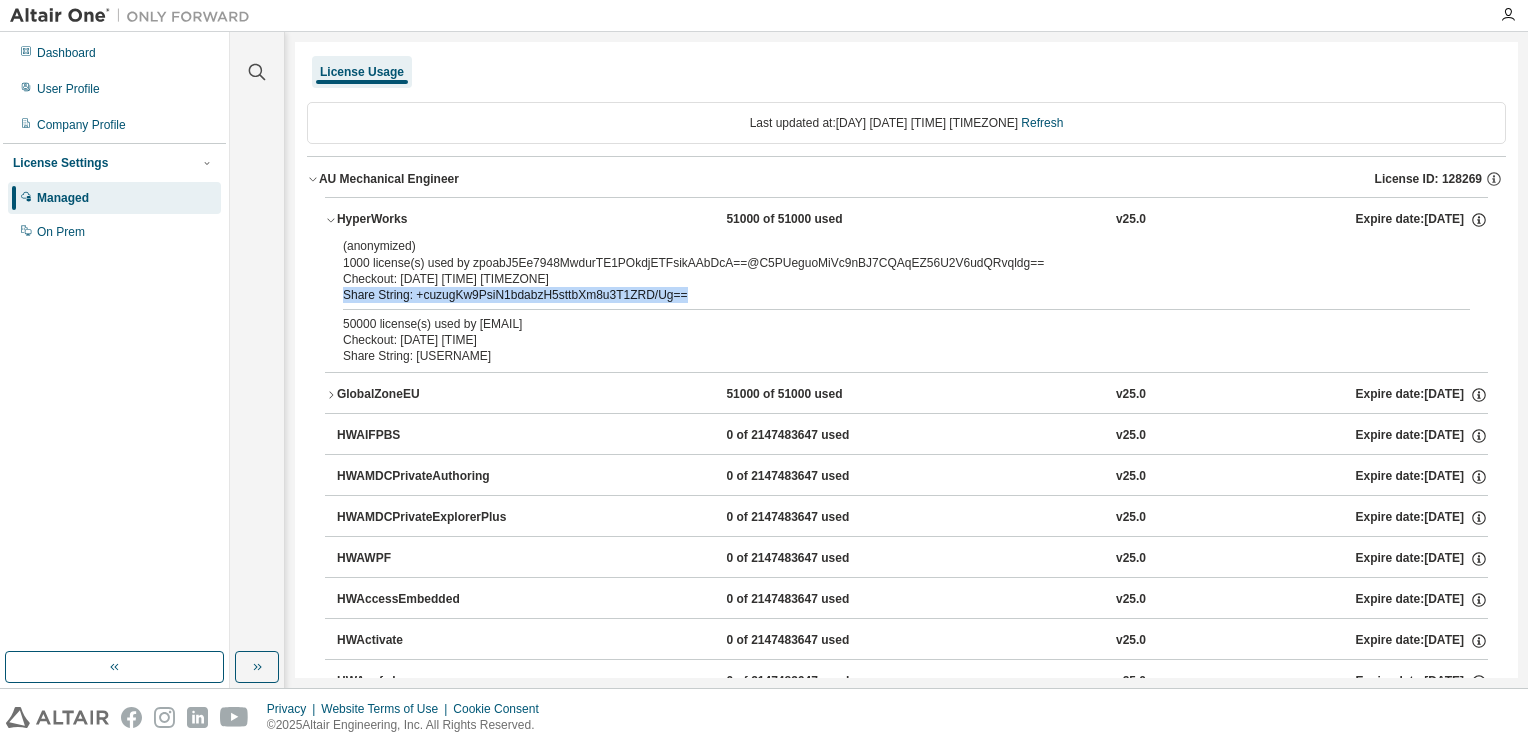 click on "Share String: +cuzugKw9PsiN1bdabzH5sttbXm8u3T1ZRD/Ug==" at bounding box center (882, 295) 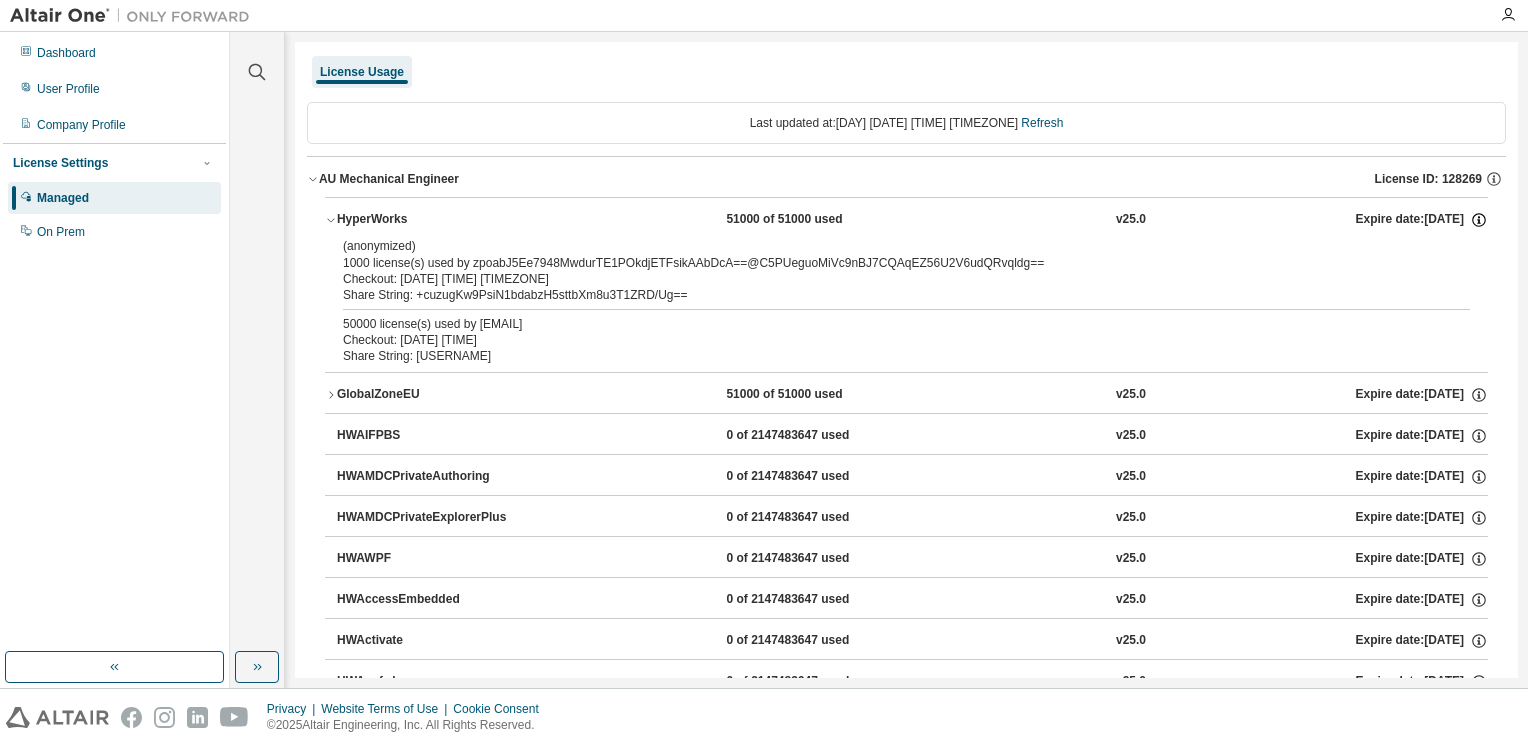 click 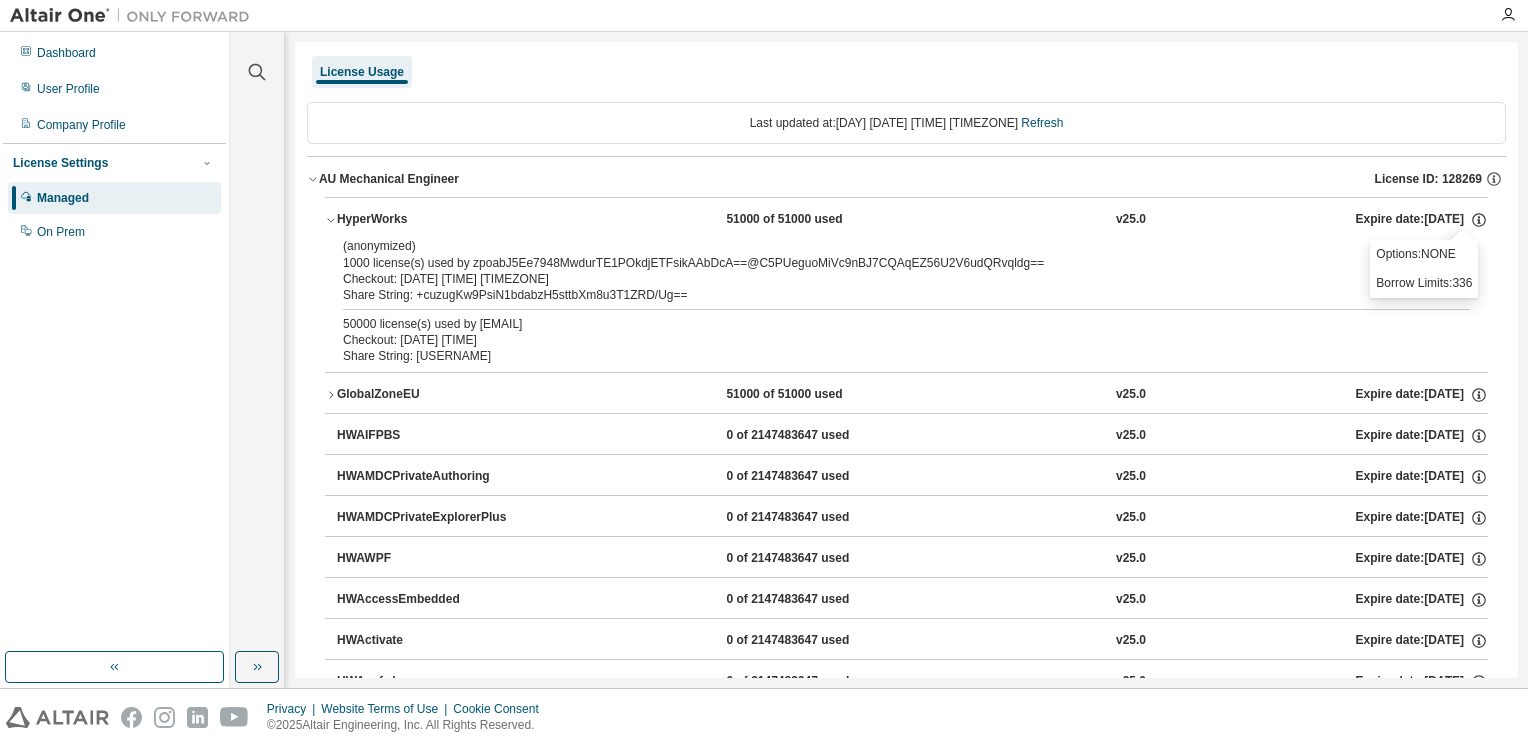 click on "Share String: +cuzugKw9PsiN1bdabzH5sttbXm8u3T1ZRD/Ug==" at bounding box center (882, 295) 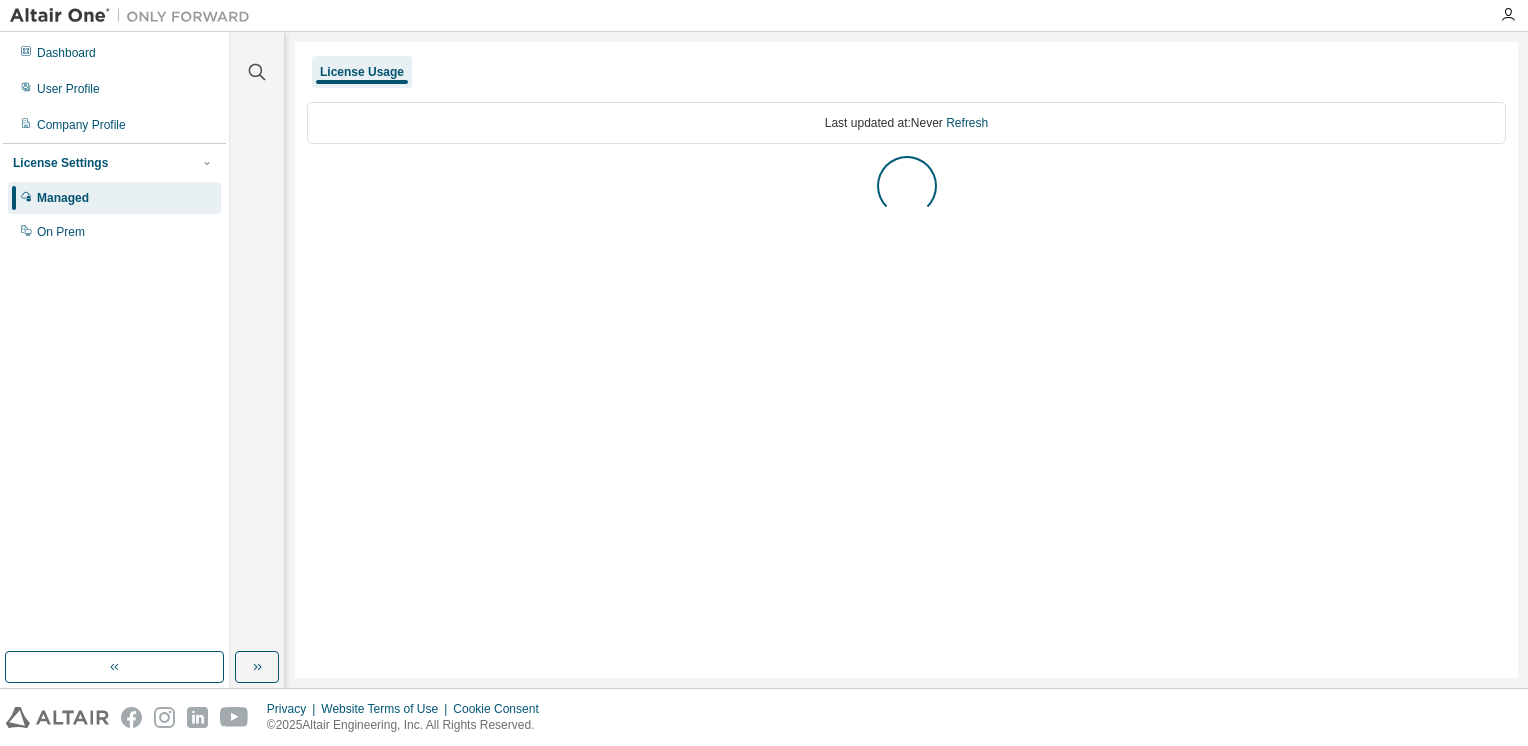 scroll, scrollTop: 0, scrollLeft: 0, axis: both 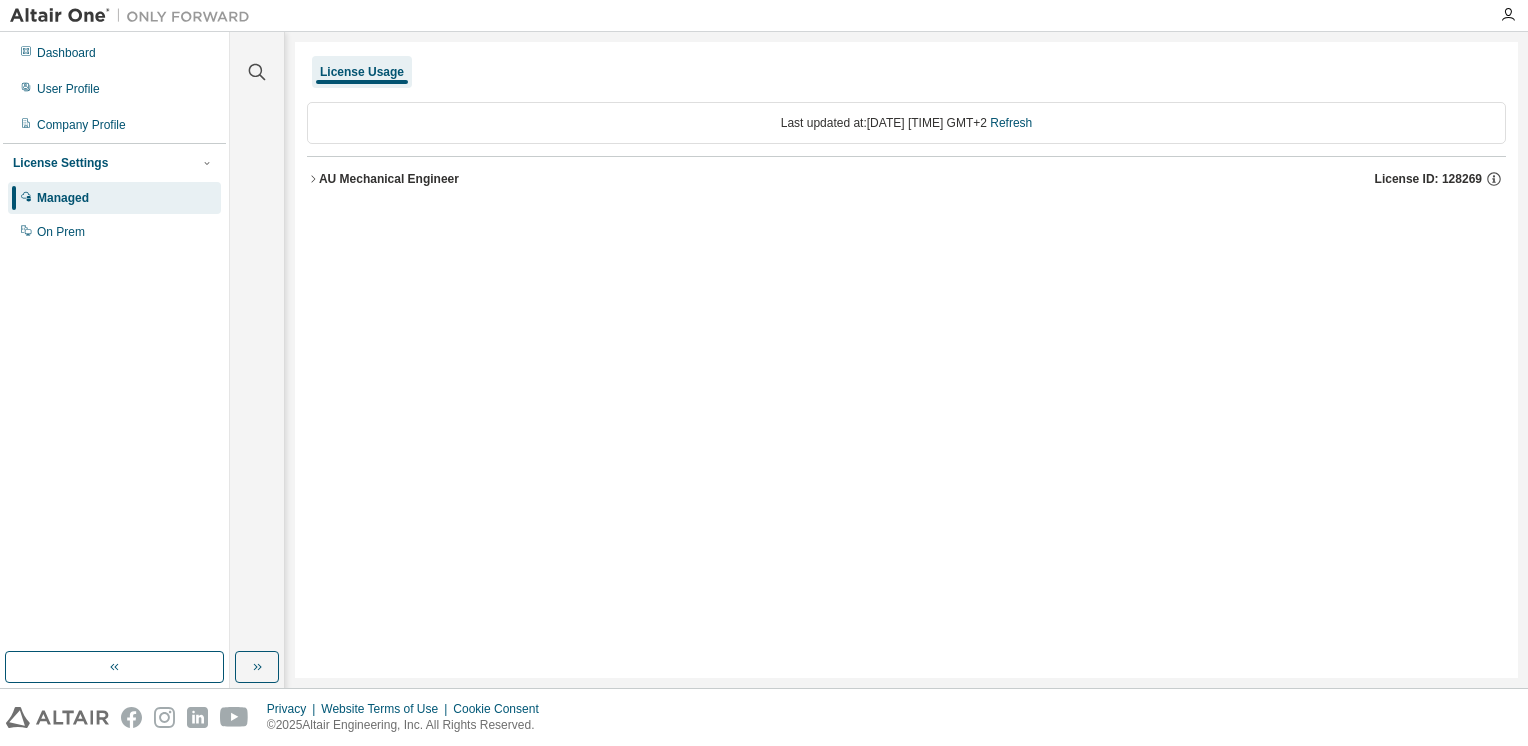 click on "AU Mechanical Engineer" at bounding box center (389, 179) 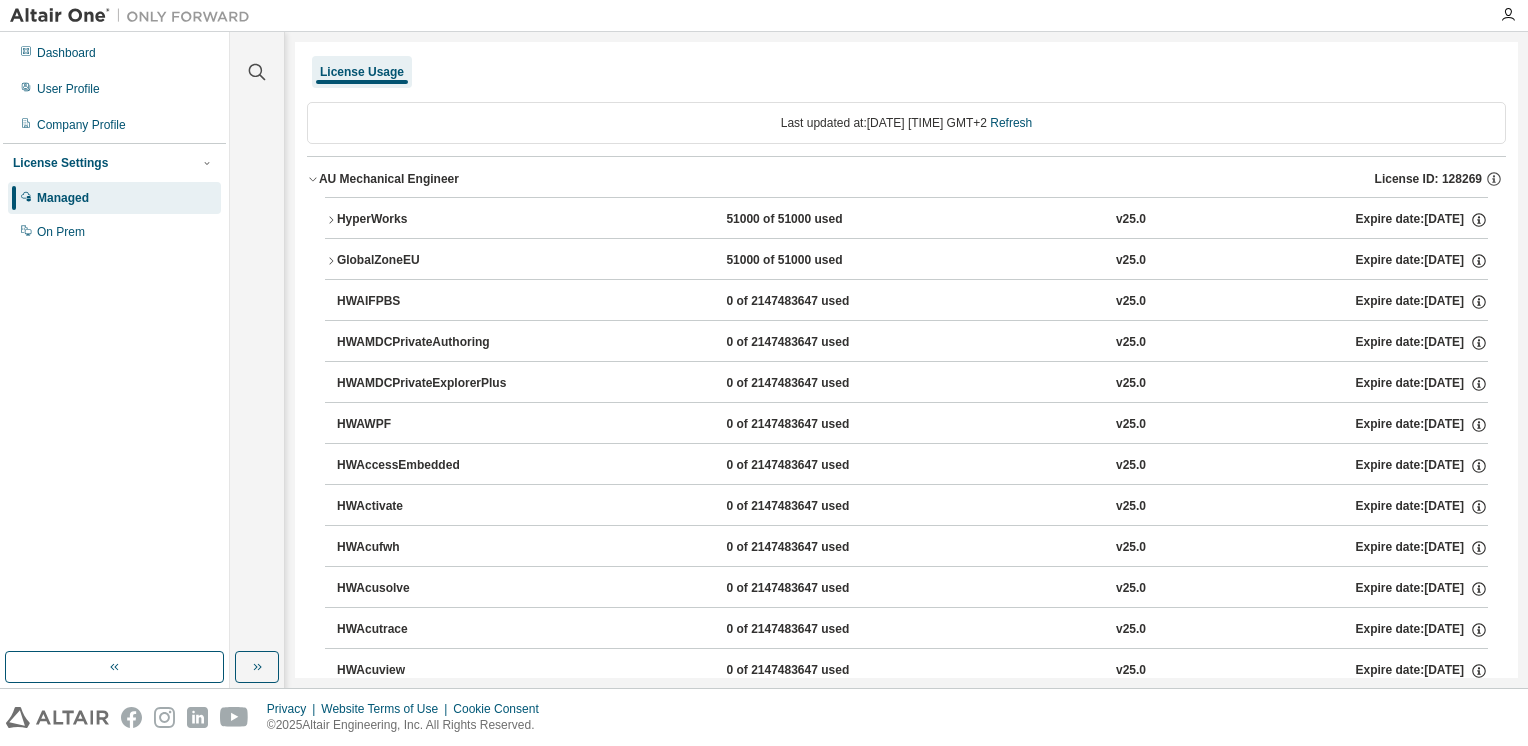 click on "HyperWorks" at bounding box center [427, 220] 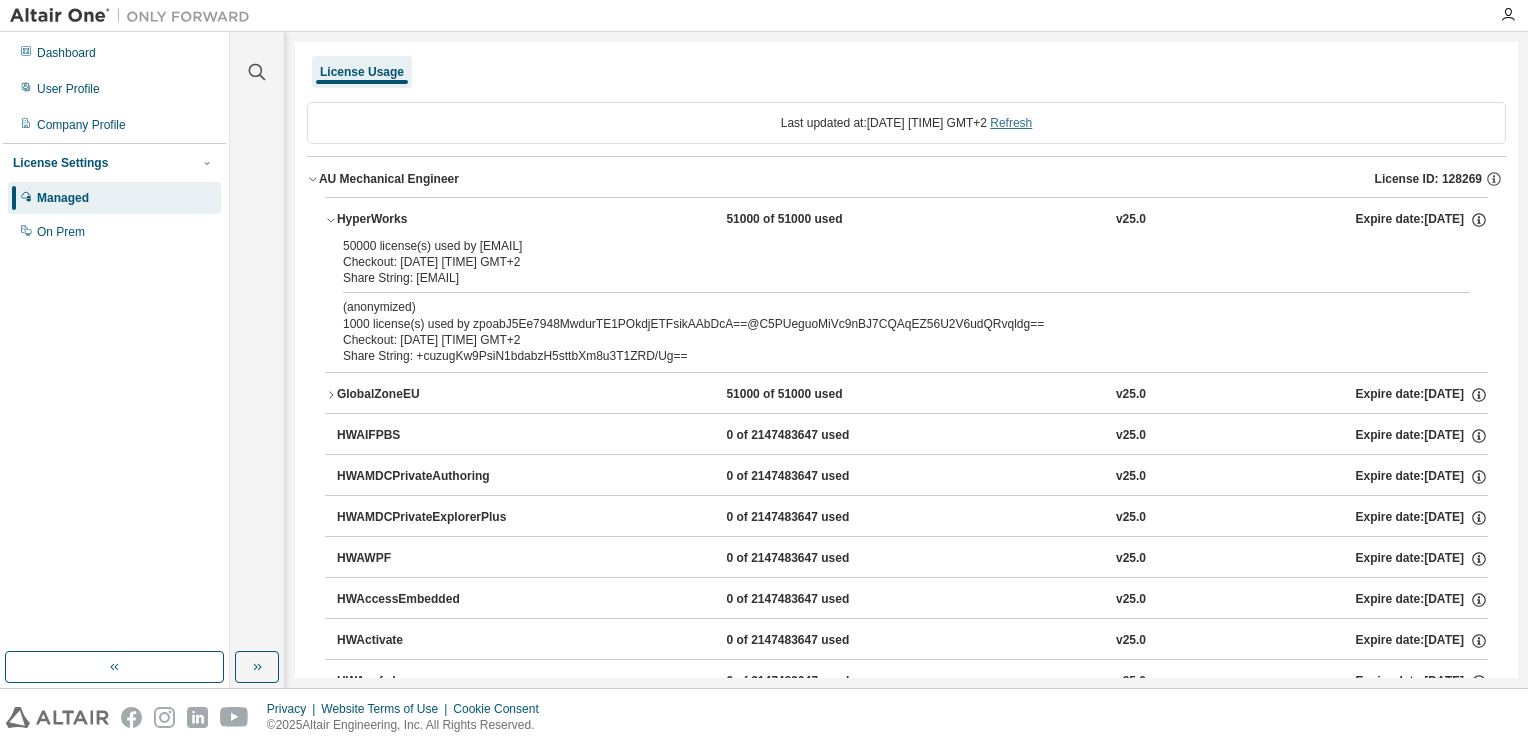 click on "Refresh" at bounding box center [1011, 123] 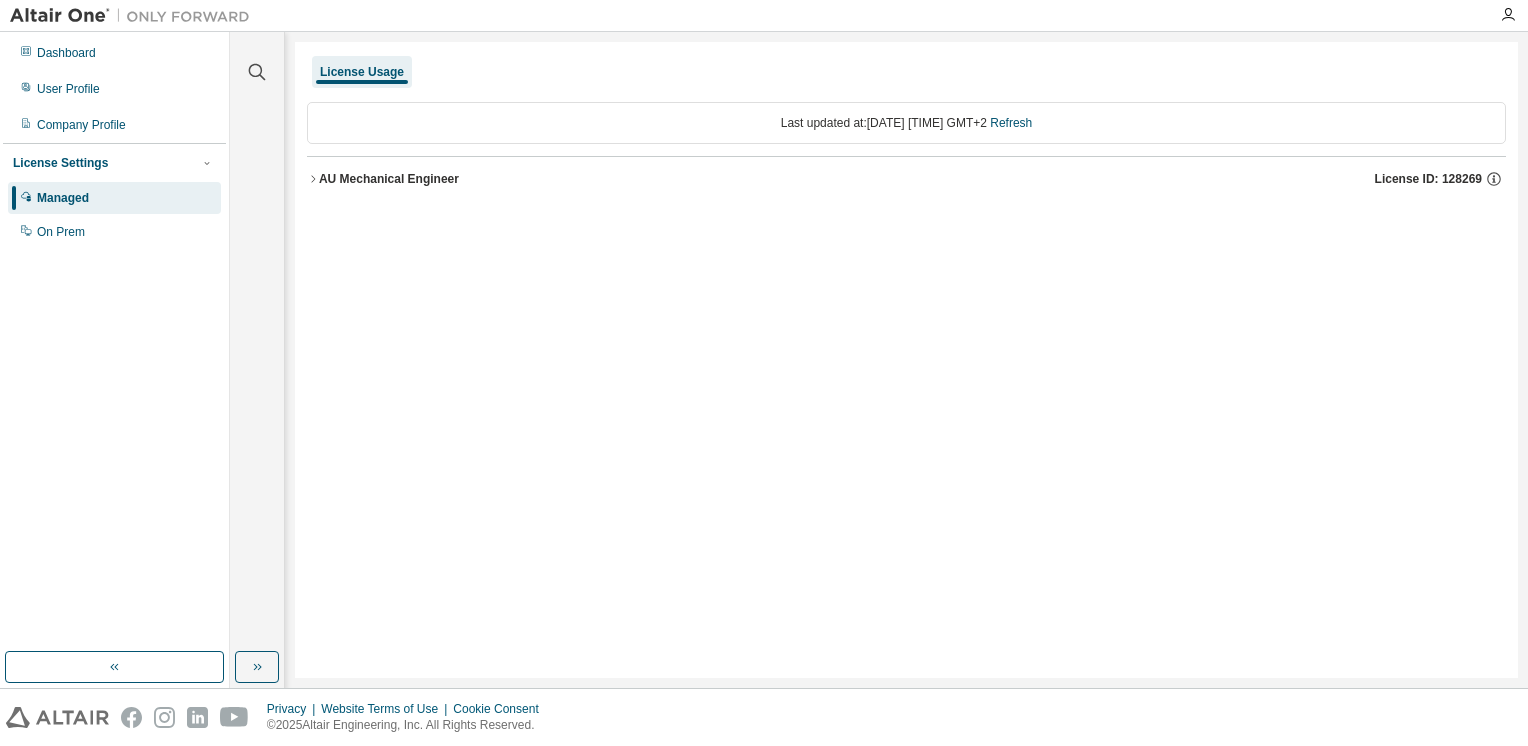 click on "Clear all Collapse on share string Yes No Only used licenses Yes No Only my usage Yes No Feature HyperWorks GlobalZoneEU HWAIFPBS HWAMDCPrivateAuthoring HWAMDCPrivateExplorerPlus HWAWPF HWAccessEmbedded HWActivate HWAcufwh HWAcusolve HWAcutrace HWAcuview HWAltairBushingModel HWAltairCopilotHyperWorks HWAltairManufacturingSolver HWAltairMfgSolver HWAltairOneDesktop HWAltairOneEnterpriseUser HWAnalyticsPBS HWAnalyticsUser HWAutomate HWAutomationBatch HWBatchMesher HWBatchUtilities HWBatteryDesigner HWBatteryDesignerRVE HWClick2CastGUI HWClick2CastSolver HWClick2ExtrudeCalibSolver HWClick2ExtrudeProcess HWClick2ExtrudeQuenchingSolver HWClick2FormIncrGUI HWClick2FormOneStep HWClick2MoldGUI HWClick2MoldSolver HWCompose HWConnectMe HWDataManager HWDesignAIGui HWDistributedLoadMapper HWEComputeManager HWEDataManager HWEDisplayManager HWEProcessManager HWEProcessManagerApp HWEResultsManager HWESAComp HWESimulationManager HWEmbedBasic HWEmbedCodeGen HWEmbedDigitalPower HWEmbedSimulation HWEmbedeDrives HWEnvisionBase" at bounding box center (879, 360) 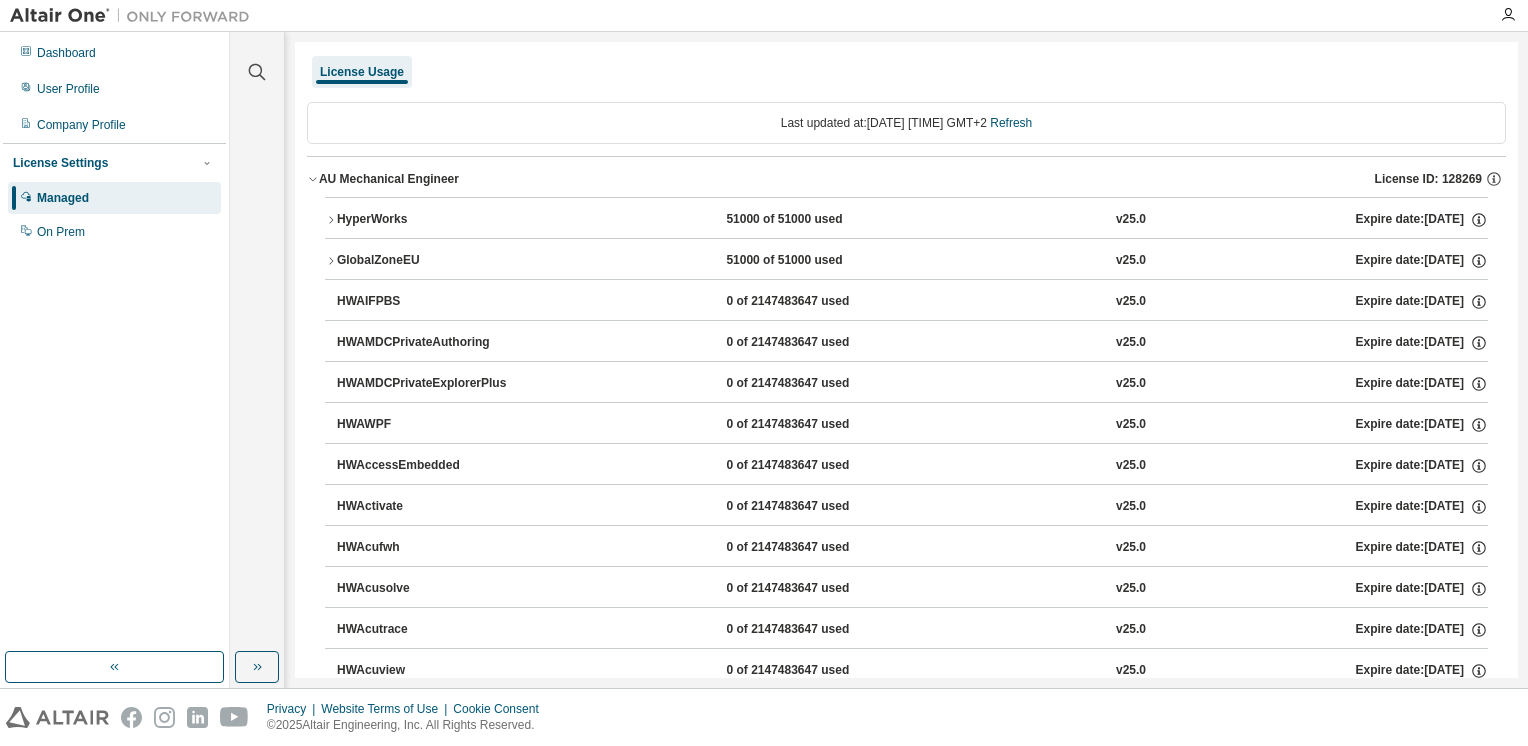 click on "HyperWorks" at bounding box center [427, 220] 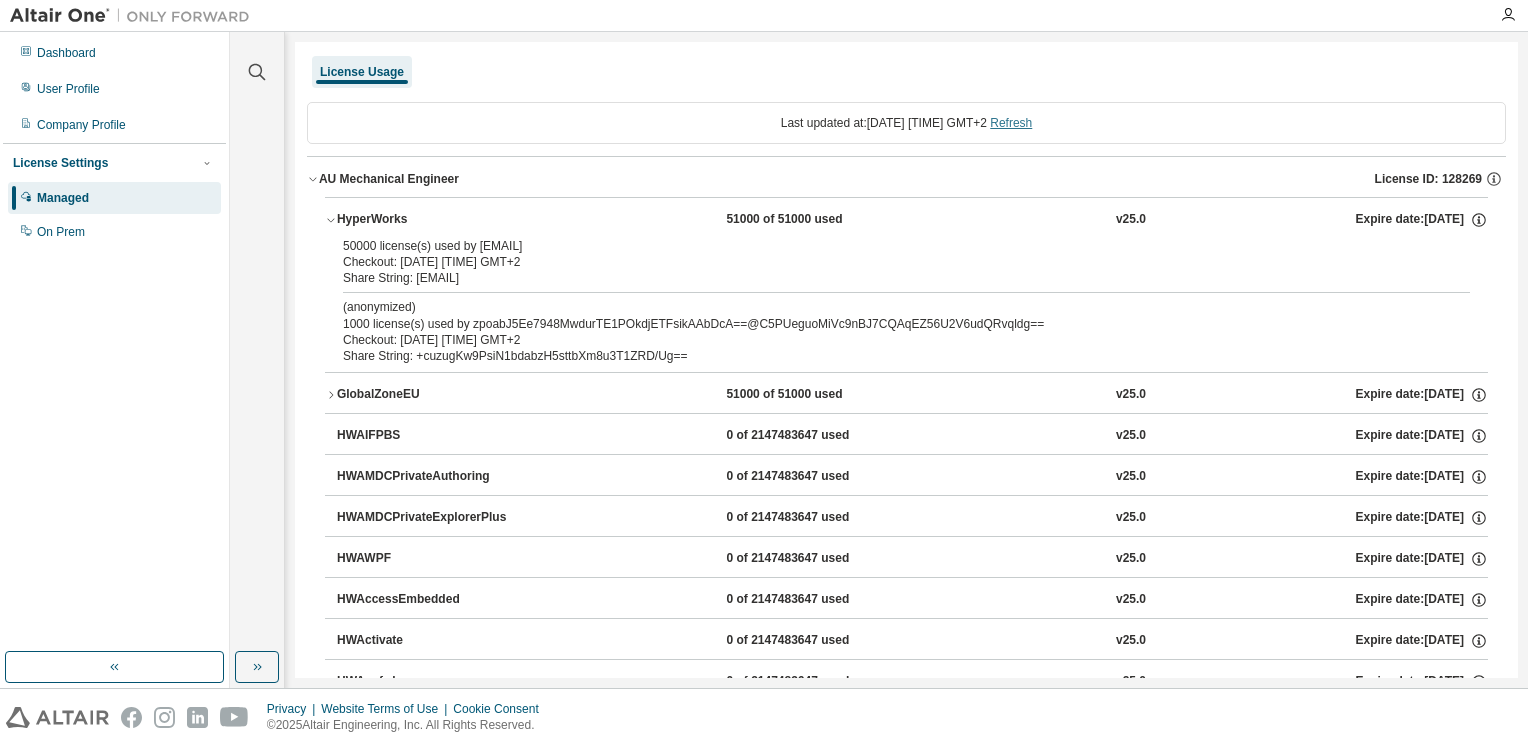 click on "Refresh" at bounding box center (1011, 123) 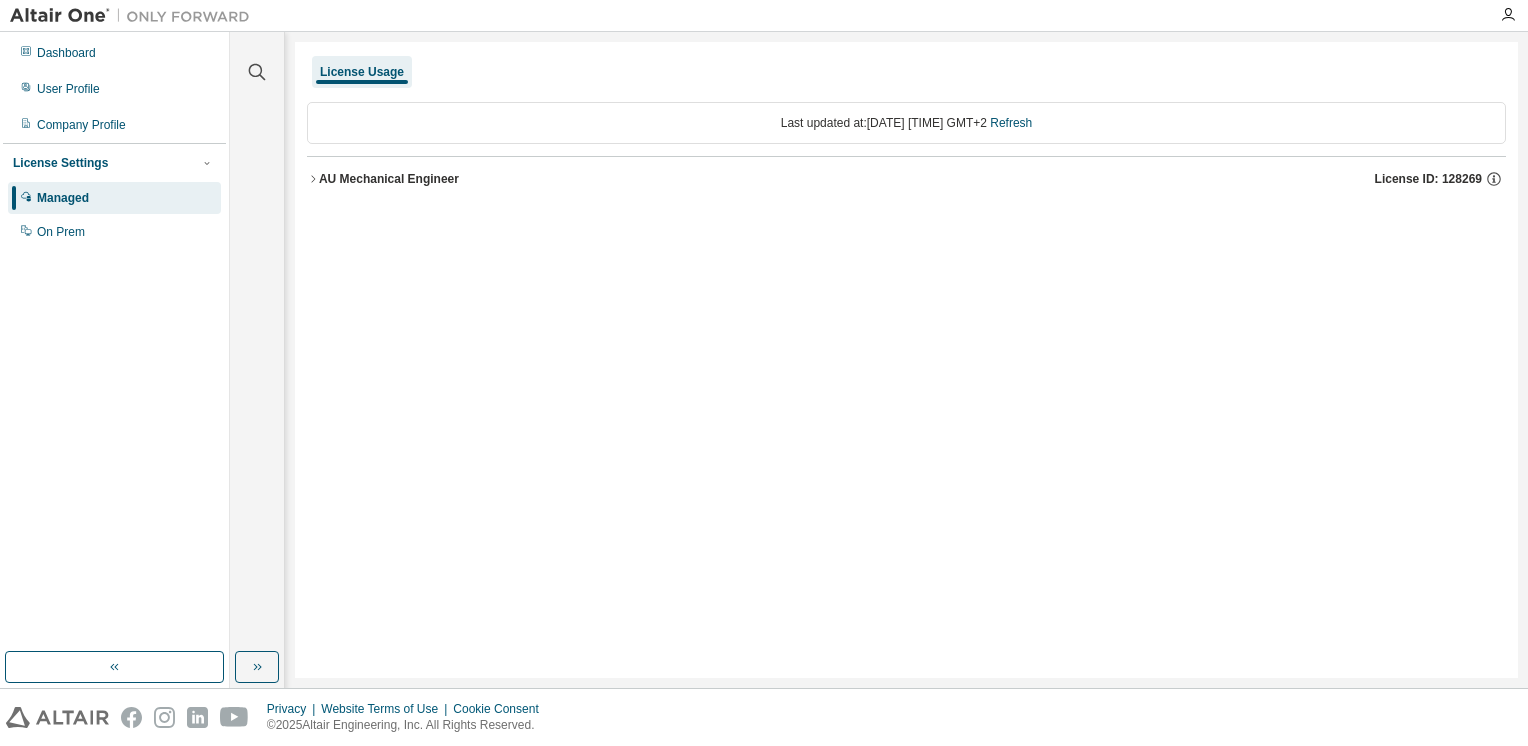 click on "AU Mechanical Engineer License ID: 128269" at bounding box center (906, 179) 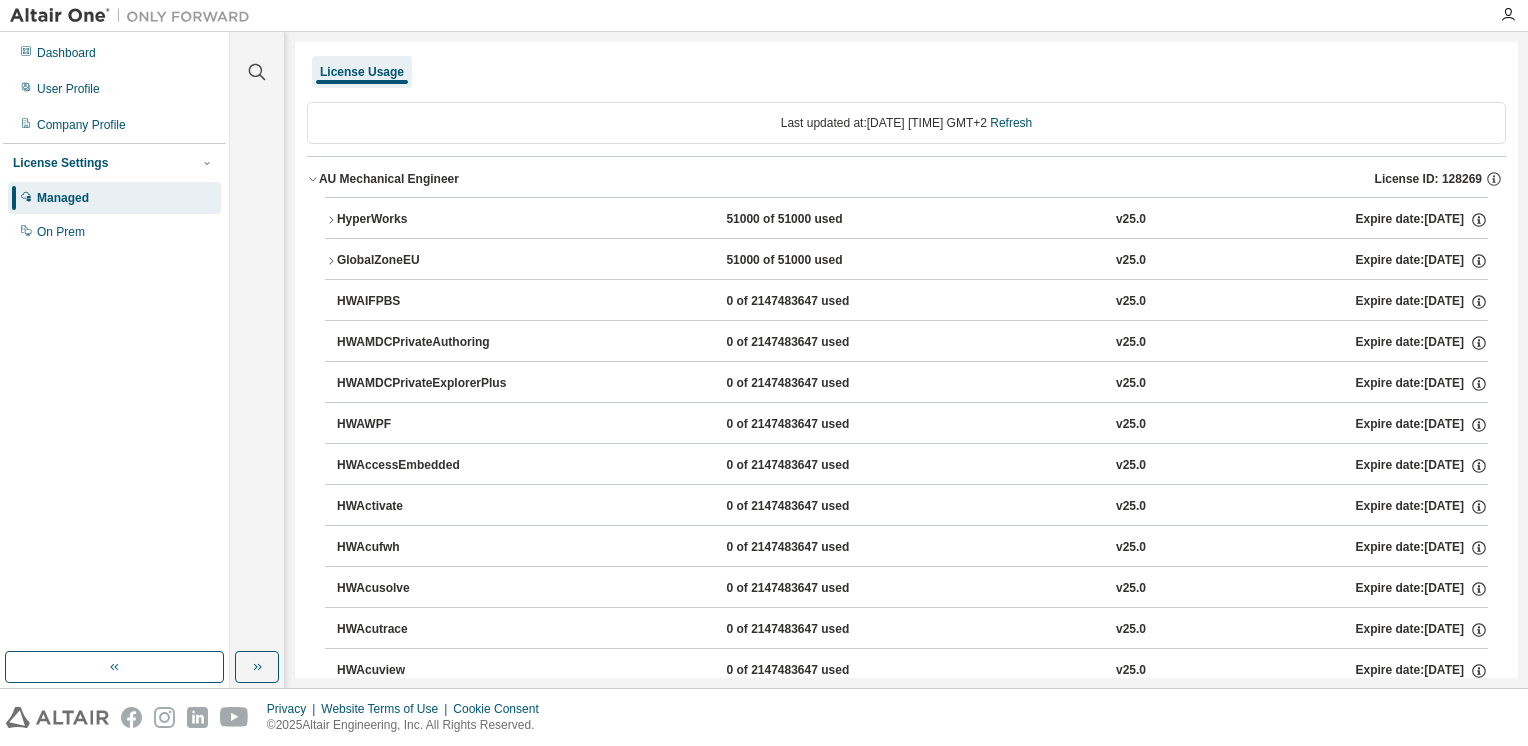 click on "HyperWorks" at bounding box center (427, 220) 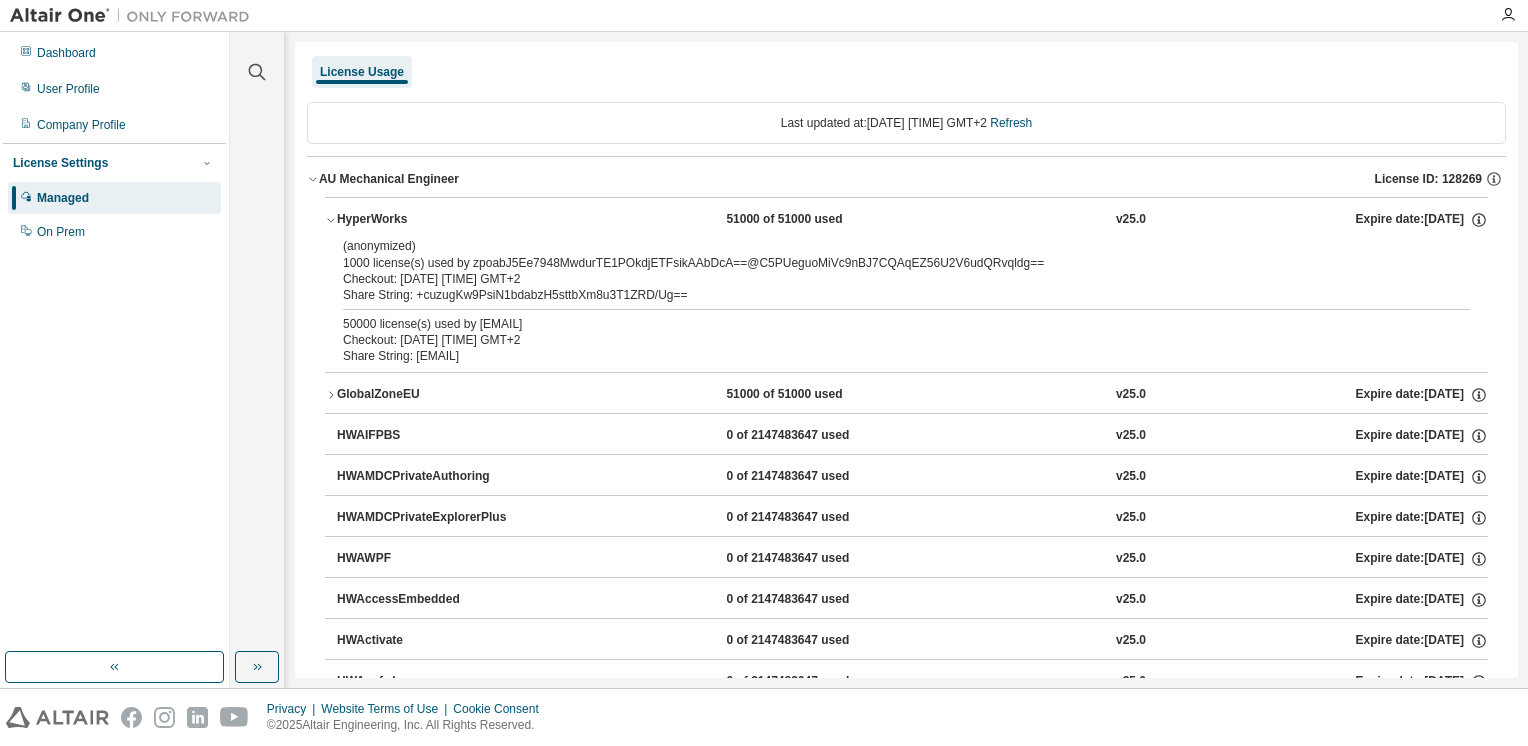 click on "(anonymized) 1000 license(s) used by [EMAIL] Checkout: [DATE] [TIME] GMT+2 Share String: [STRING] 50000 license(s) used by [EMAIL] Checkout: [DATE] [TIME] GMT+2 Share String: [EMAIL]" at bounding box center (906, 305) 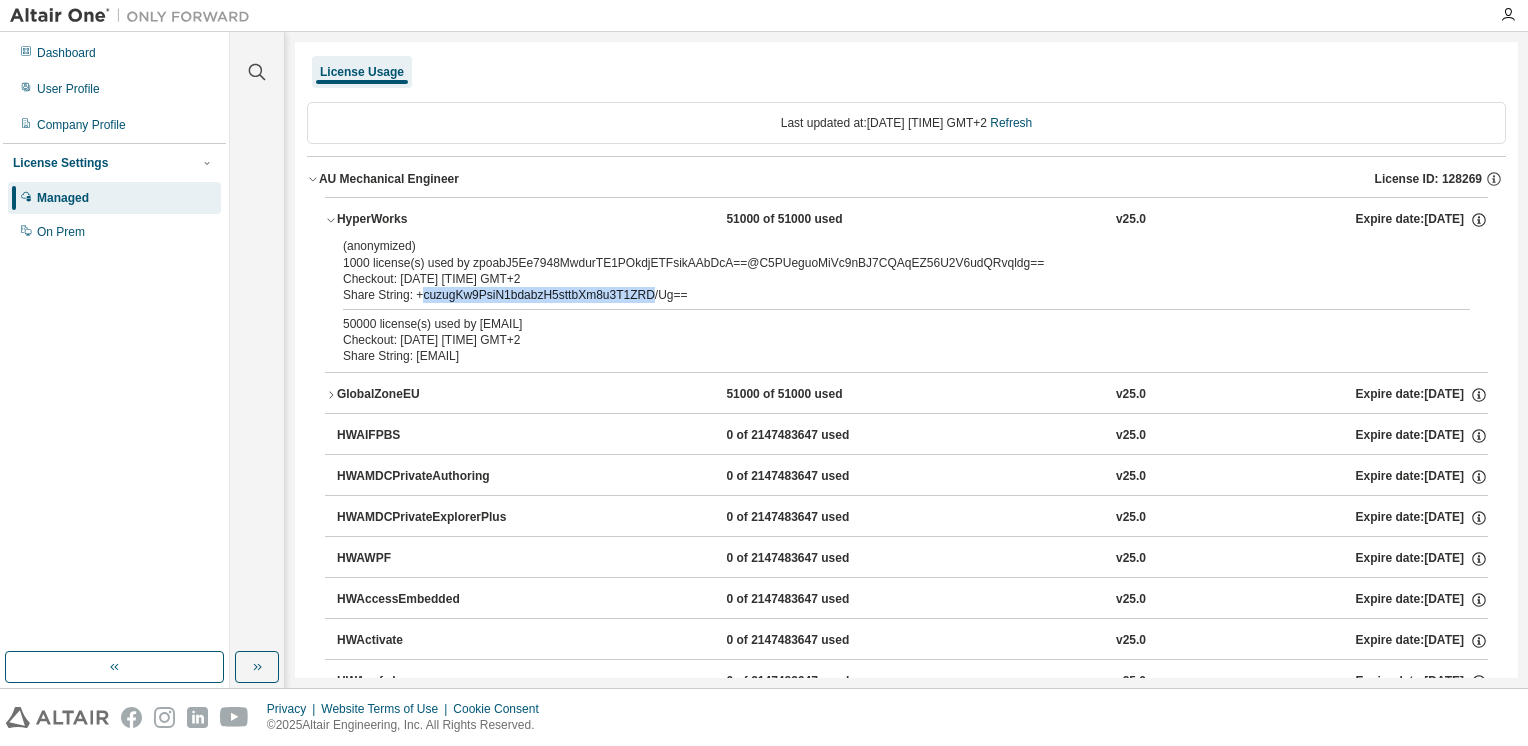 click on "Share String: +cuzugKw9PsiN1bdabzH5sttbXm8u3T1ZRD/Ug==" at bounding box center [882, 295] 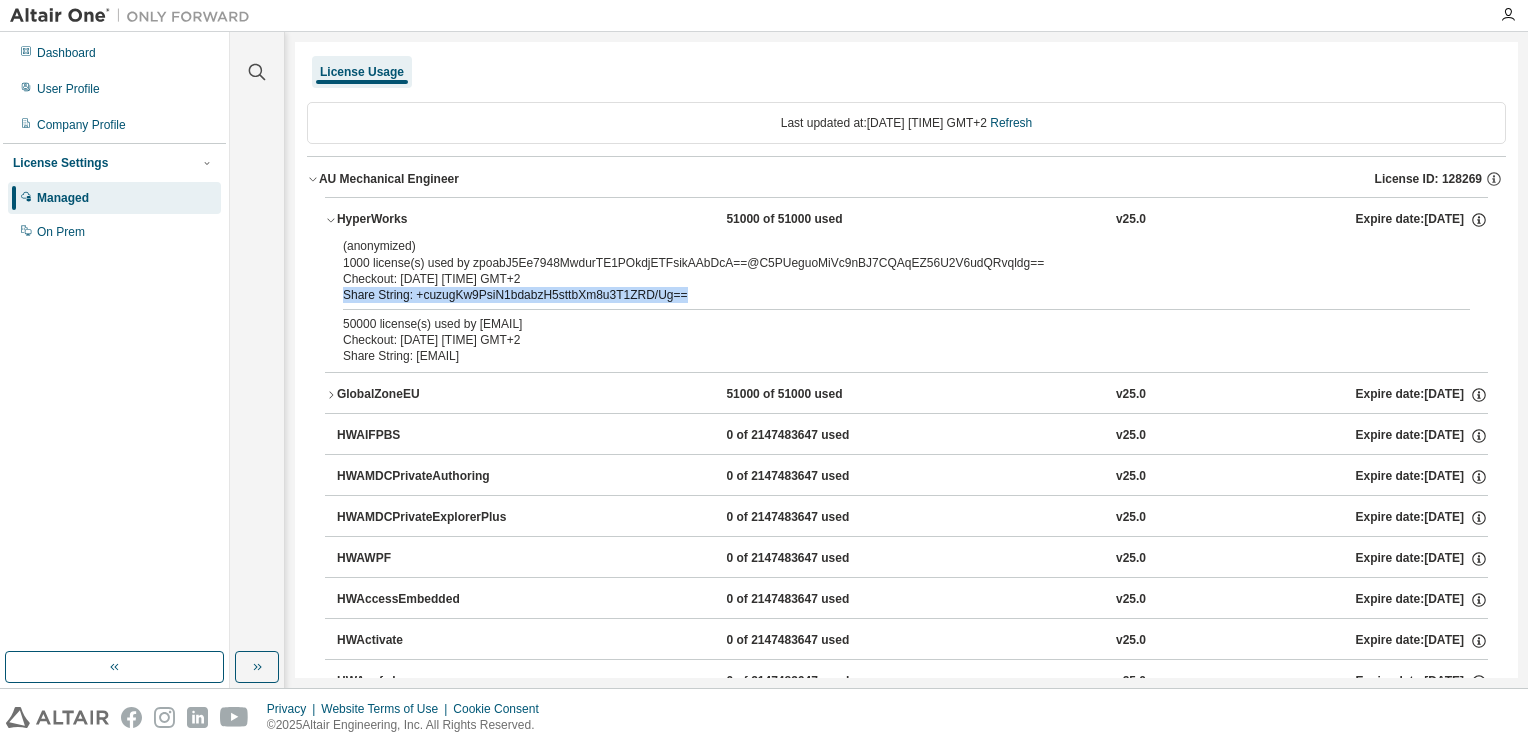 click on "Share String: +cuzugKw9PsiN1bdabzH5sttbXm8u3T1ZRD/Ug==" at bounding box center [882, 295] 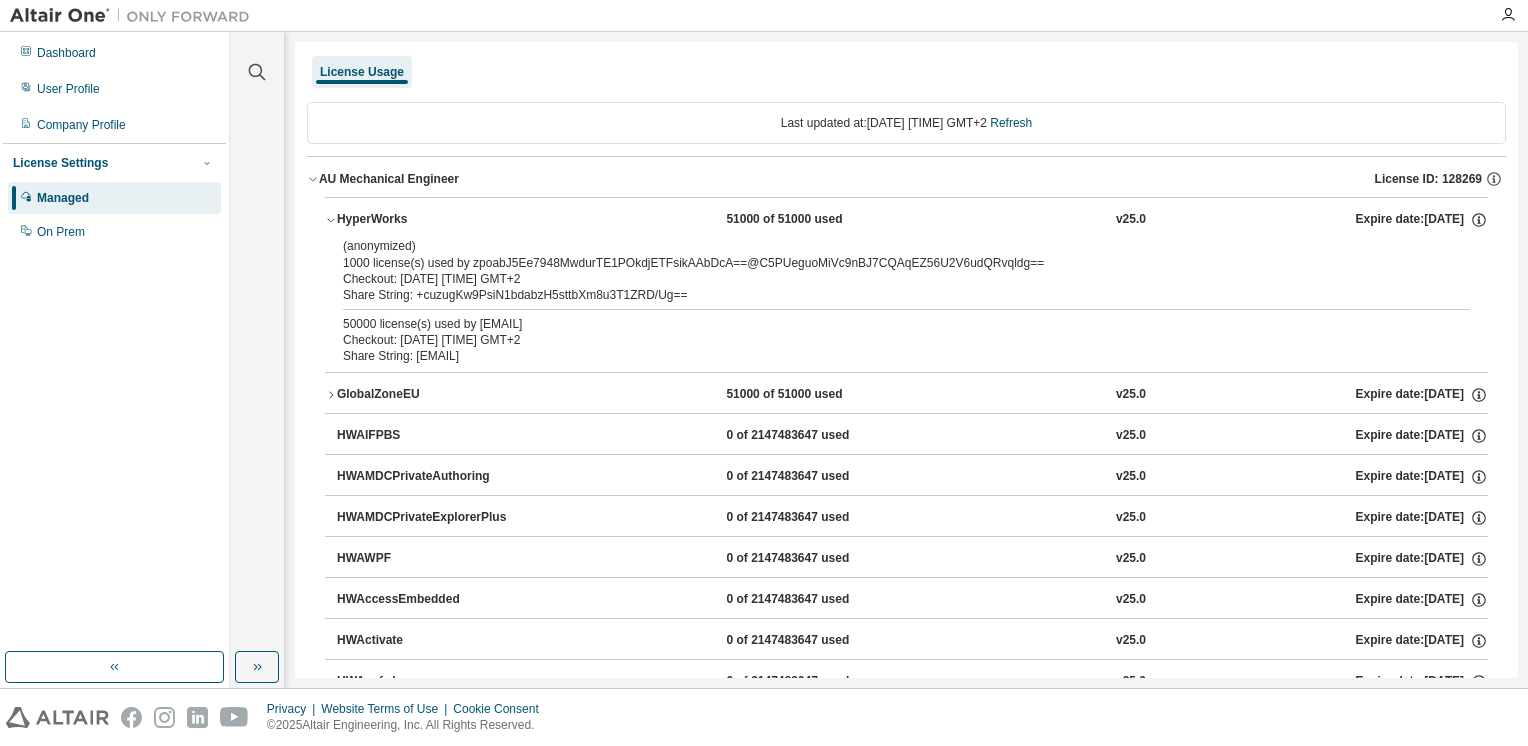 drag, startPoint x: 567, startPoint y: 298, endPoint x: 472, endPoint y: 278, distance: 97.082436 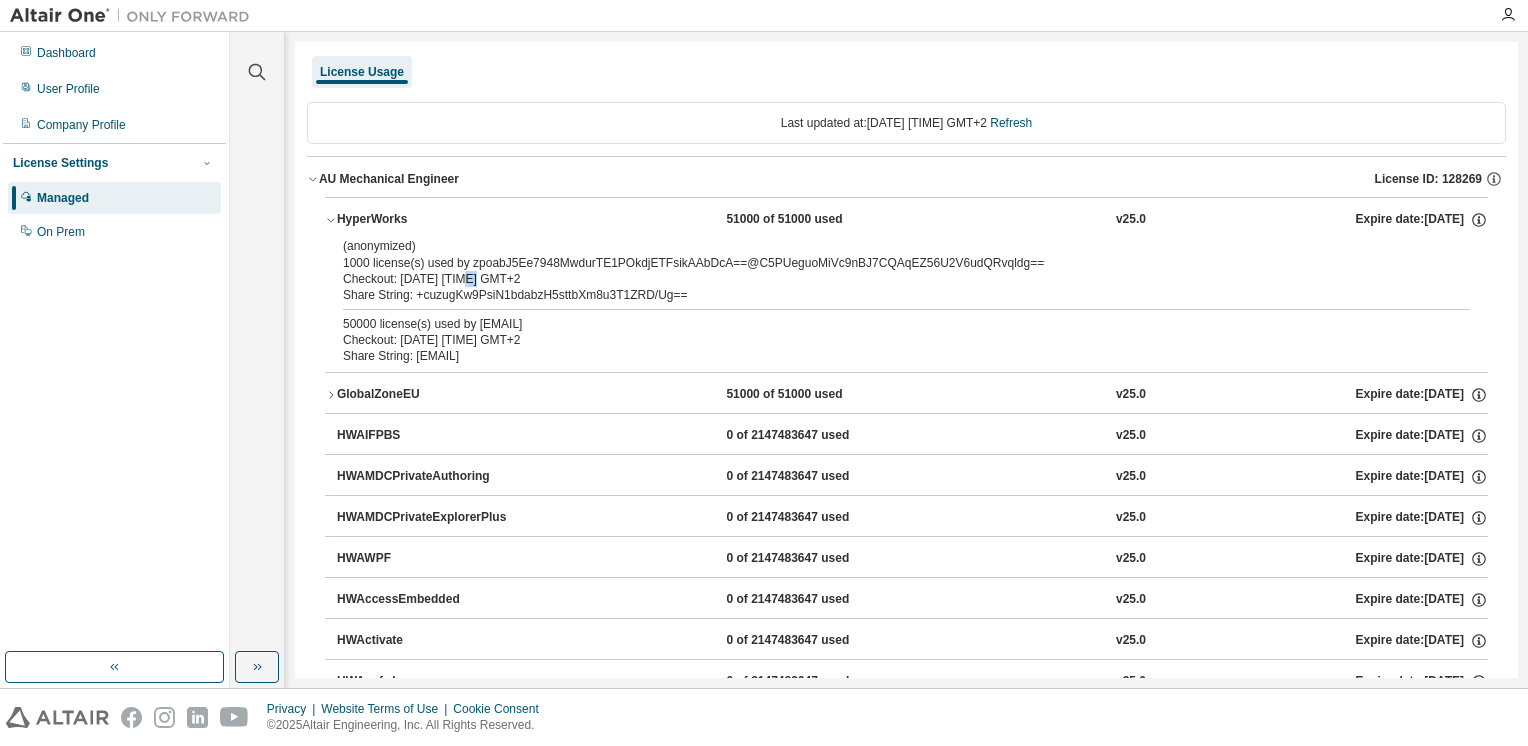 click on "Checkout: 2025-08-08 12:37 GMT+2" at bounding box center [882, 279] 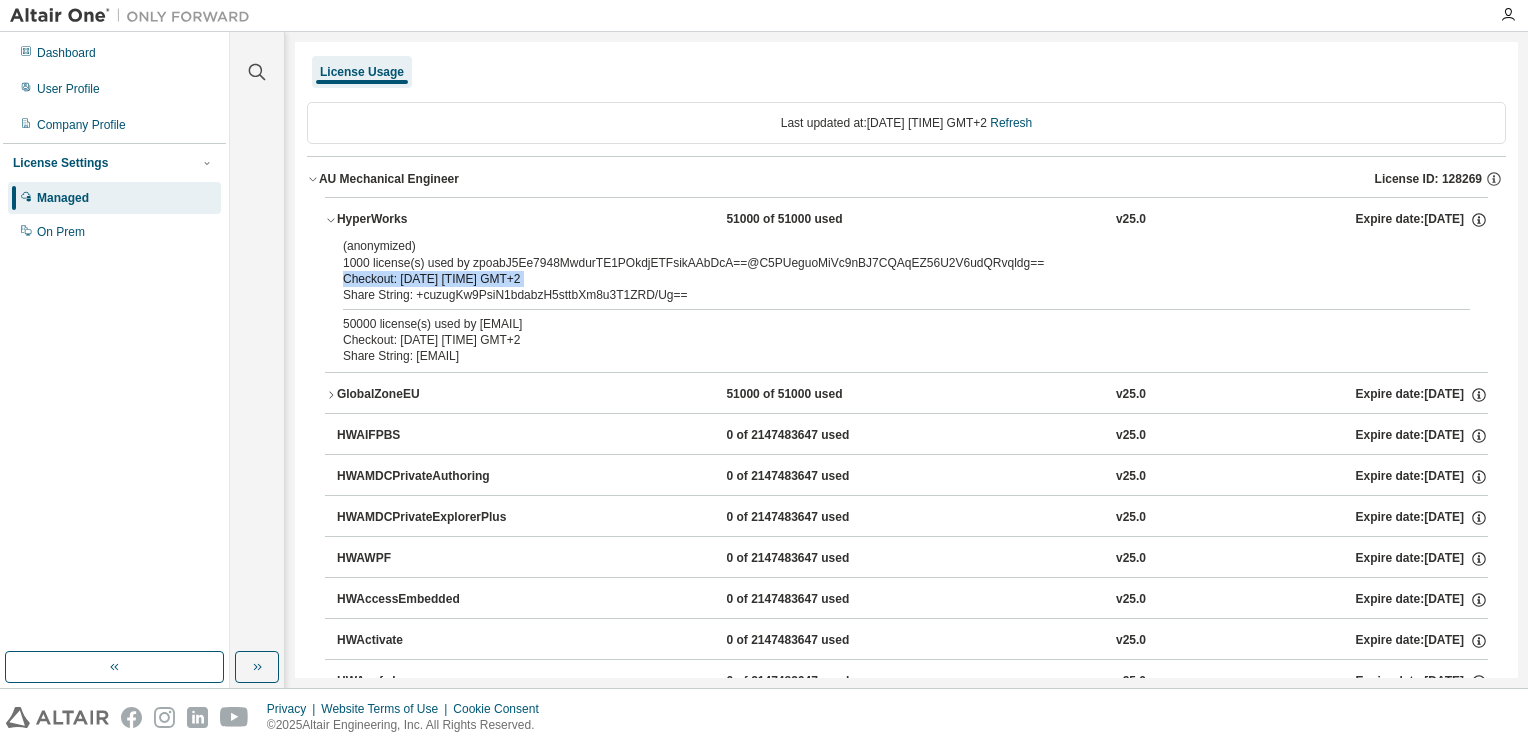click on "Checkout: 2025-08-08 12:37 GMT+2" at bounding box center [882, 279] 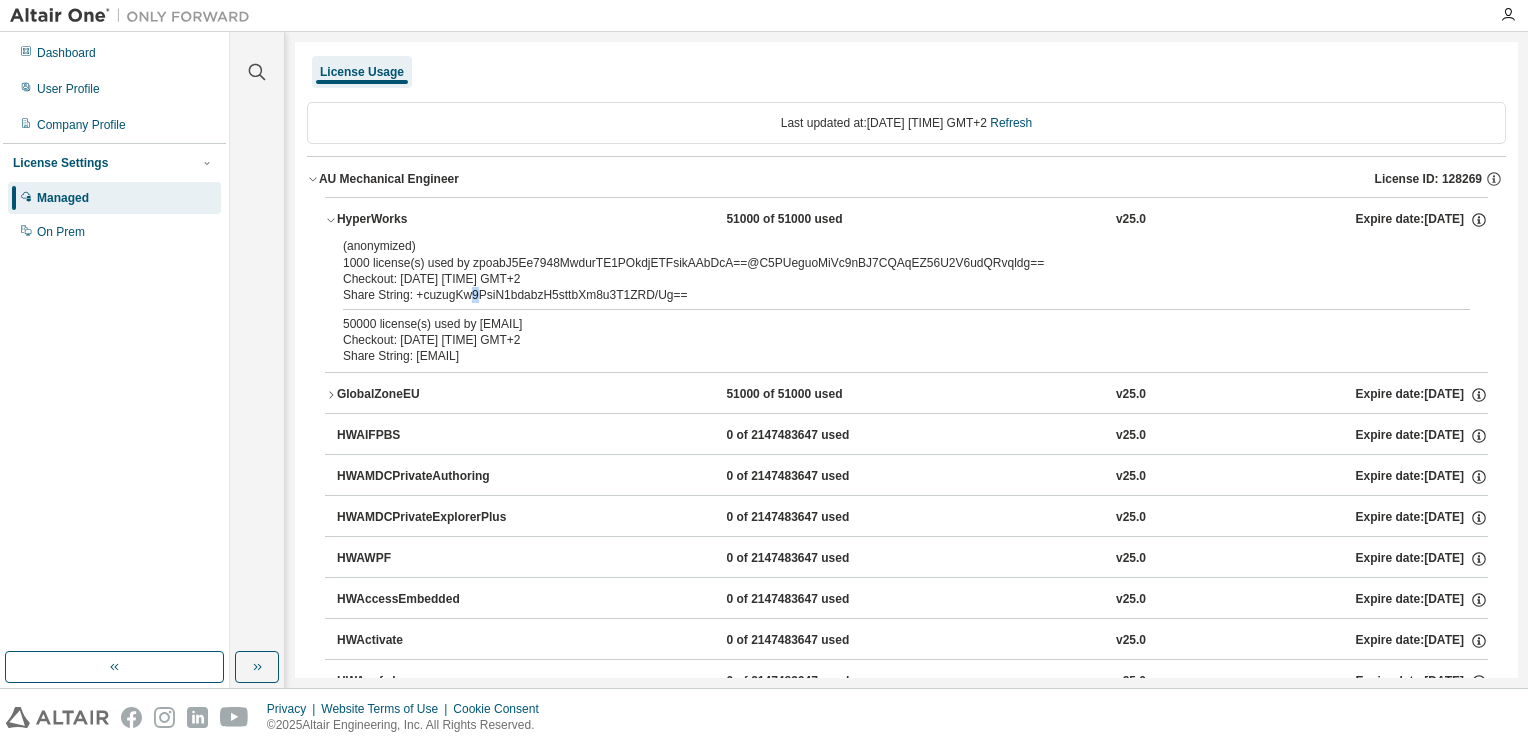 drag, startPoint x: 472, startPoint y: 278, endPoint x: 472, endPoint y: 292, distance: 14 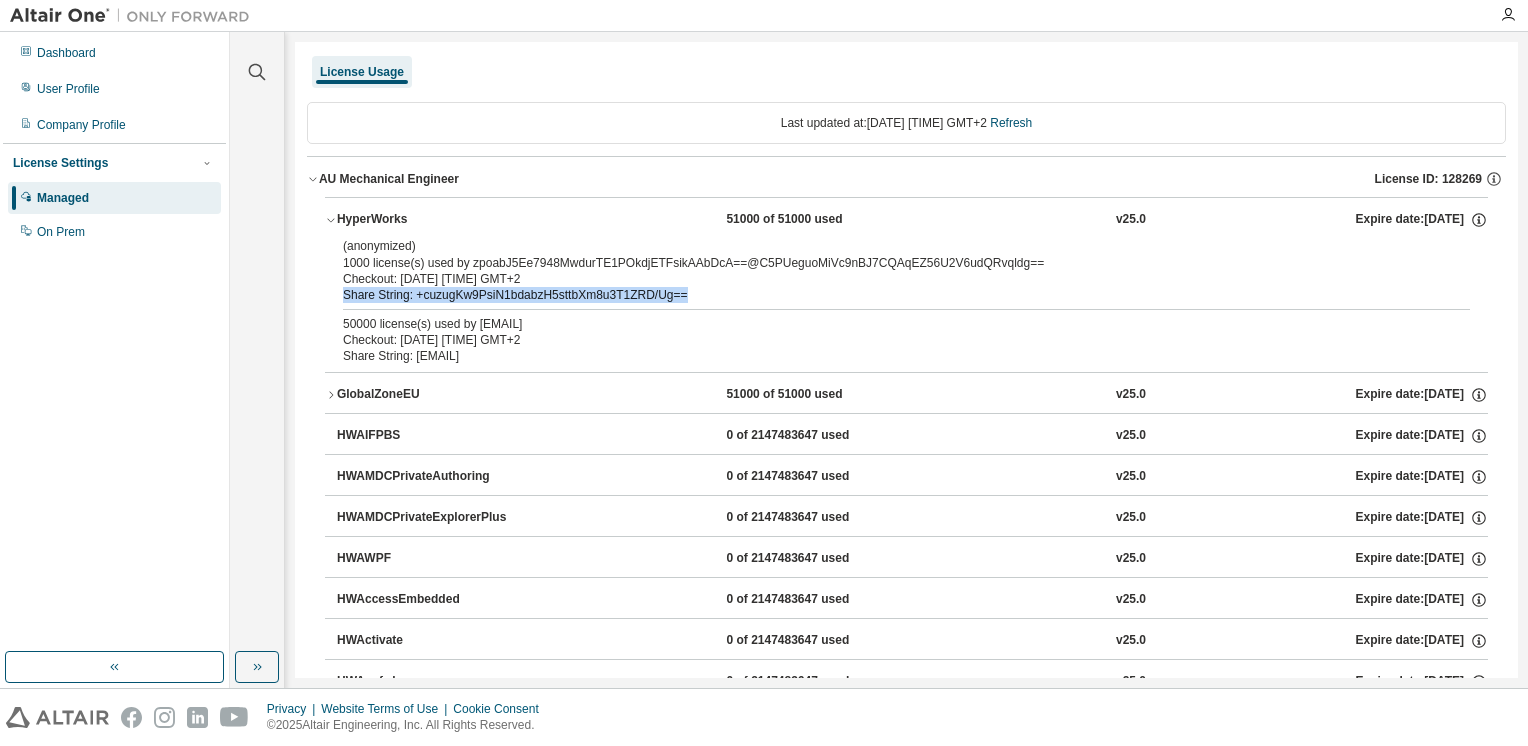 click on "Share String: +cuzugKw9PsiN1bdabzH5sttbXm8u3T1ZRD/Ug==" at bounding box center [882, 295] 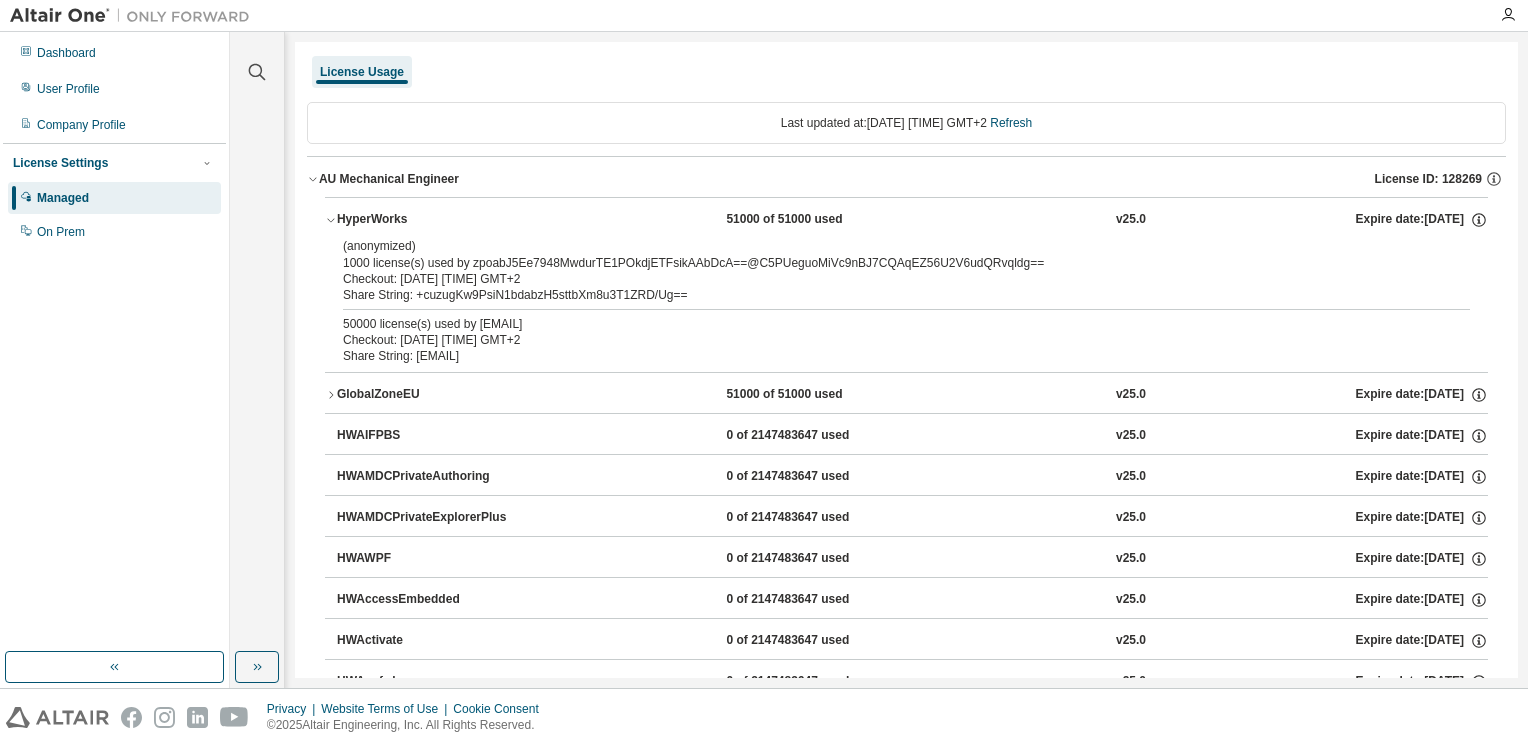 drag, startPoint x: 472, startPoint y: 292, endPoint x: 429, endPoint y: 266, distance: 50.24938 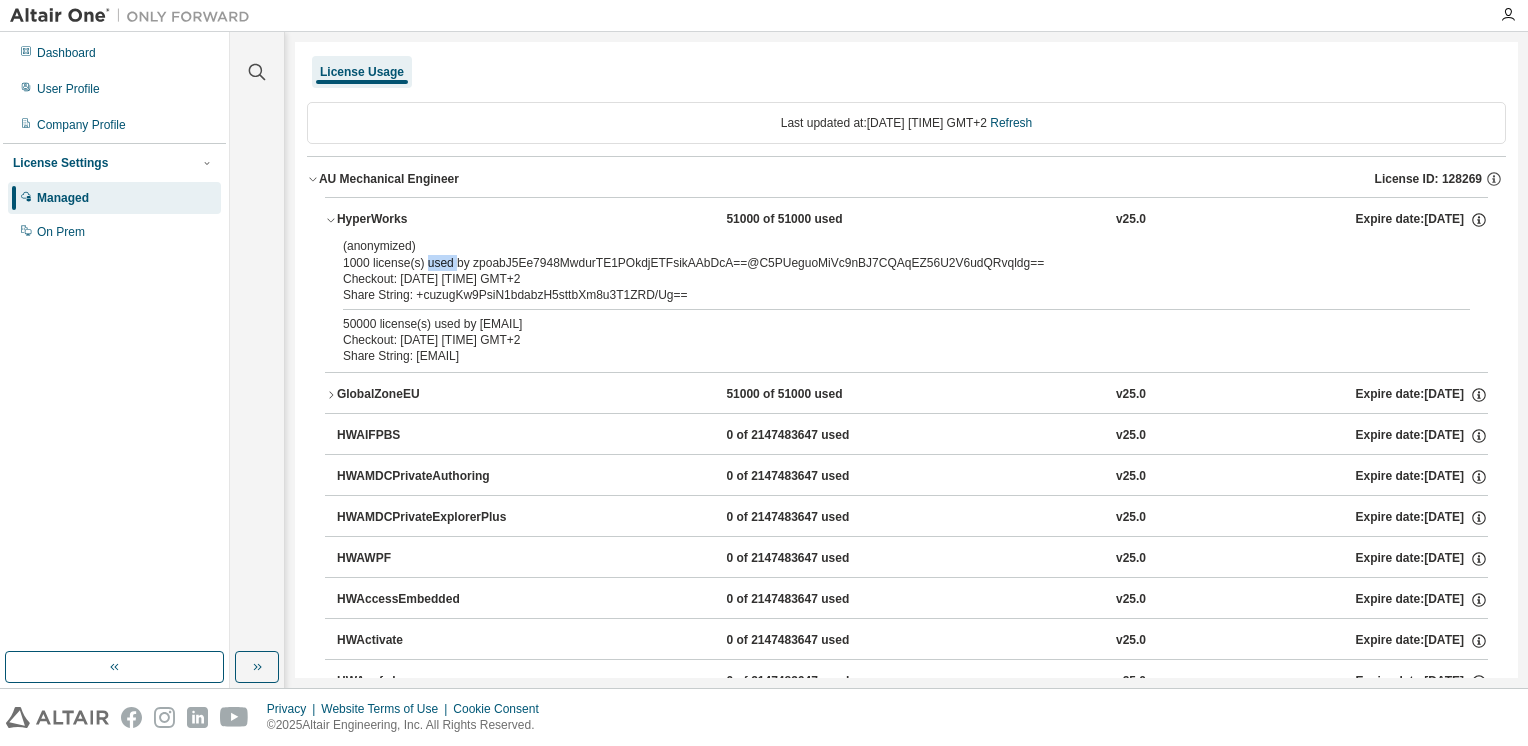 click on "(anonymized) 1000 license(s) used by zpoabJ5Ee7948MwdurTE1POkdjETFsikAAbDcA==@C5PUeguoMiVc9nBJ7CQAqEZ56U2V6udQRvqldg==" at bounding box center (882, 254) 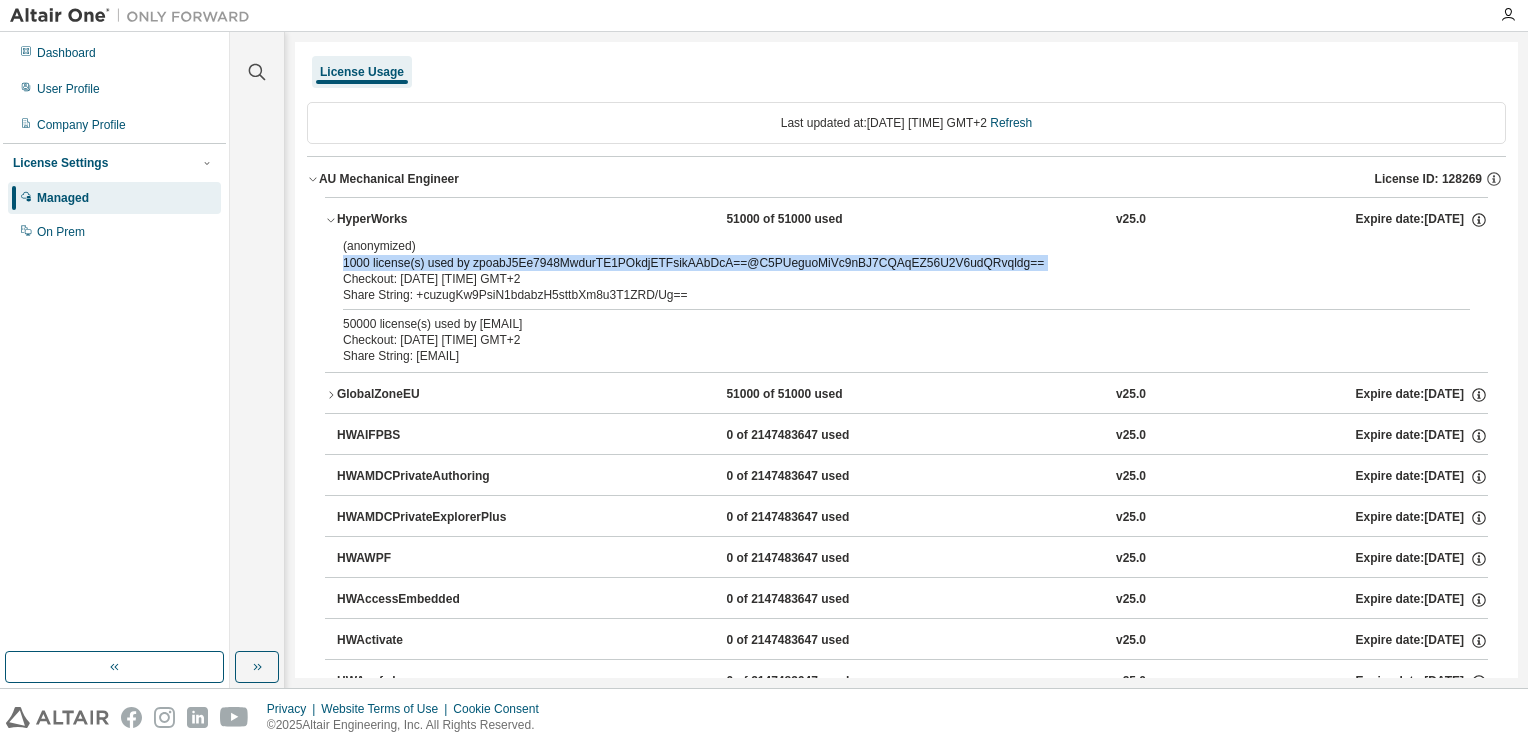 click on "(anonymized) 1000 license(s) used by zpoabJ5Ee7948MwdurTE1POkdjETFsikAAbDcA==@C5PUeguoMiVc9nBJ7CQAqEZ56U2V6udQRvqldg==" at bounding box center [882, 254] 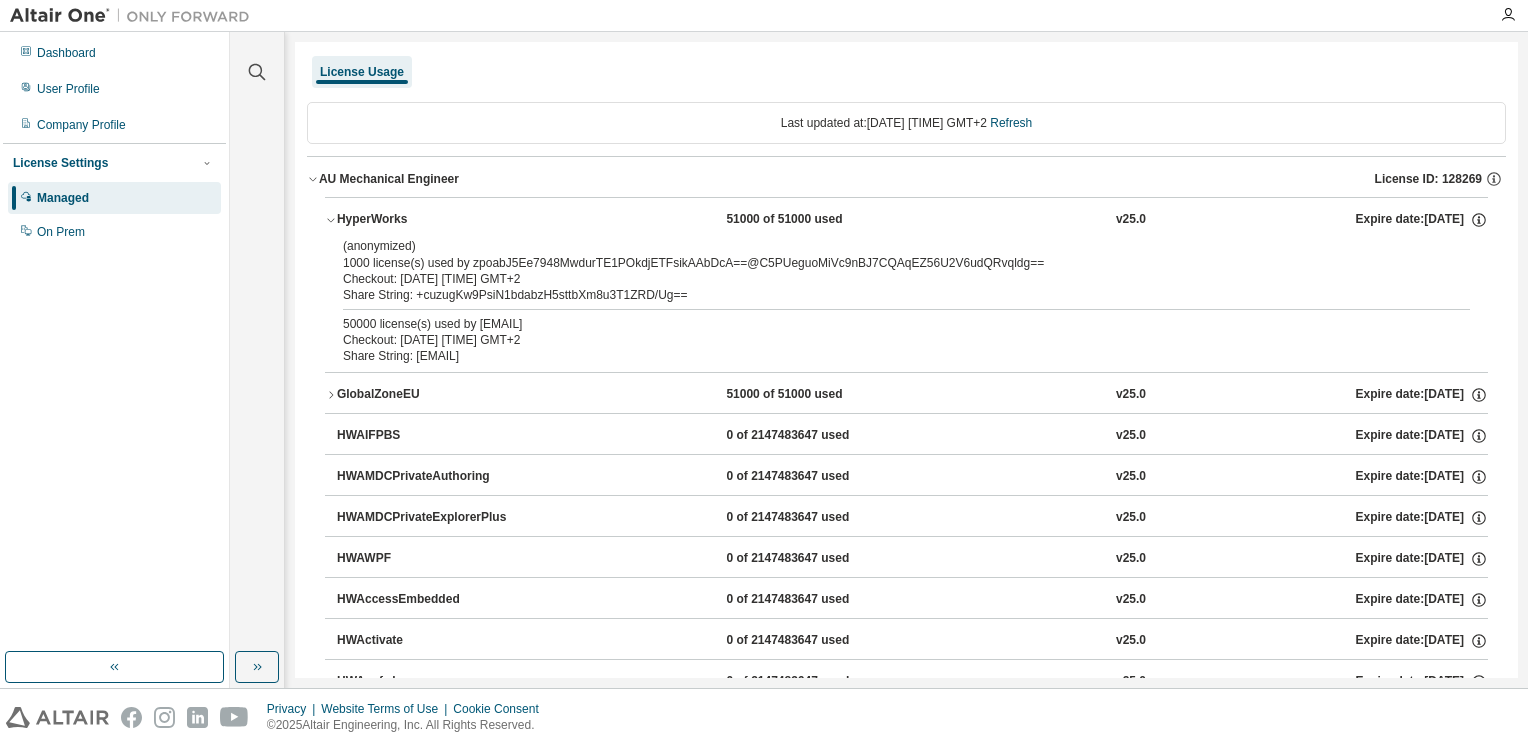 drag, startPoint x: 429, startPoint y: 266, endPoint x: 429, endPoint y: 282, distance: 16 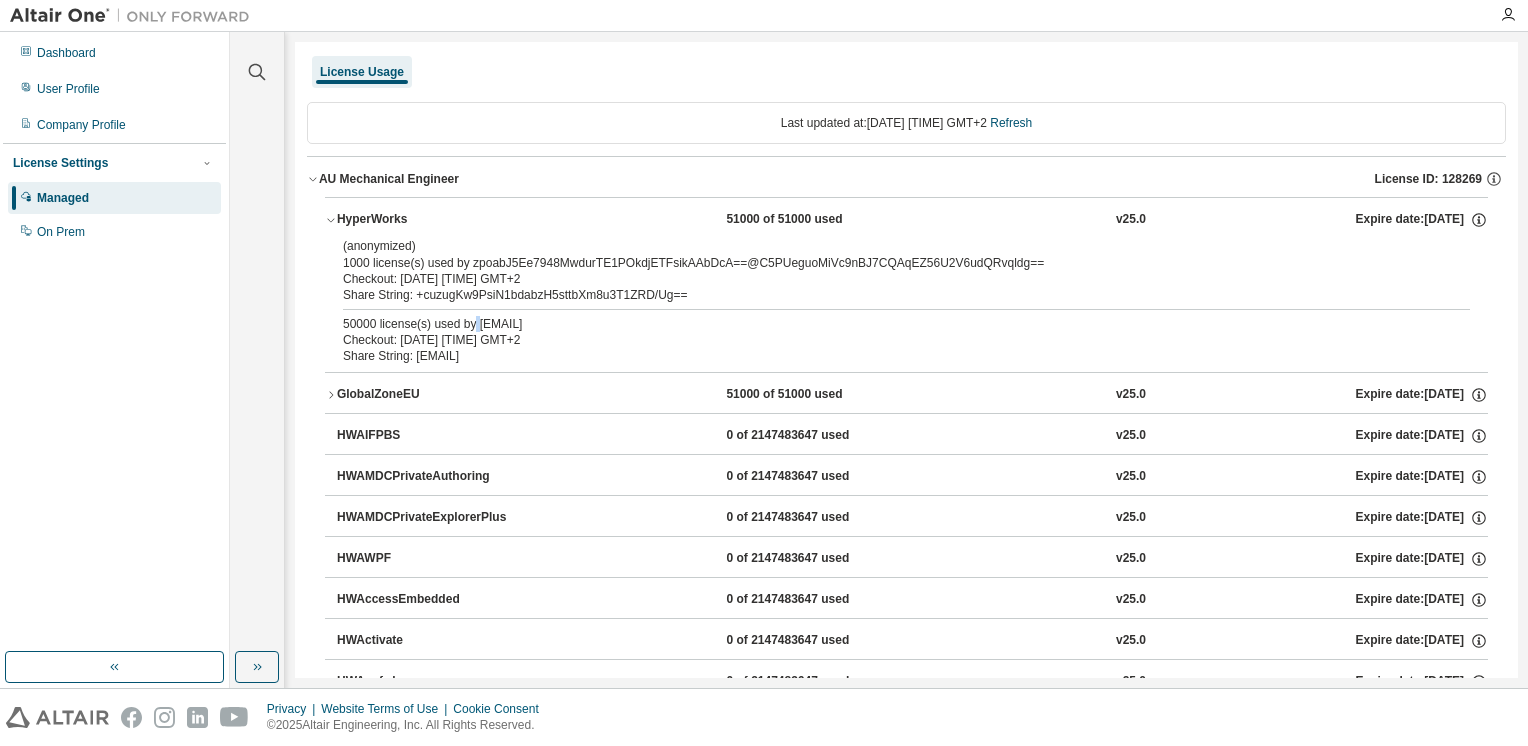 click on "[NUMBER] license(s) used by [EMAIL]" at bounding box center (882, 324) 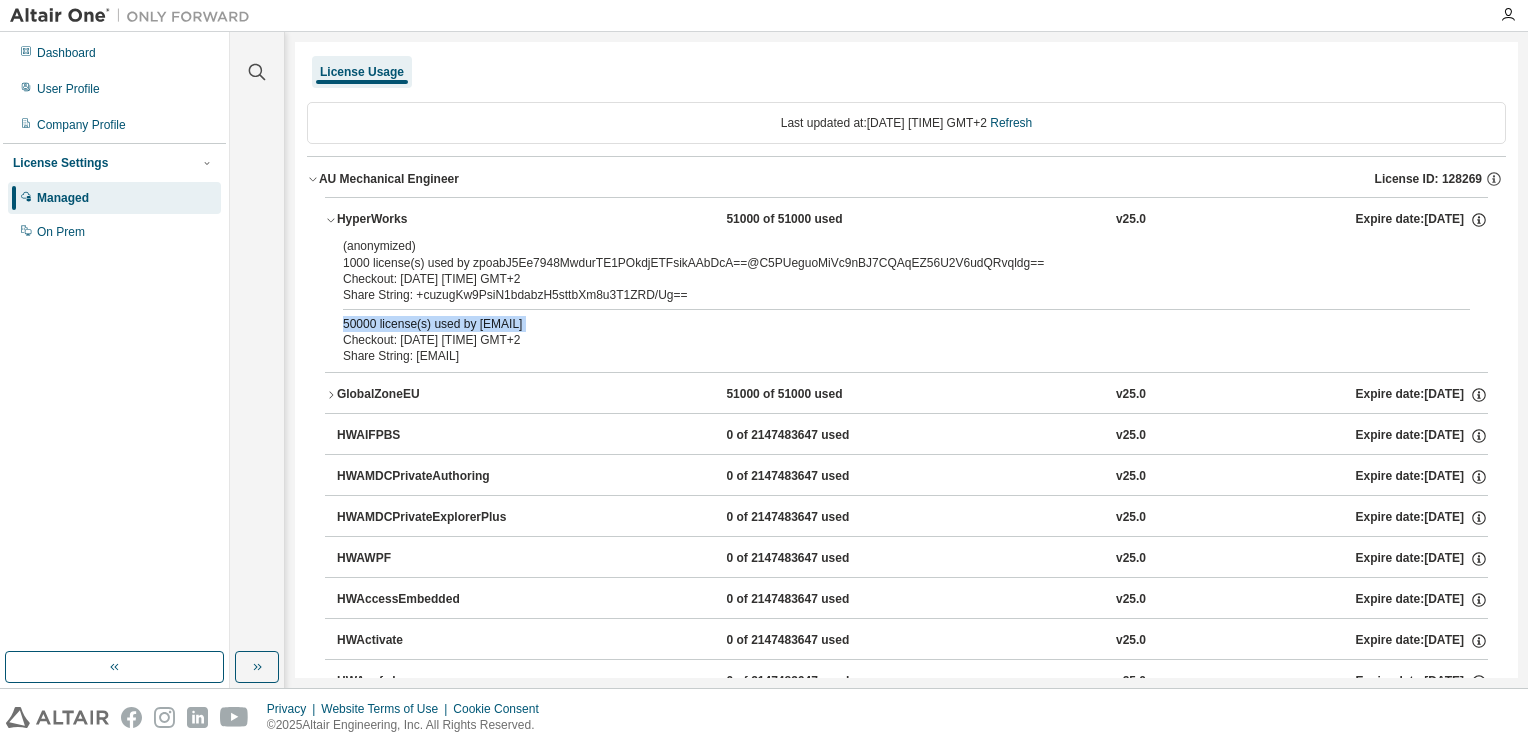 click on "[NUMBER] license(s) used by [EMAIL]" at bounding box center [882, 324] 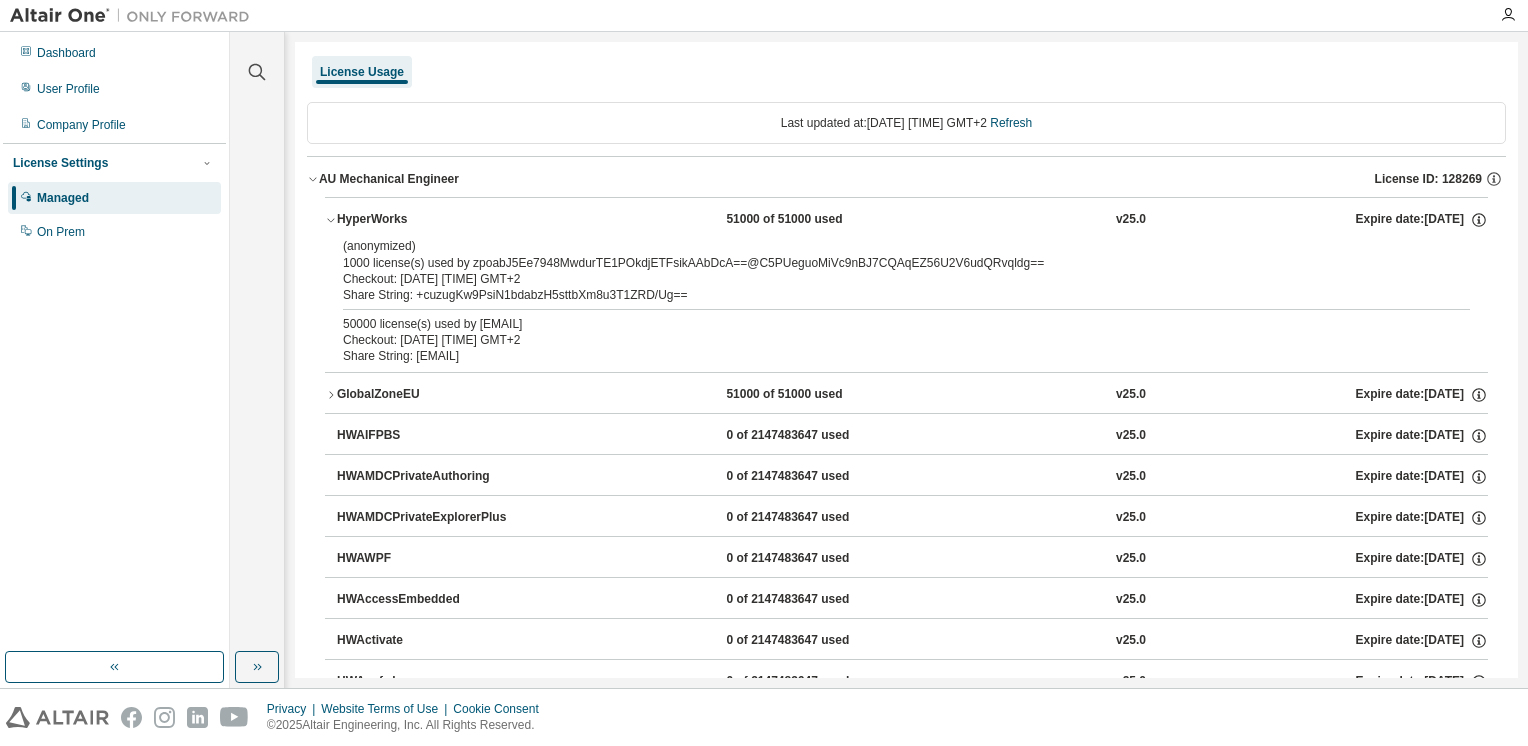 drag, startPoint x: 469, startPoint y: 327, endPoint x: 468, endPoint y: 343, distance: 16.03122 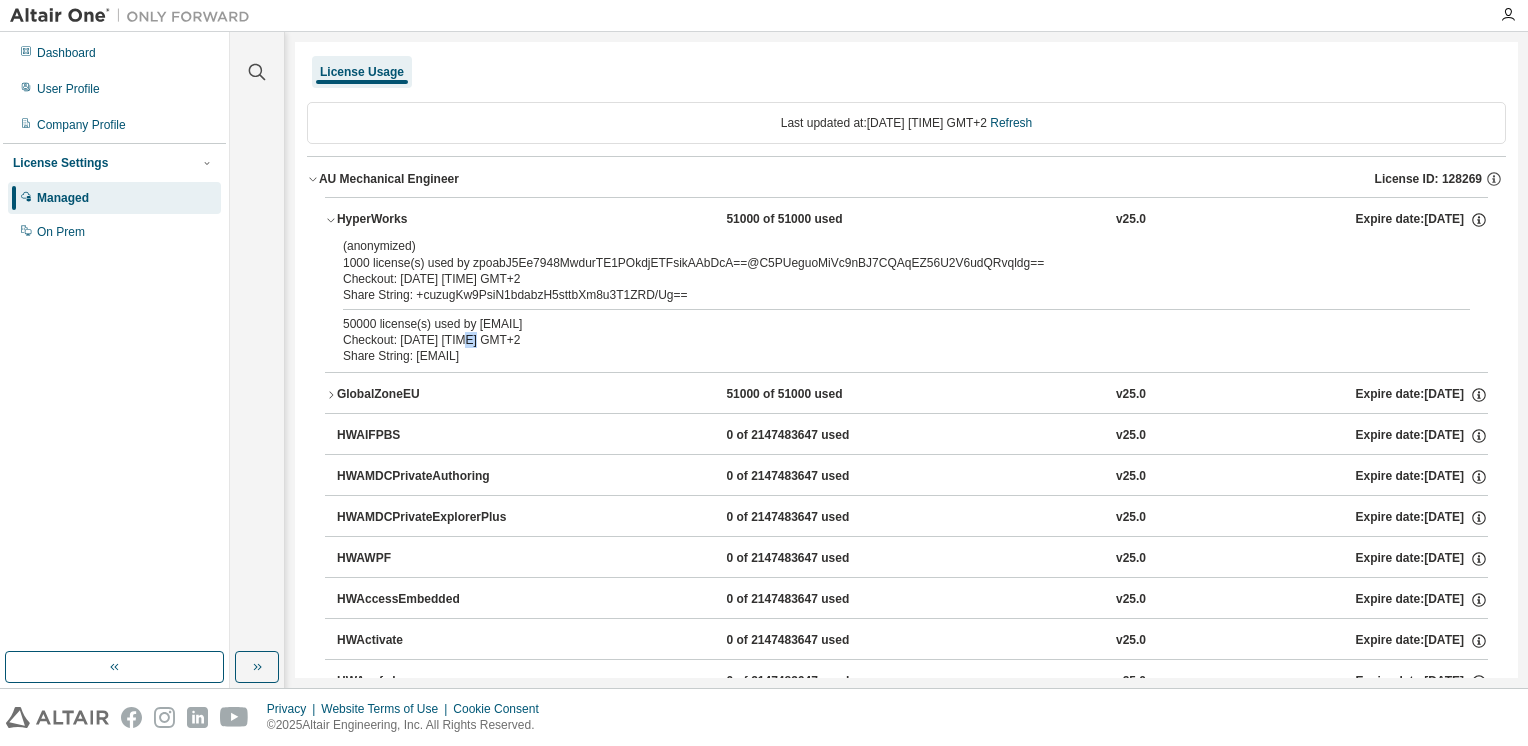 click on "Checkout: 2025-08-08 12:19 GMT+2" at bounding box center [882, 340] 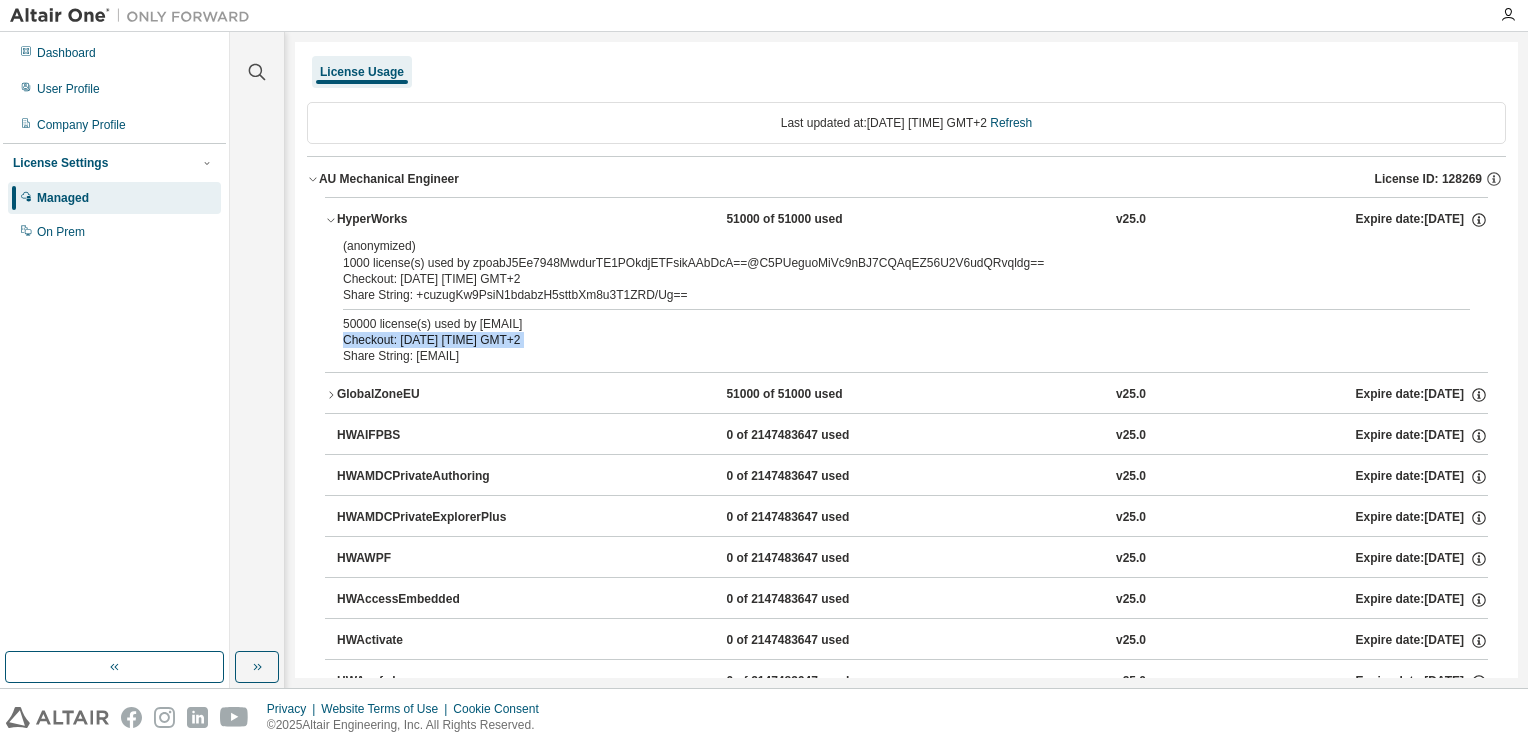 click on "Checkout: 2025-08-08 12:19 GMT+2" at bounding box center [882, 340] 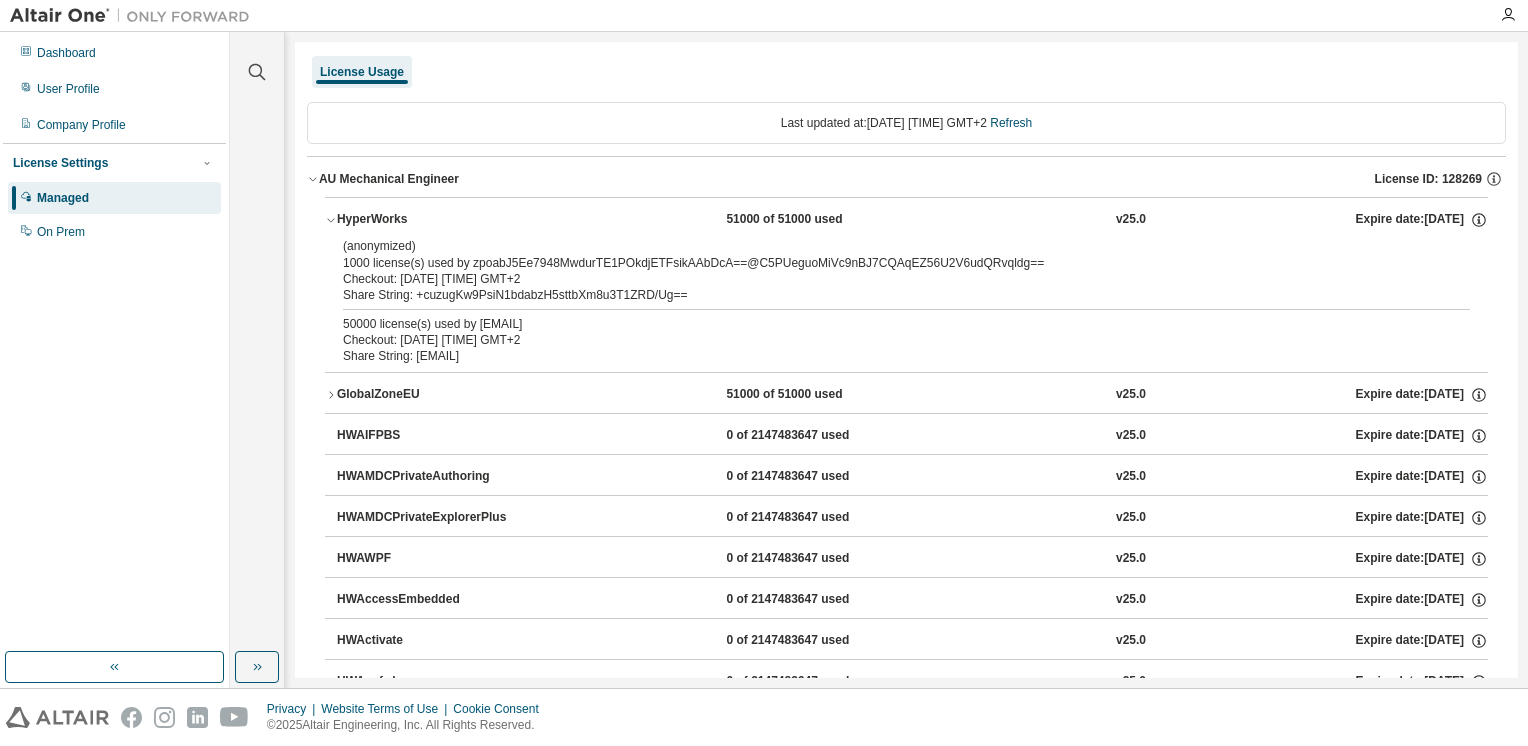 click on "HyperWorks" at bounding box center [427, 220] 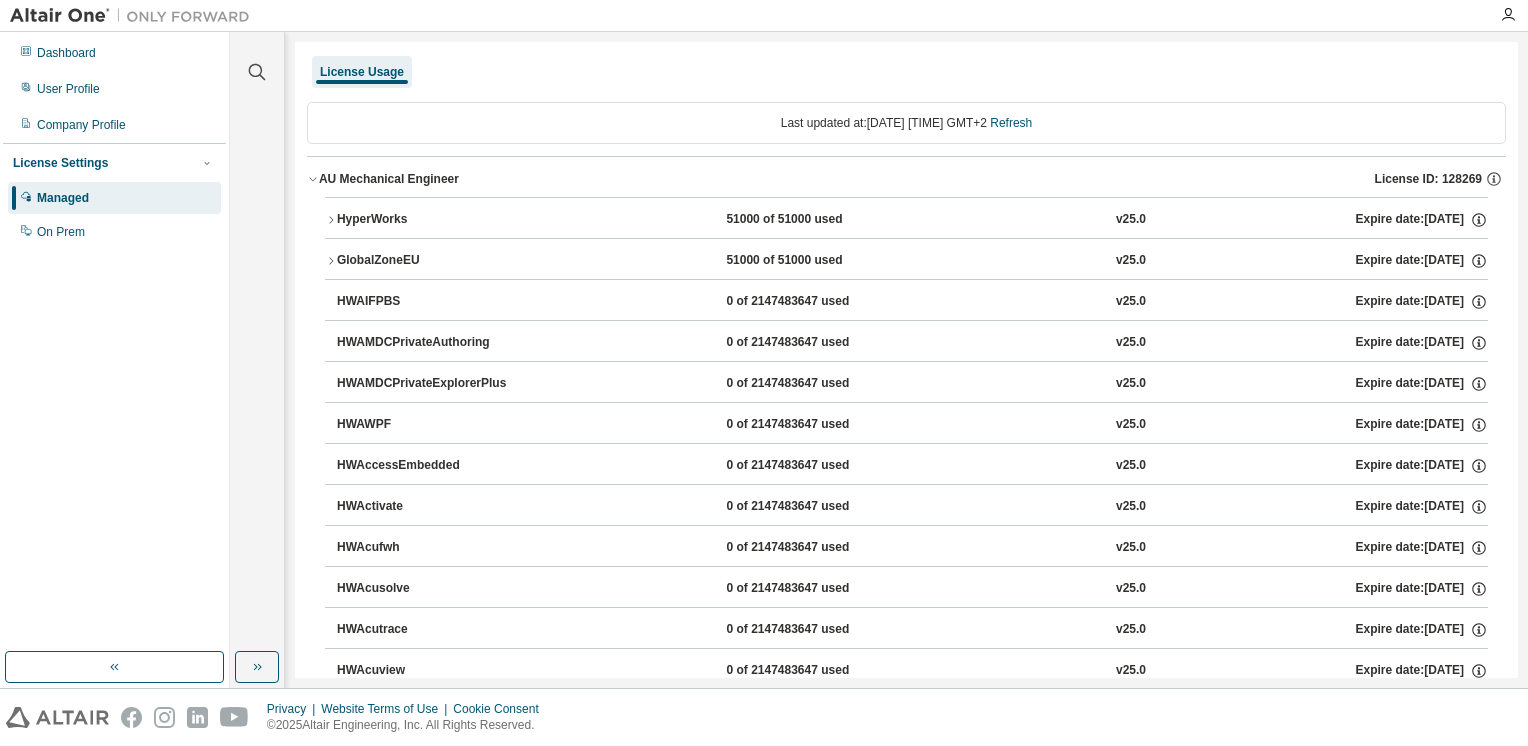 click on "GlobalZoneEU" at bounding box center [427, 261] 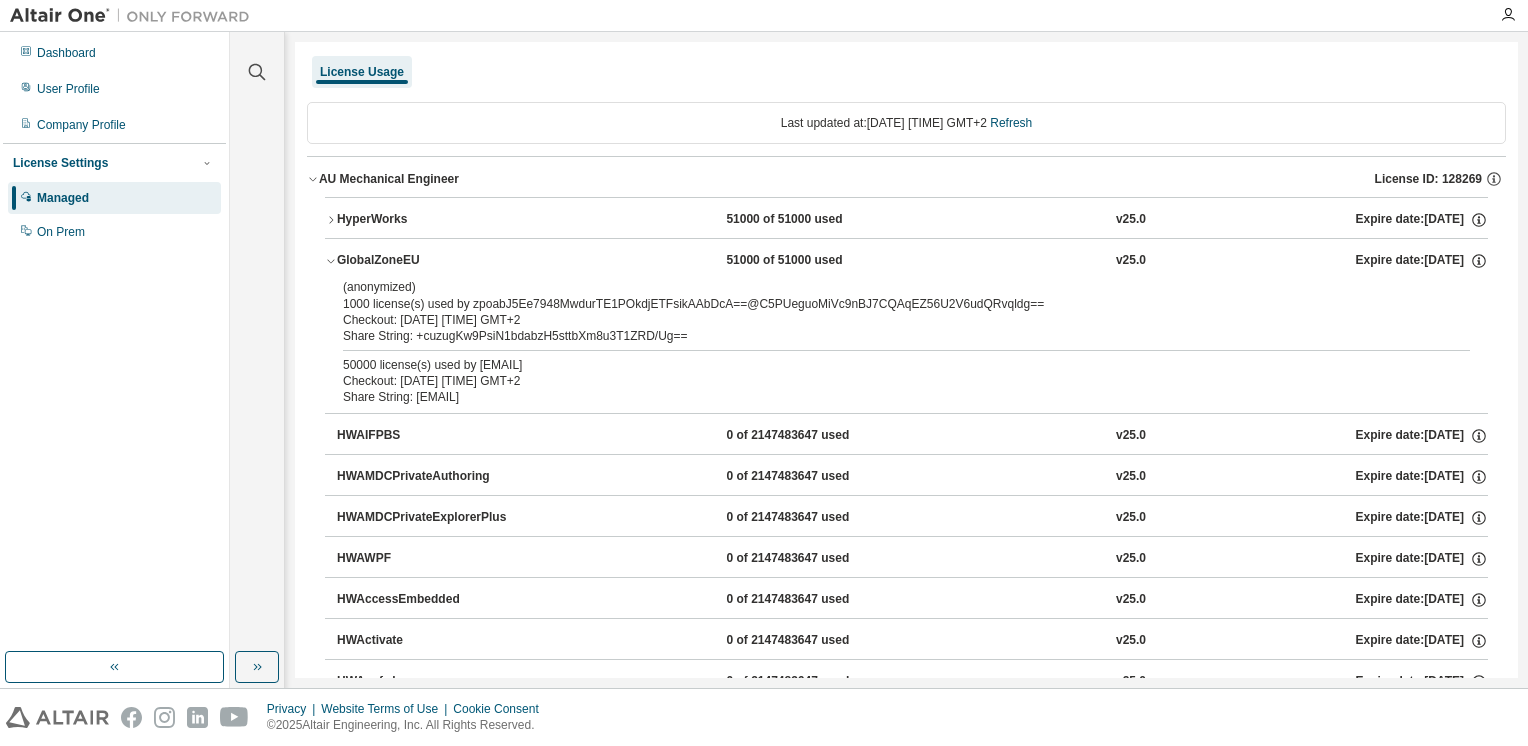 click on "GlobalZoneEU" at bounding box center (427, 261) 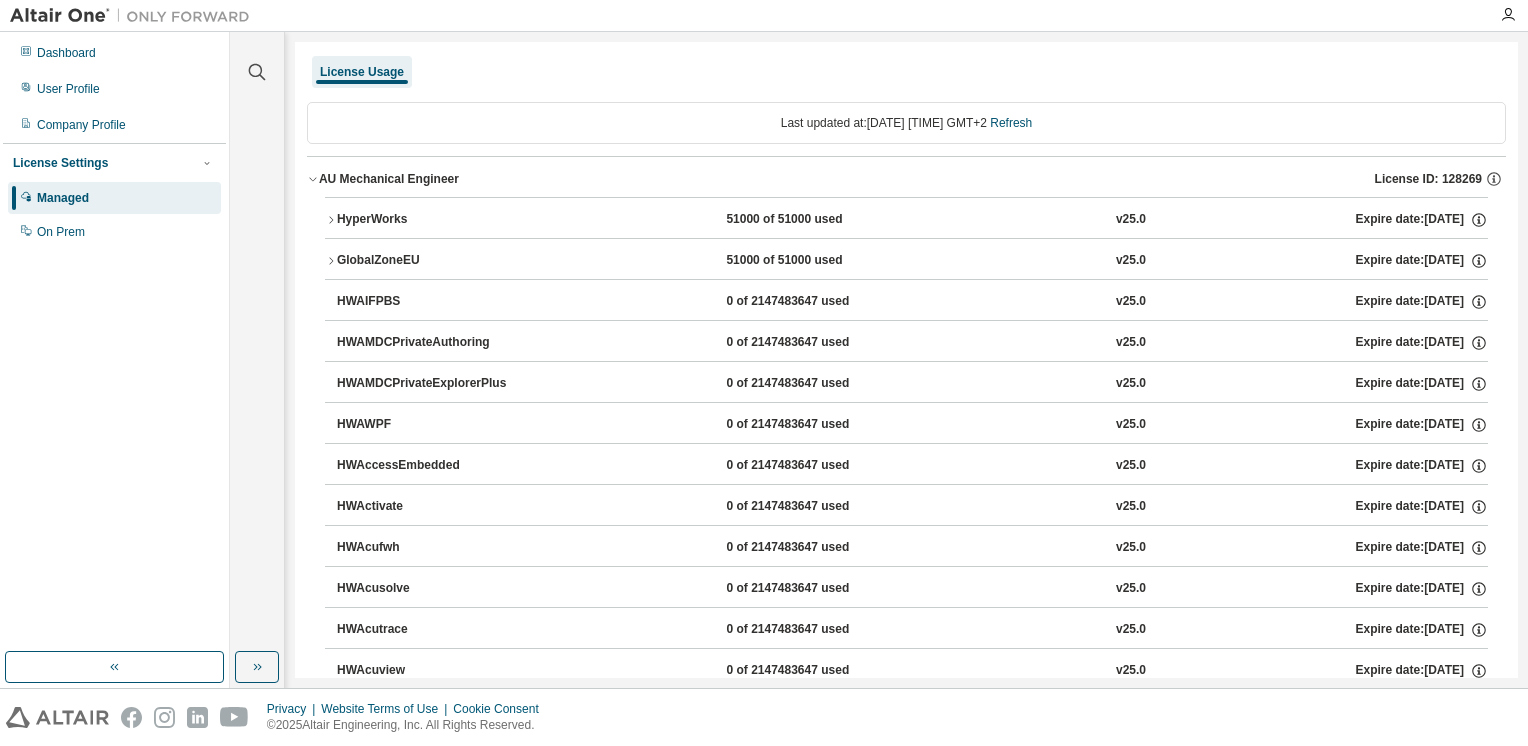 click on "Last updated at:  Fri 2025-08-08 01:02 PM GMT+2   Refresh" at bounding box center (906, 123) 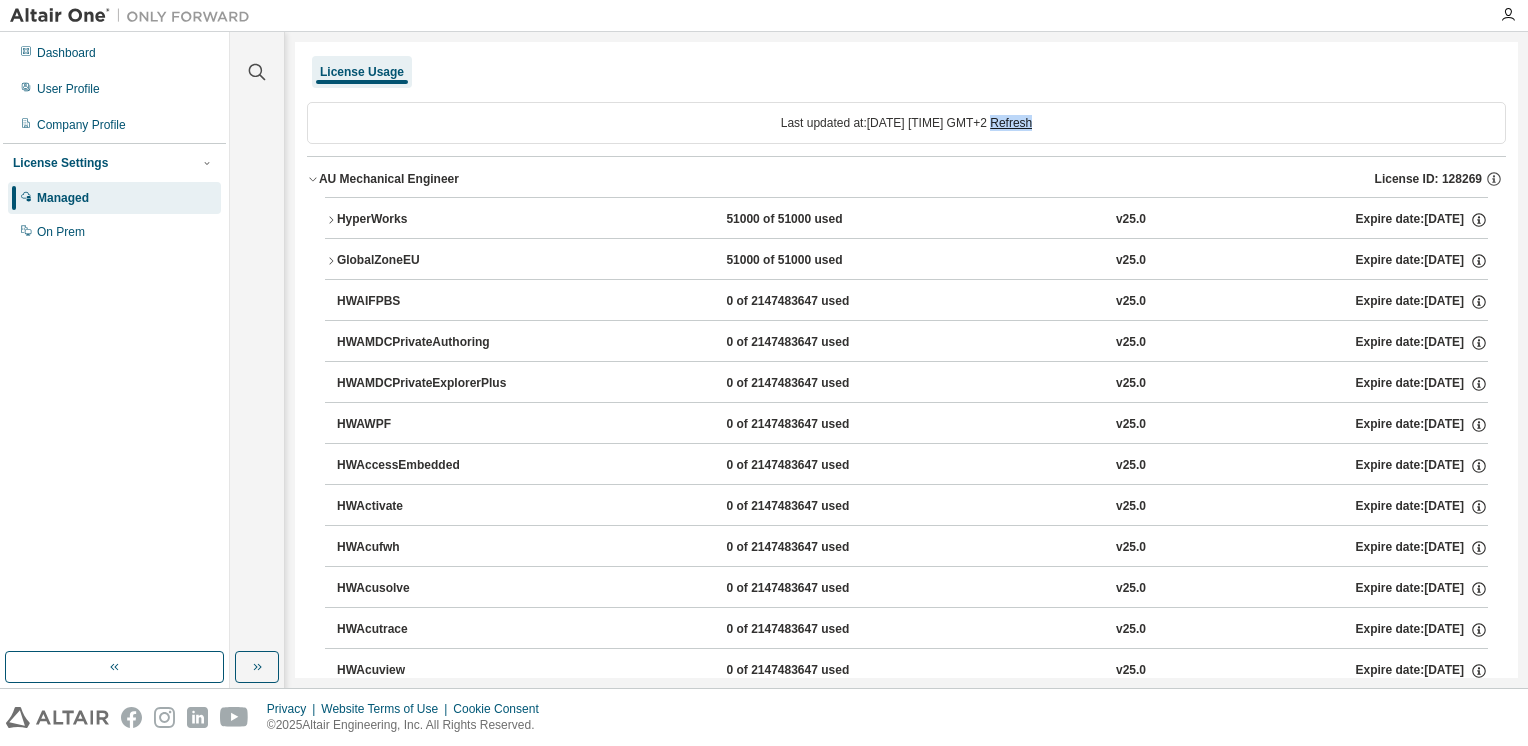 click on "Refresh" at bounding box center [1011, 123] 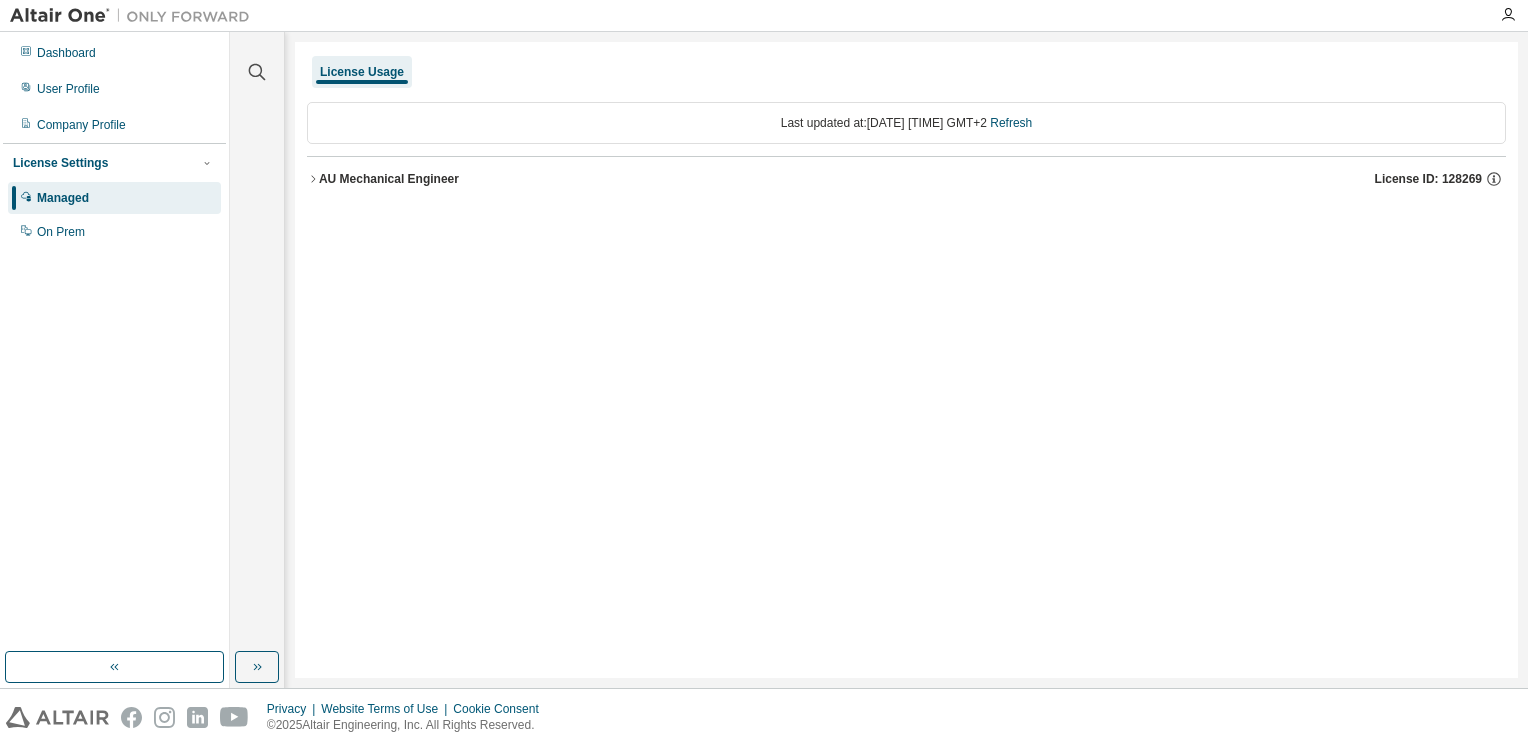click on "License Usage Last updated at:  Fri 2025-08-08 01:02 PM GMT+2   Refresh AU Mechanical Engineer License ID: 128269" at bounding box center (906, 360) 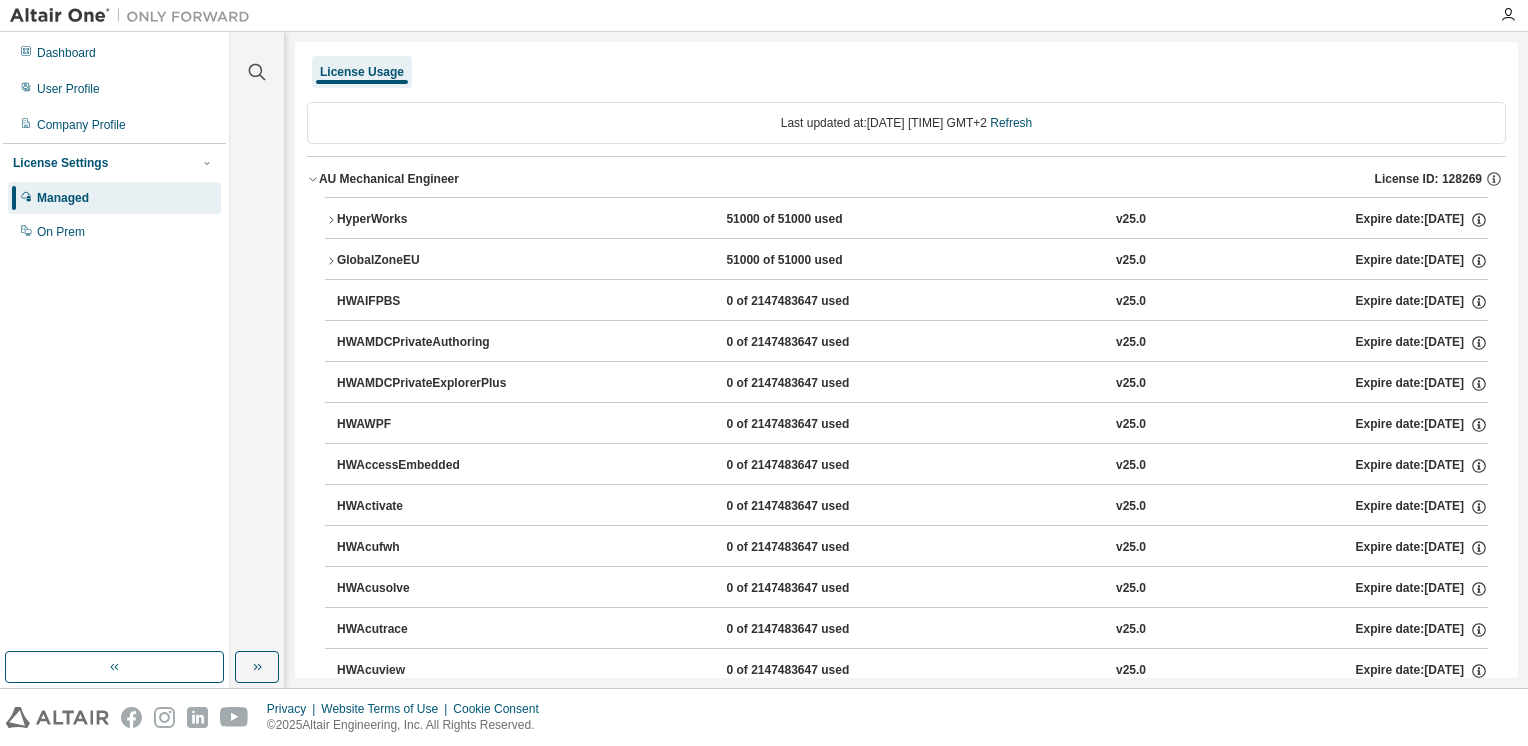 click on "HyperWorks" at bounding box center [427, 220] 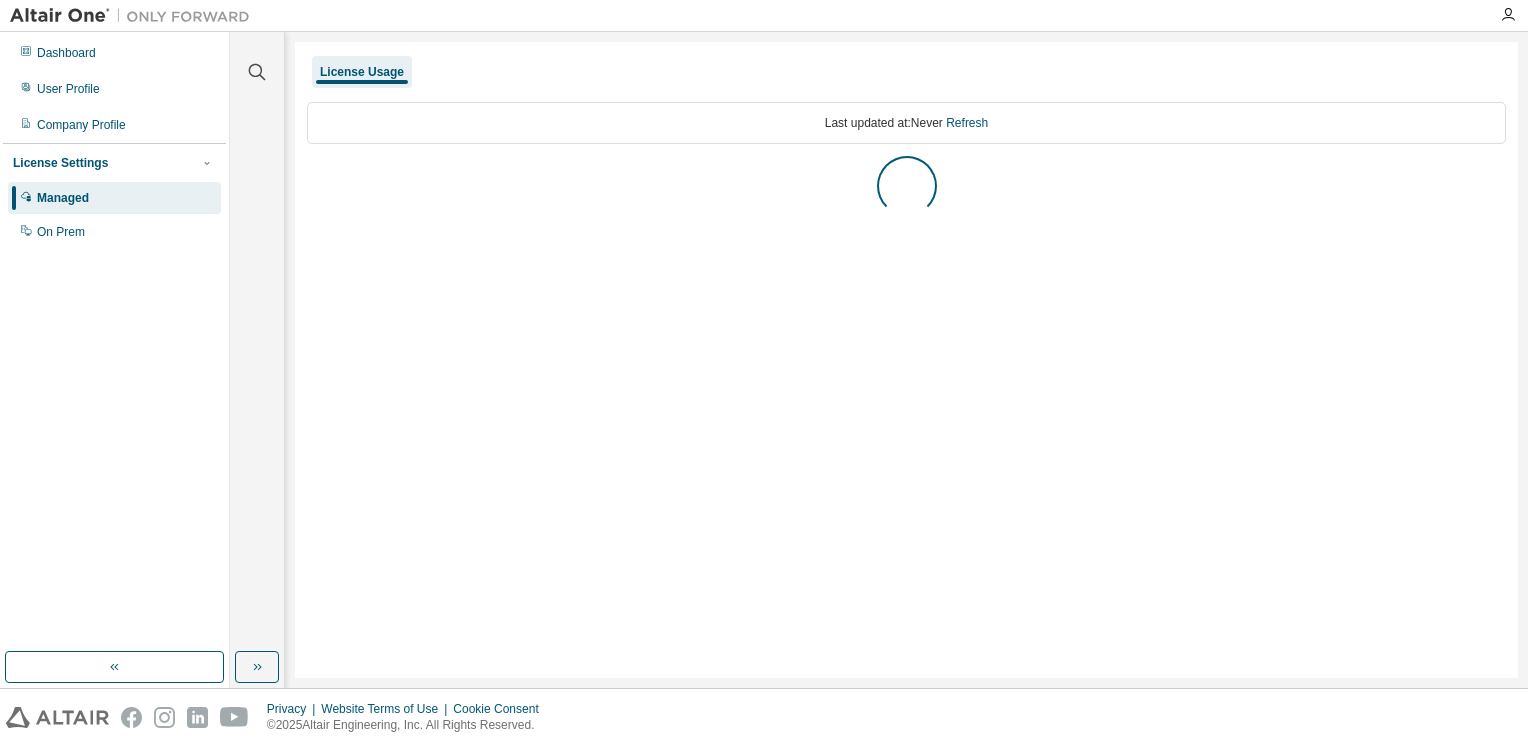 scroll, scrollTop: 0, scrollLeft: 0, axis: both 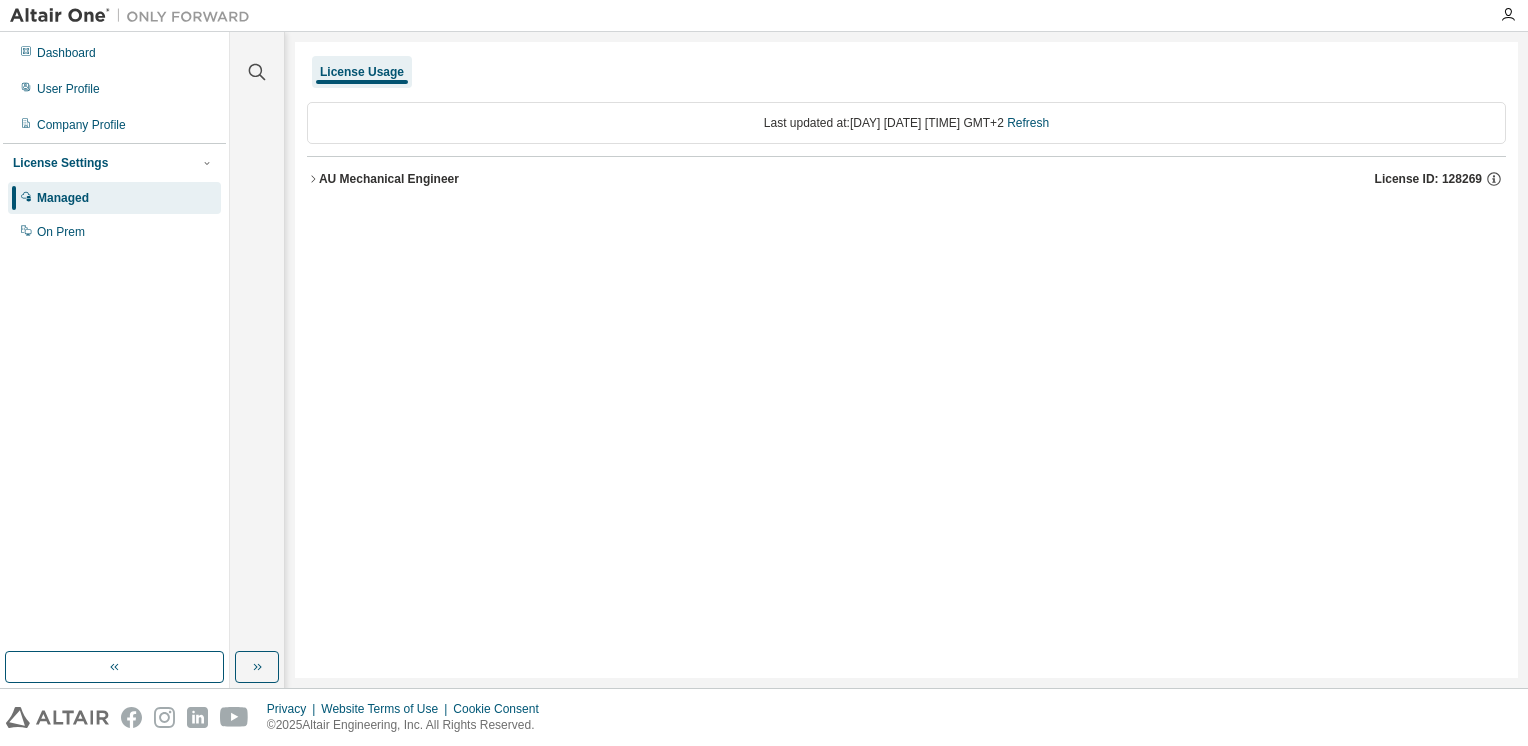 click on "Last updated at:  [DAY] [DATE] [TIME] GMT+2   Refresh AU Mechanical Engineer License ID: [NUMBER]" at bounding box center (906, 151) 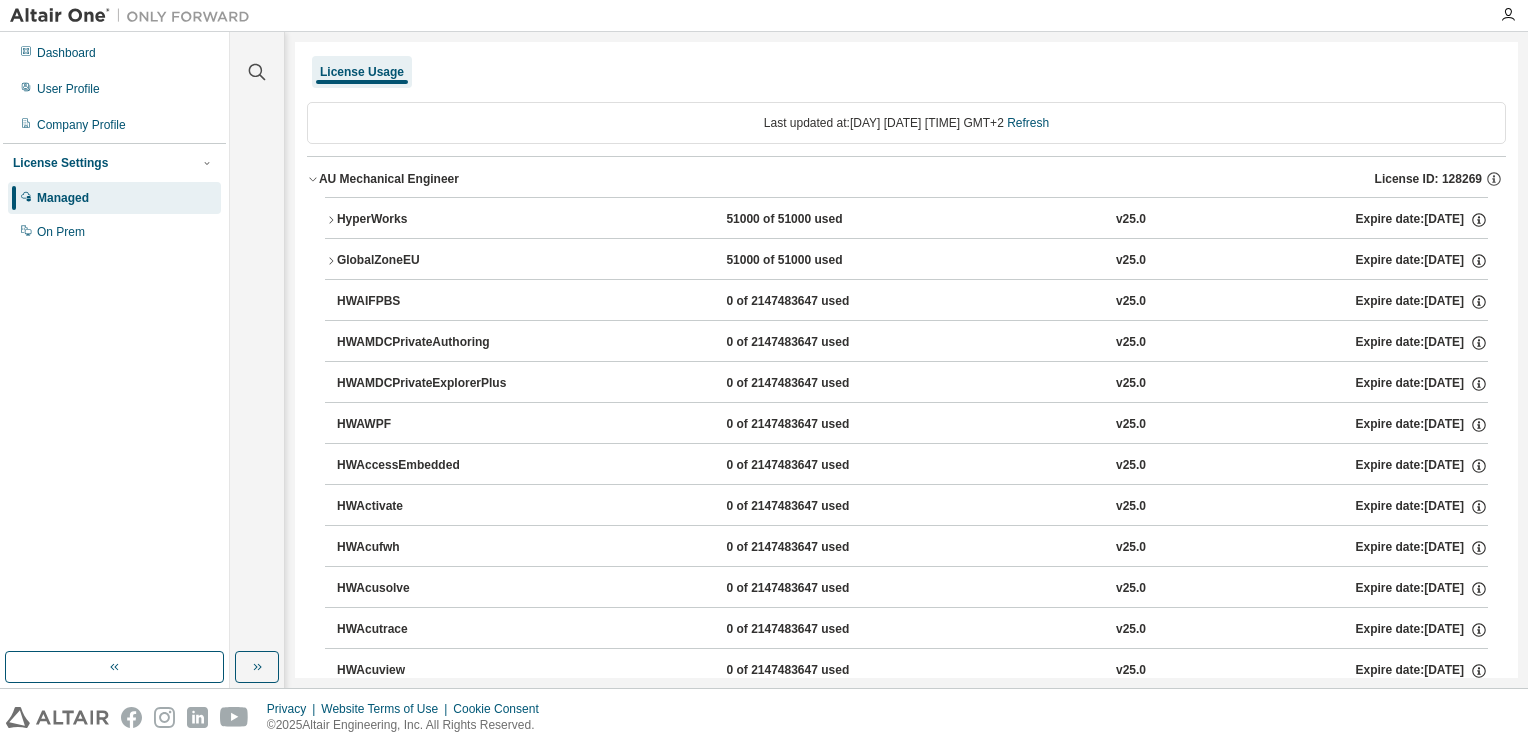 click on "HyperWorks" at bounding box center (427, 220) 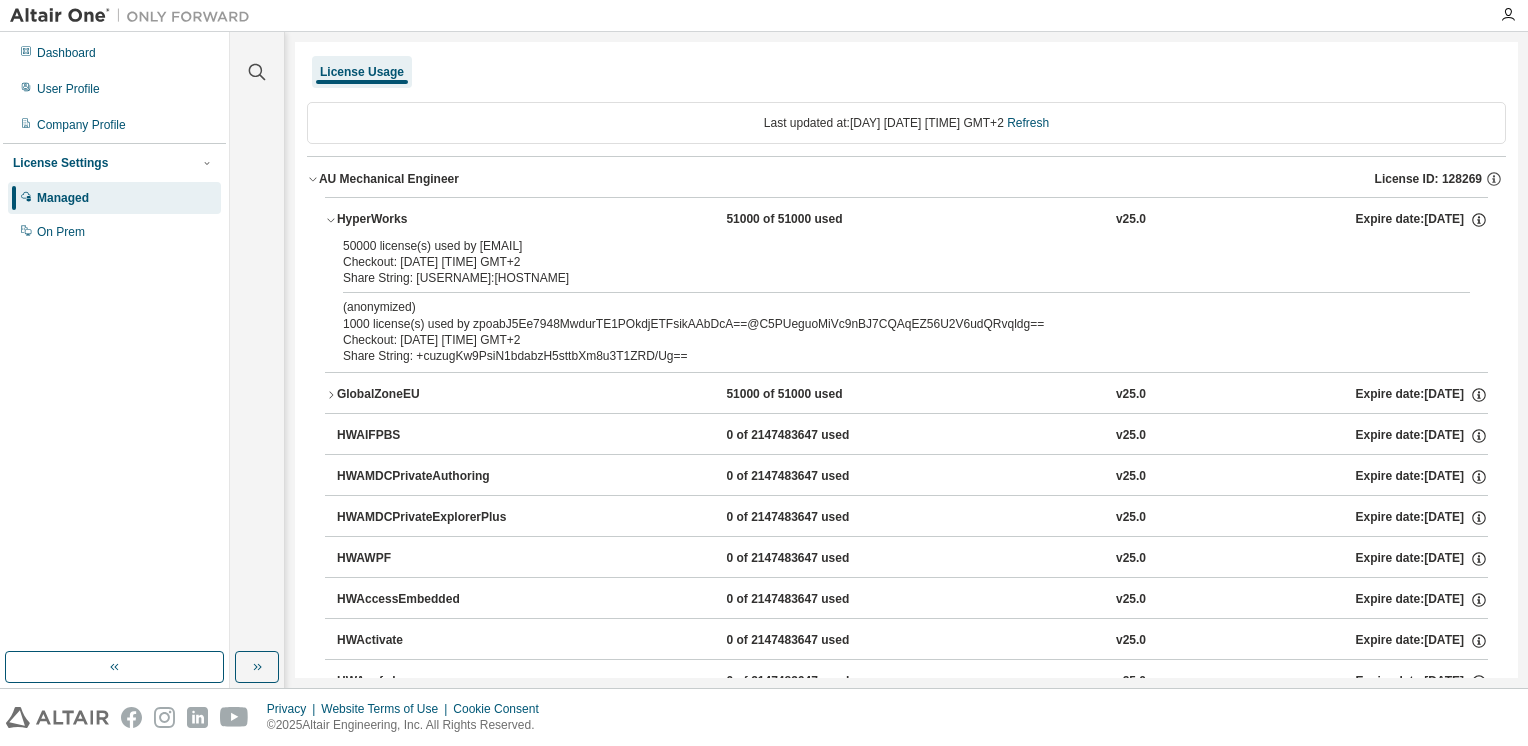 click on "Checkout: 2025-08-08 12:37 GMT+2" at bounding box center (882, 340) 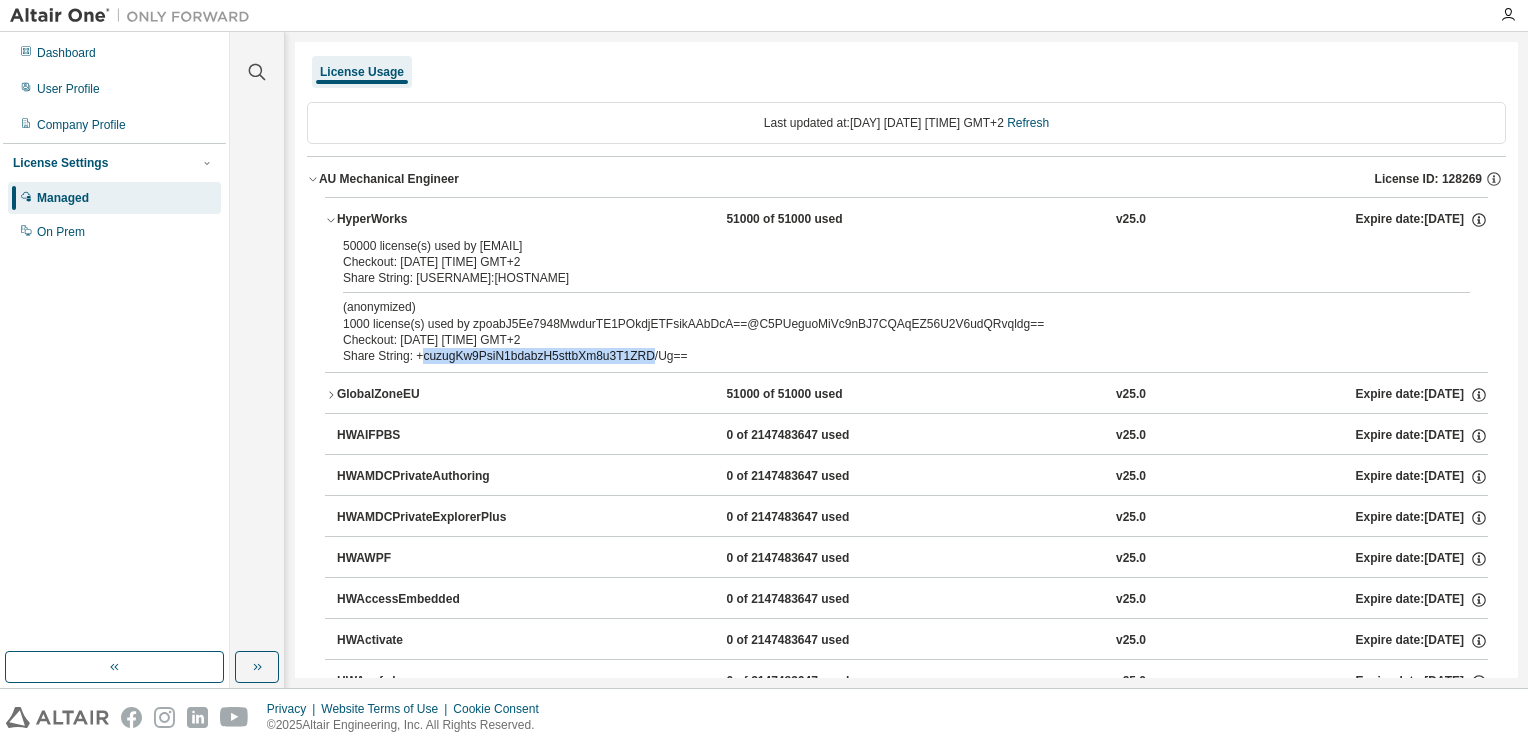 click on "Share String: +cuzugKw9PsiN1bdabzH5sttbXm8u3T1ZRD/Ug==" at bounding box center (882, 356) 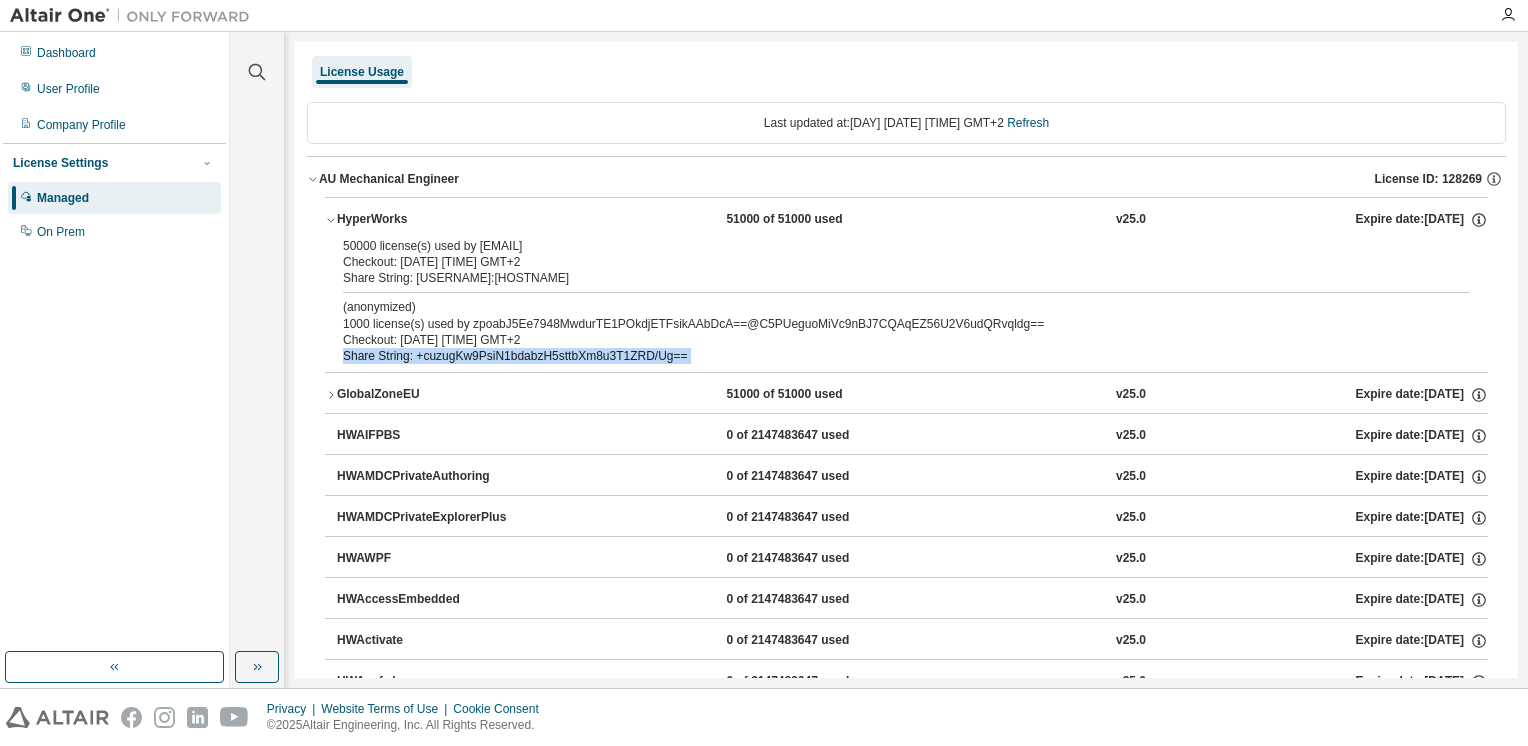 click on "Share String: +cuzugKw9PsiN1bdabzH5sttbXm8u3T1ZRD/Ug==" at bounding box center [882, 356] 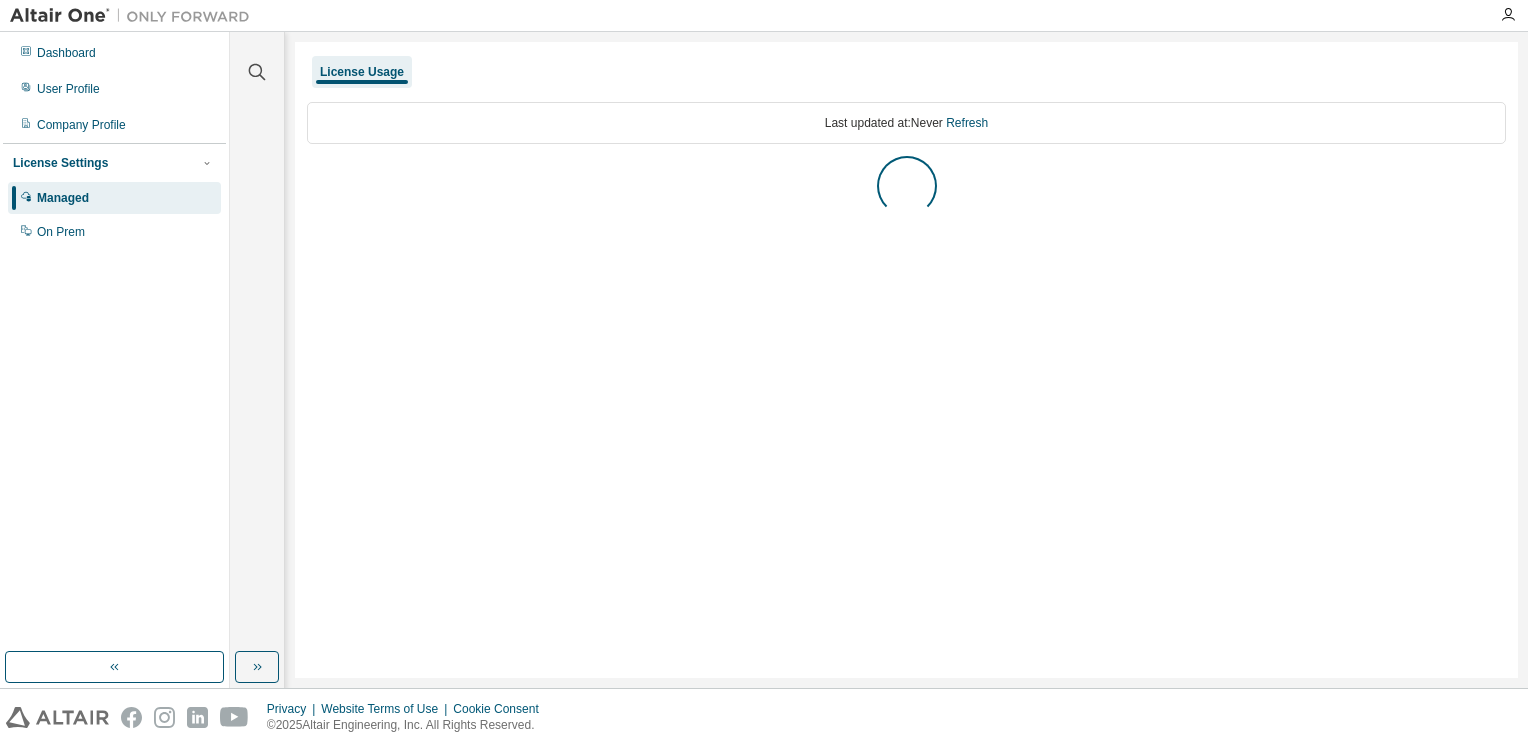 scroll, scrollTop: 0, scrollLeft: 0, axis: both 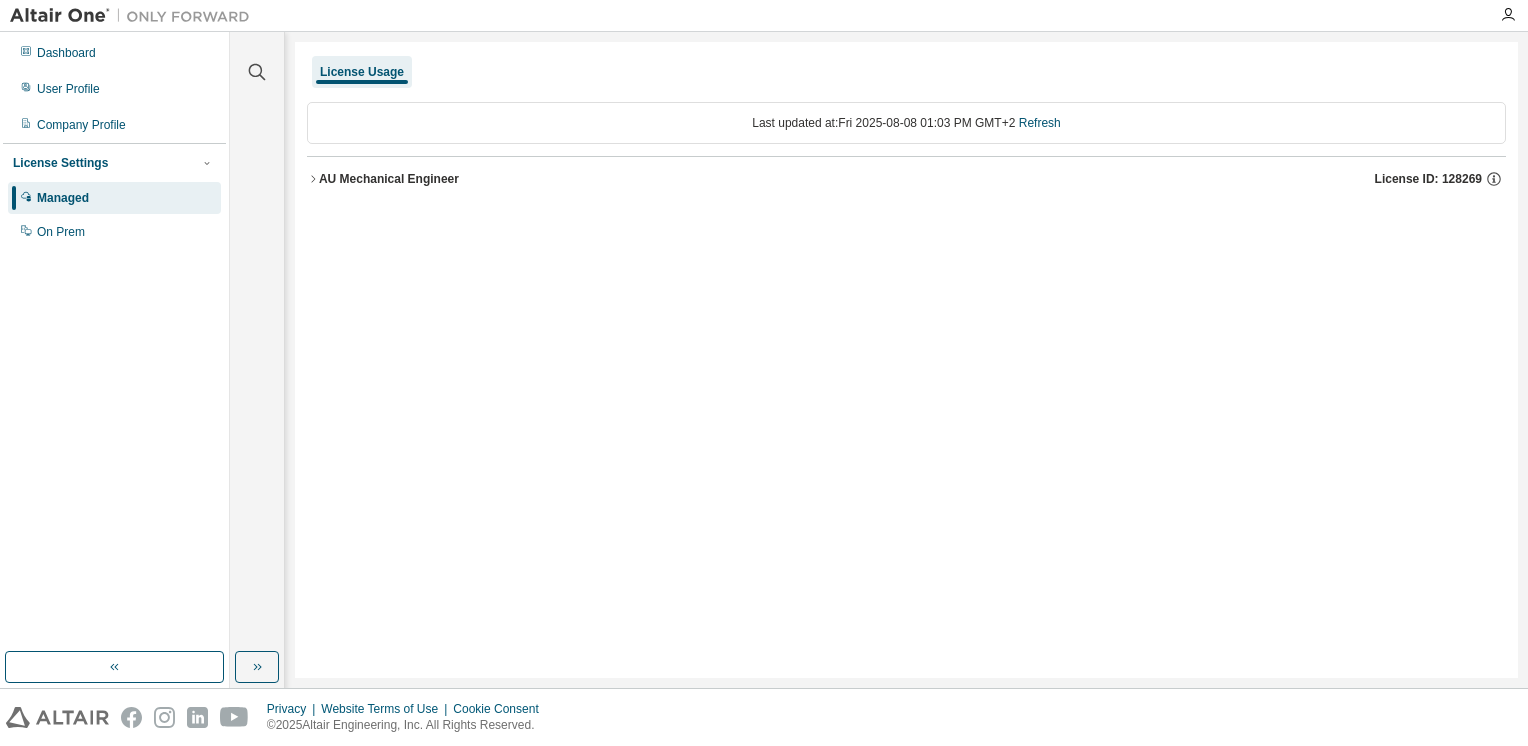 click on "AU Mechanical Engineer" at bounding box center (389, 179) 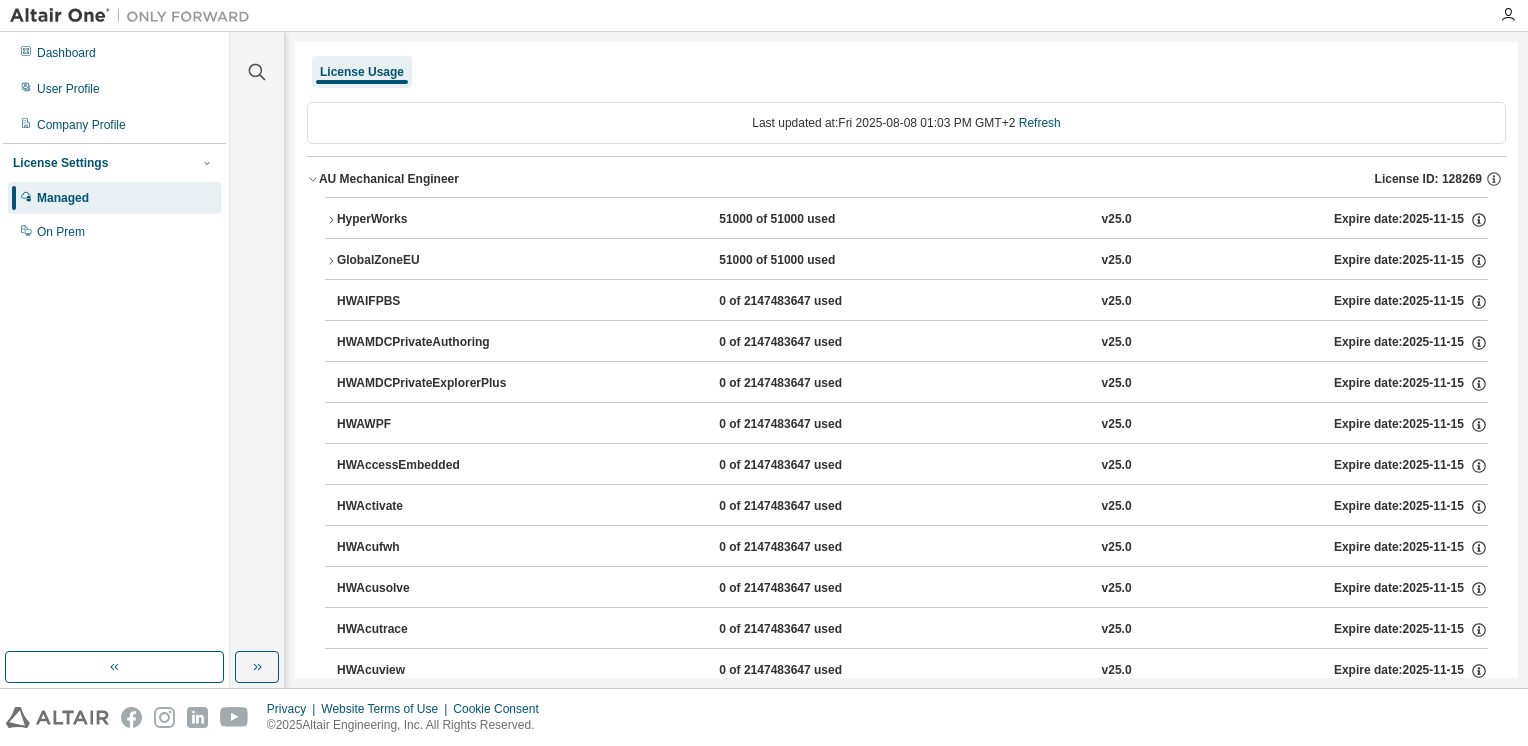 click on "HyperWorks" at bounding box center [427, 220] 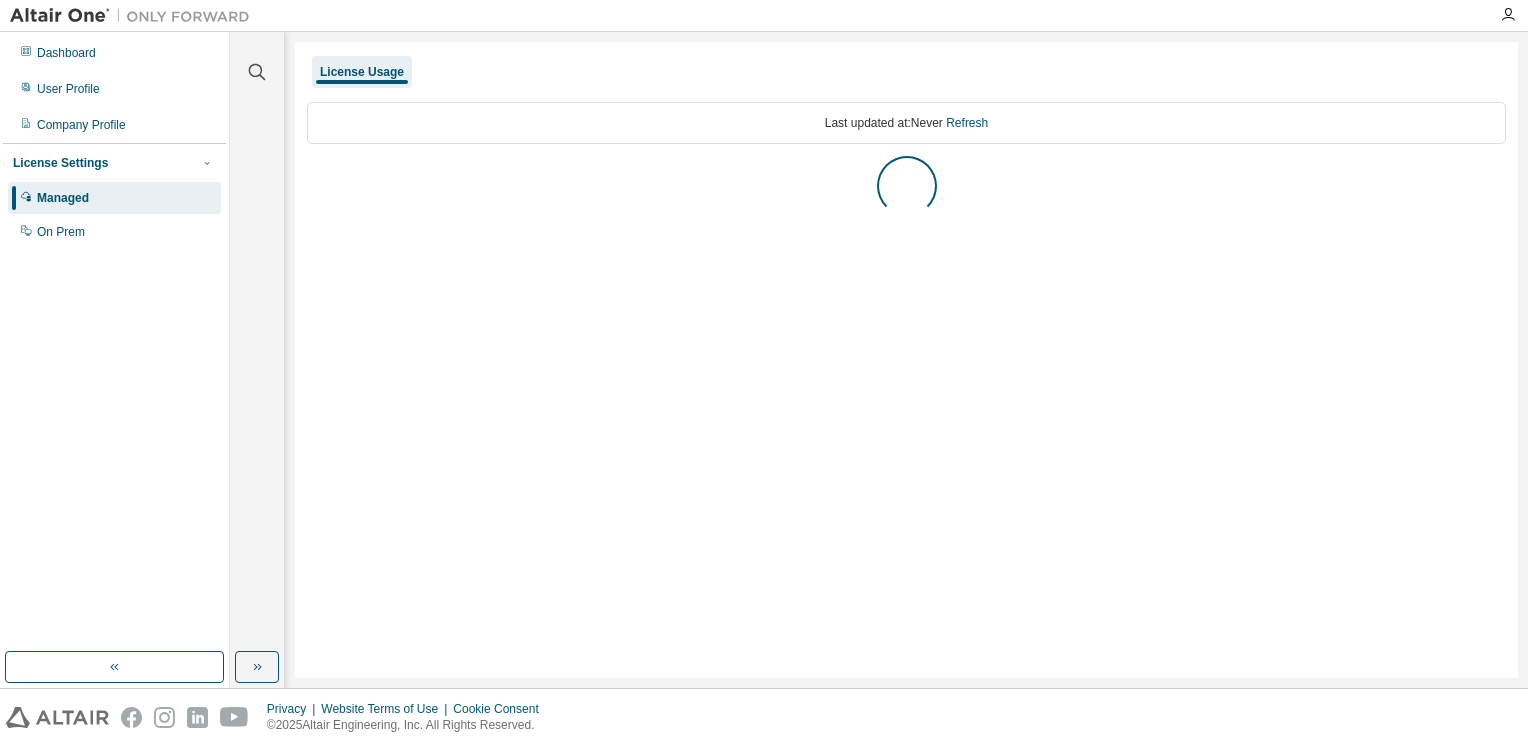 scroll, scrollTop: 0, scrollLeft: 0, axis: both 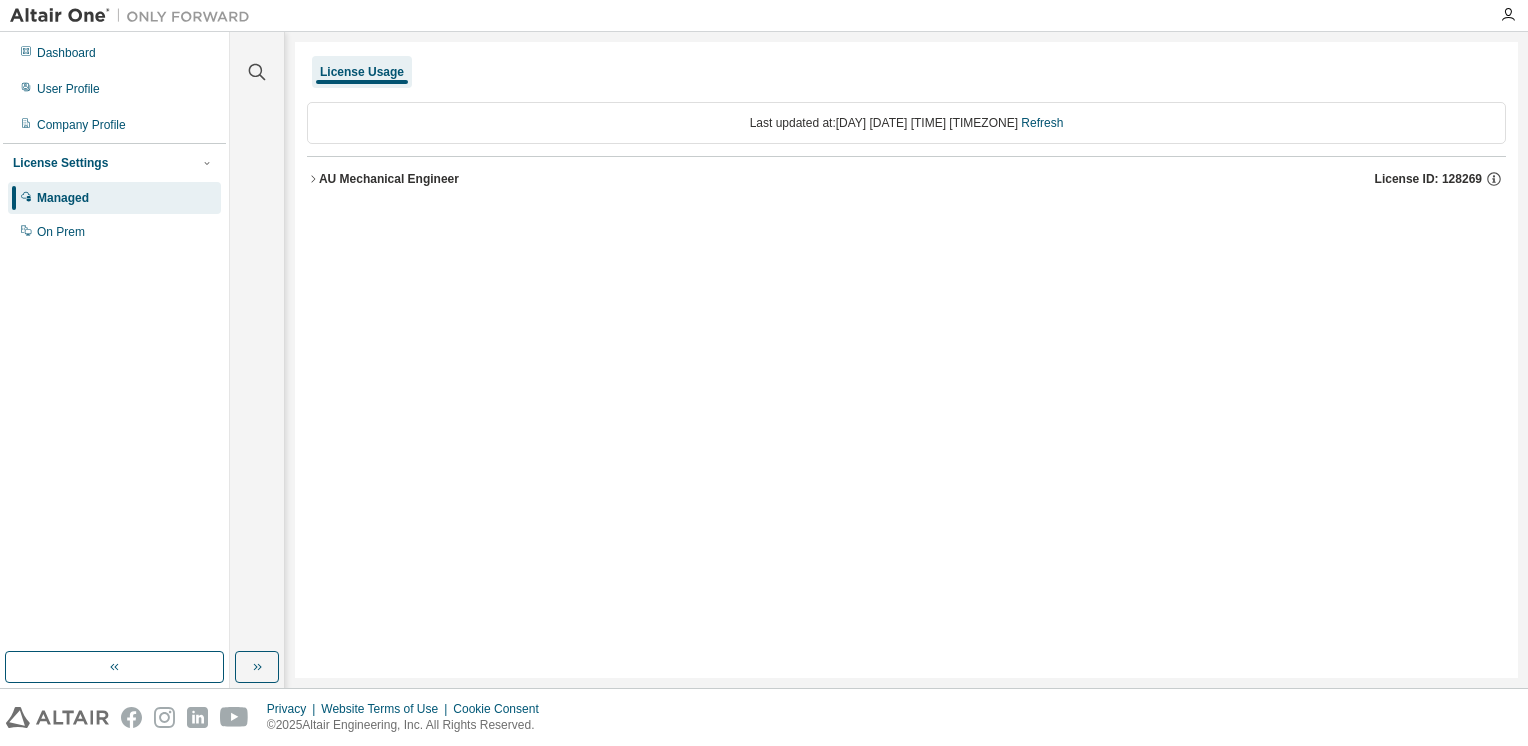 click on "AU Mechanical Engineer" at bounding box center (389, 179) 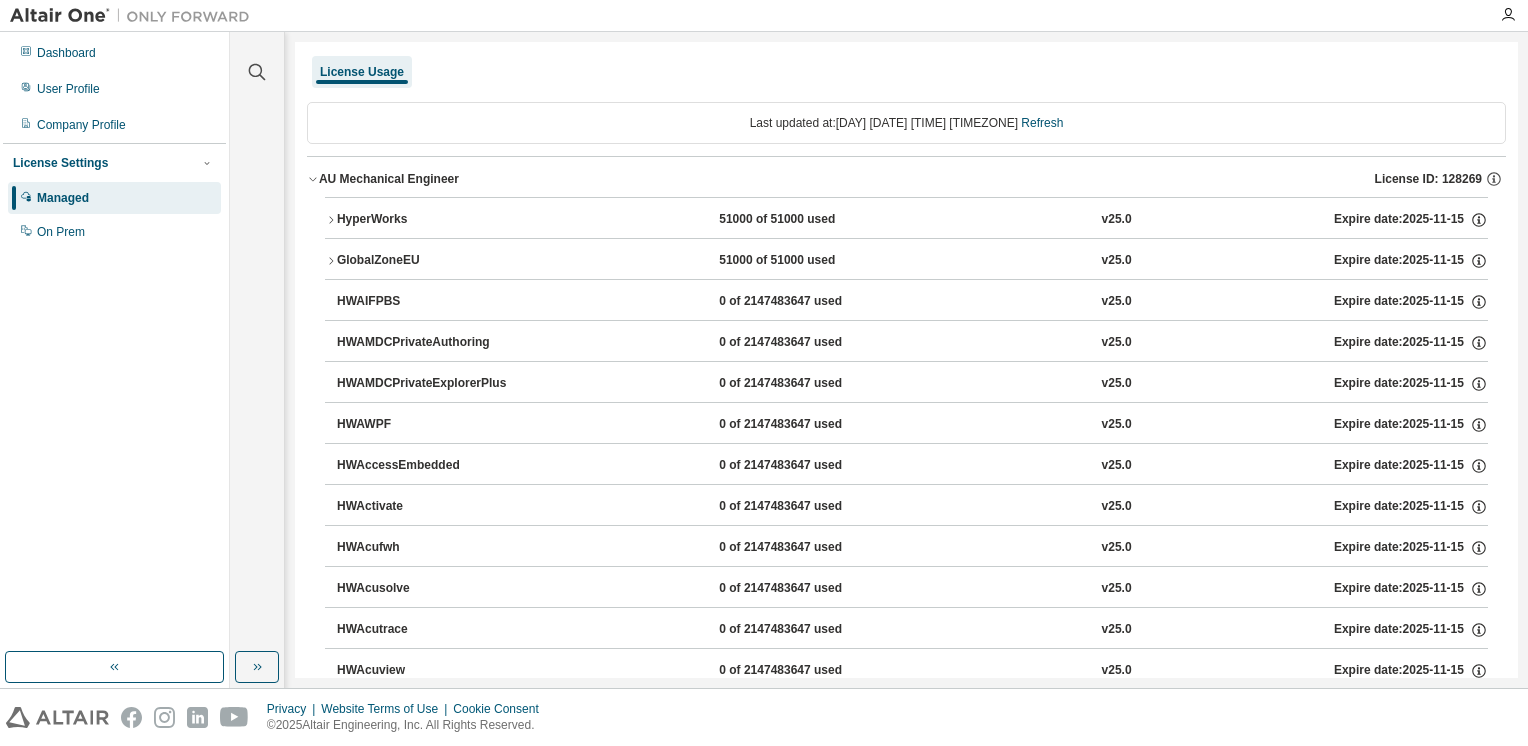 click on "HyperWorks" at bounding box center [427, 220] 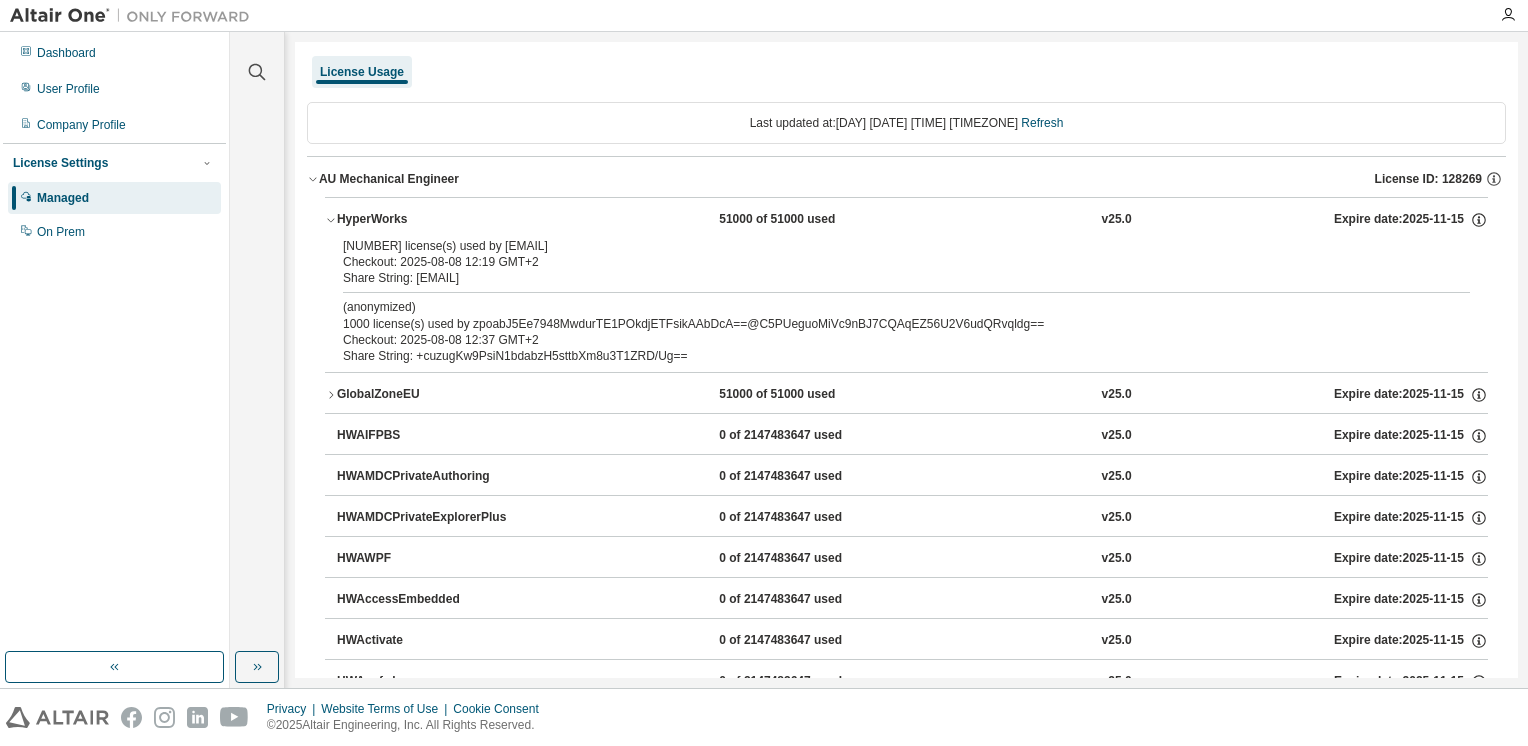 click on "Share String: [EMAIL]" at bounding box center (882, 278) 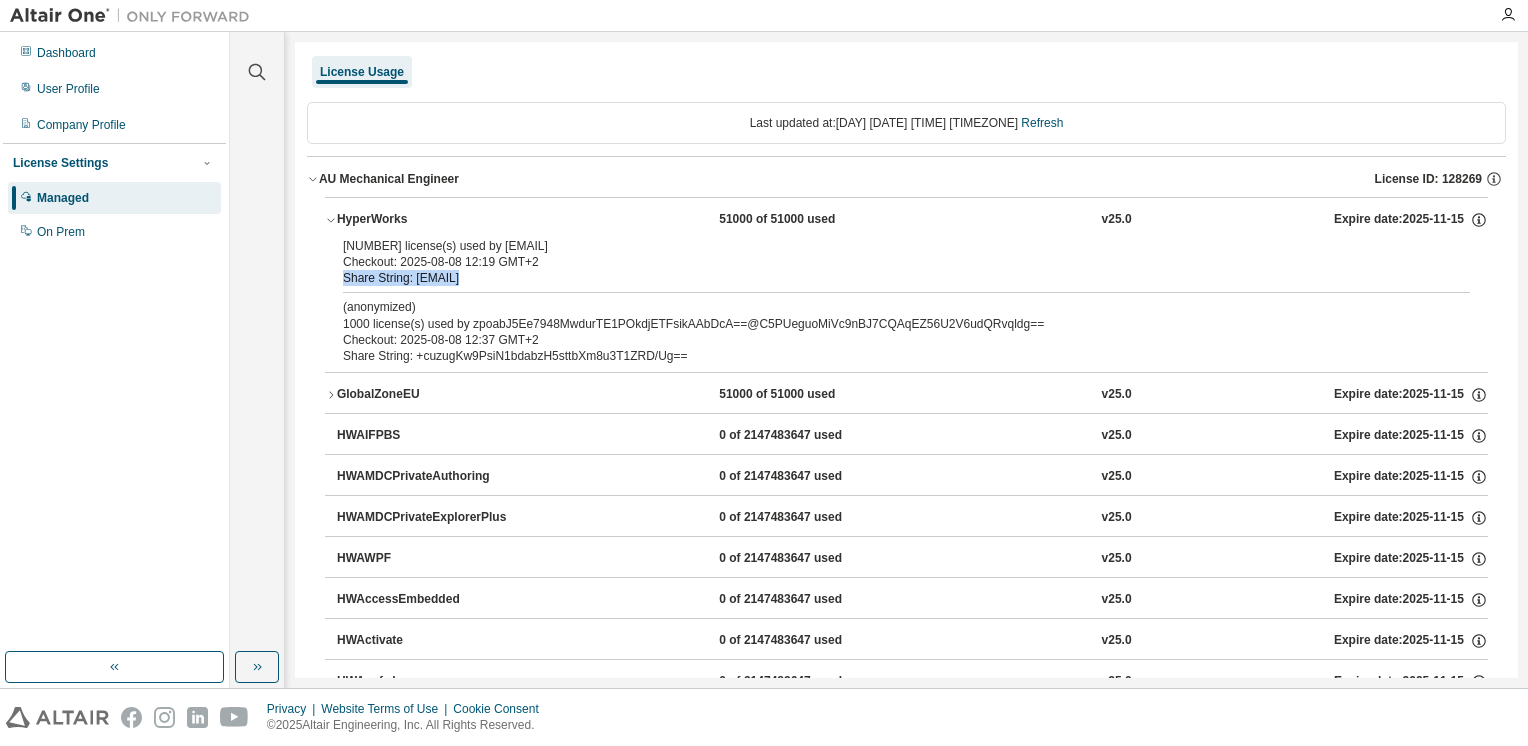 click on "Share String: [USERNAME]:[HOSTNAME]" at bounding box center [882, 278] 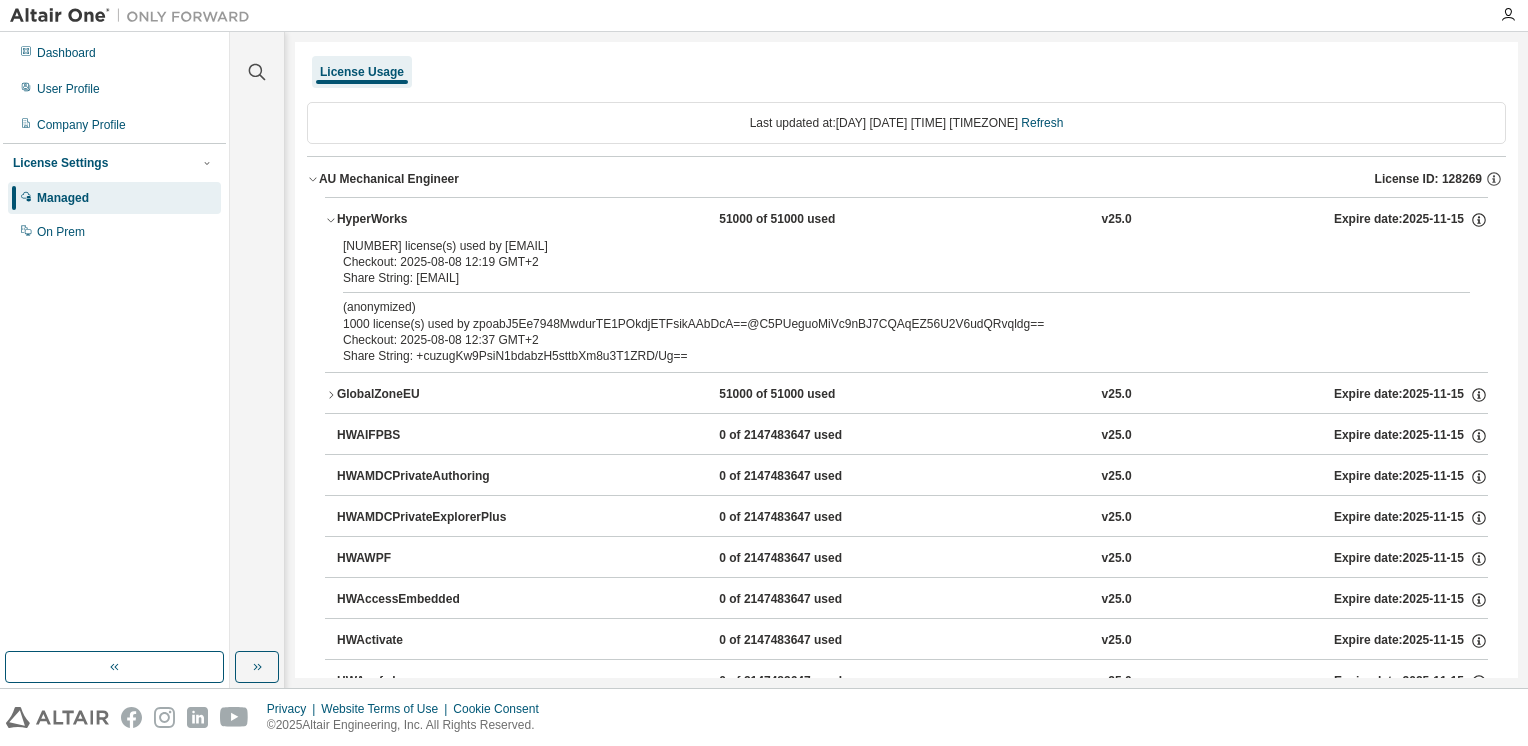 drag, startPoint x: 492, startPoint y: 281, endPoint x: 471, endPoint y: 267, distance: 25.23886 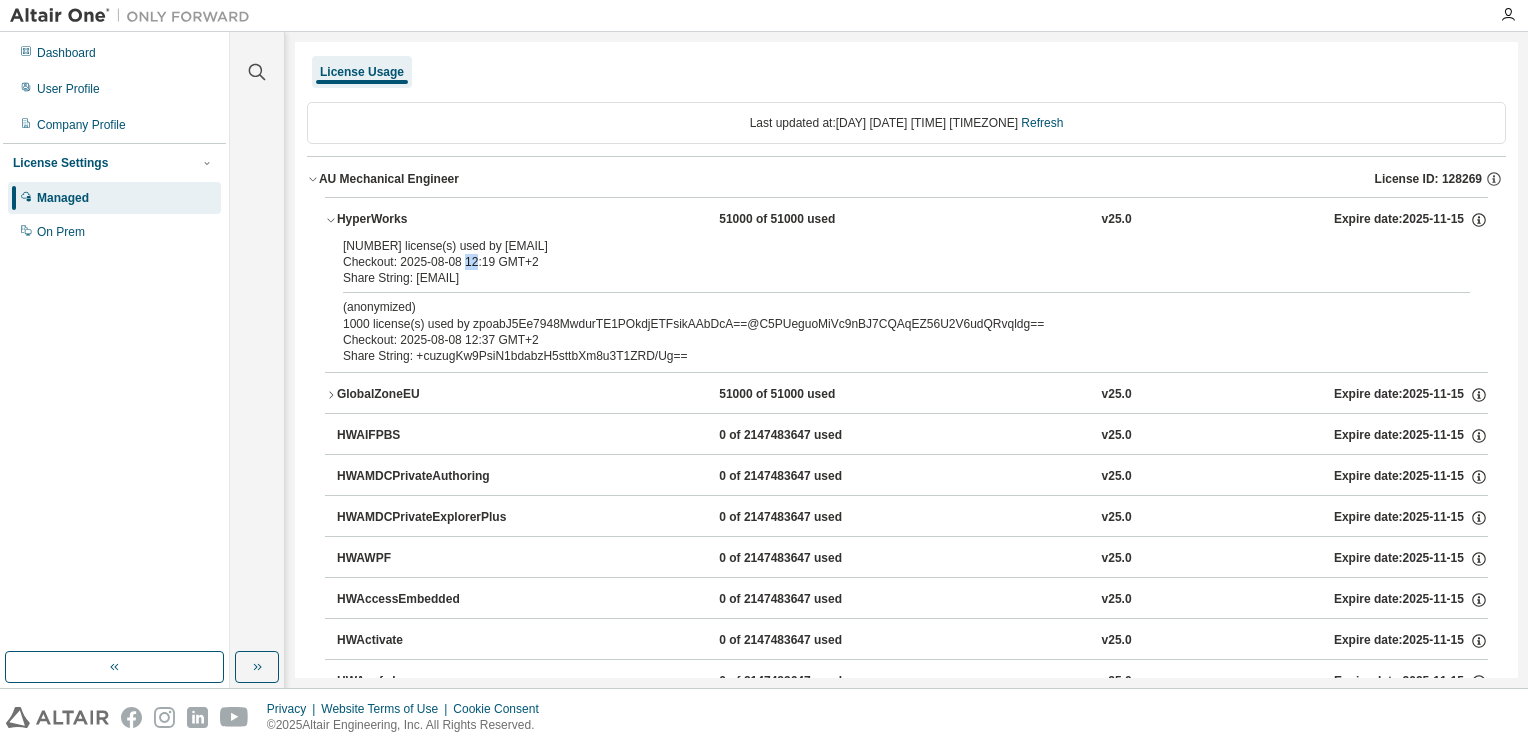 click on "Checkout: 2025-08-08 12:19 GMT+2" at bounding box center (882, 262) 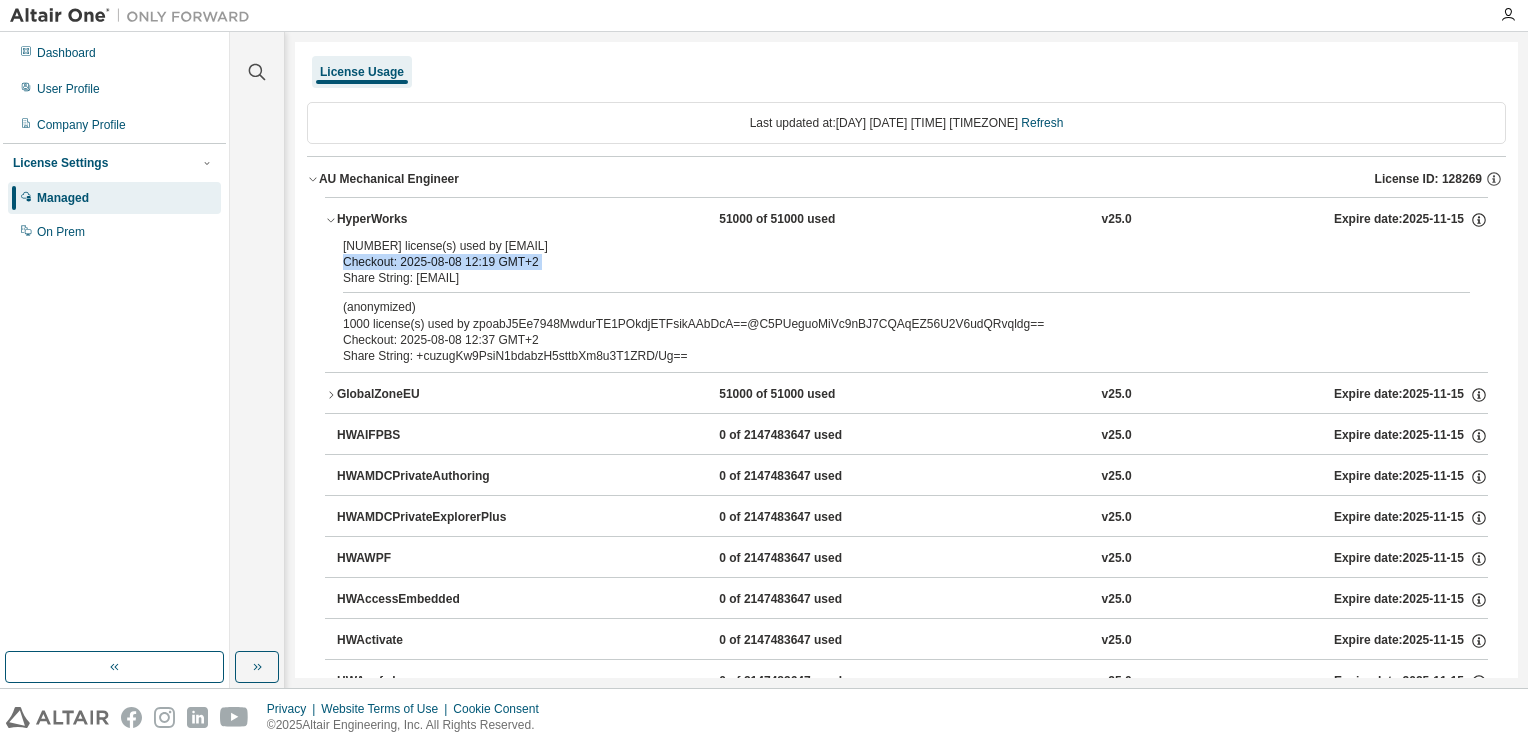click on "Checkout: 2025-08-08 12:19 GMT+2" at bounding box center (882, 262) 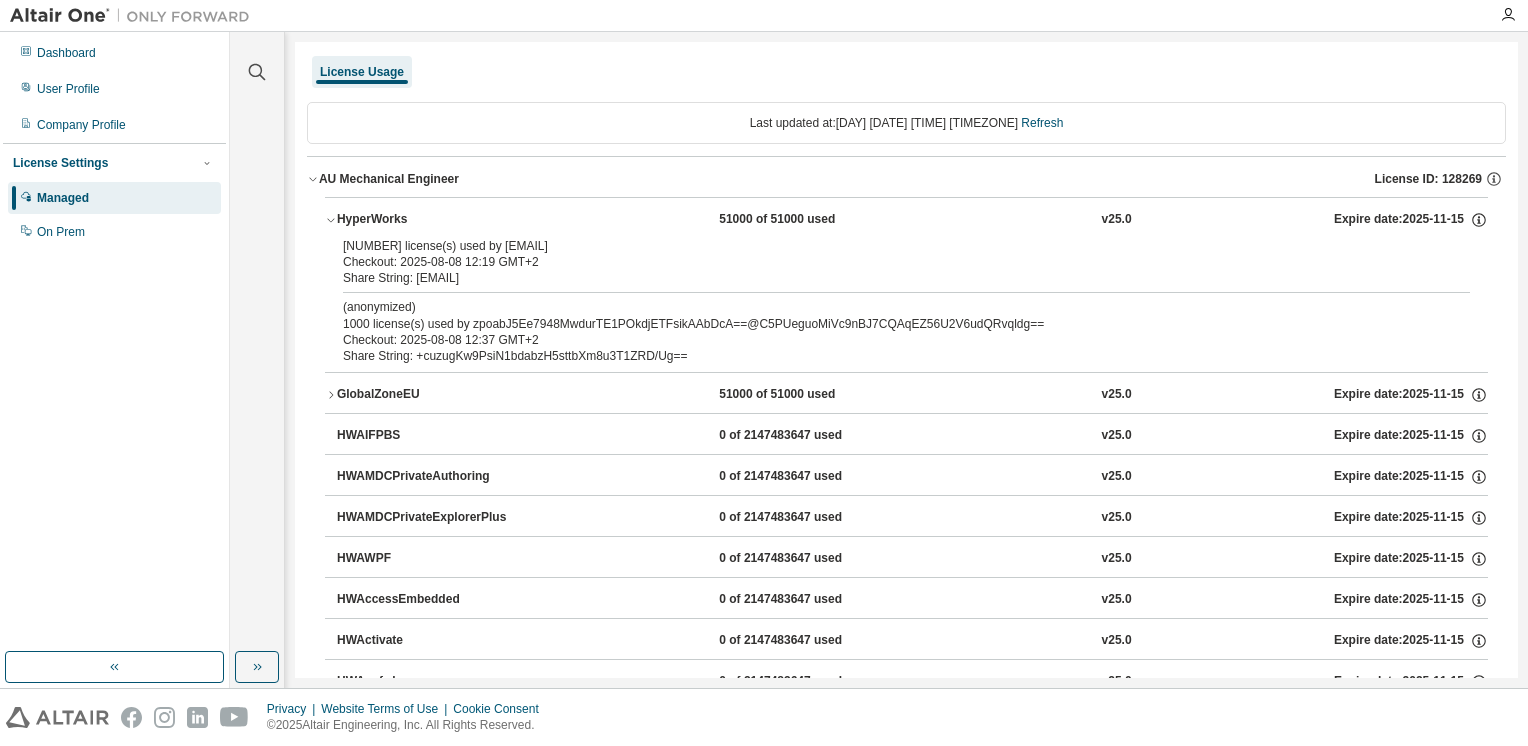 drag, startPoint x: 471, startPoint y: 267, endPoint x: 444, endPoint y: 283, distance: 31.38471 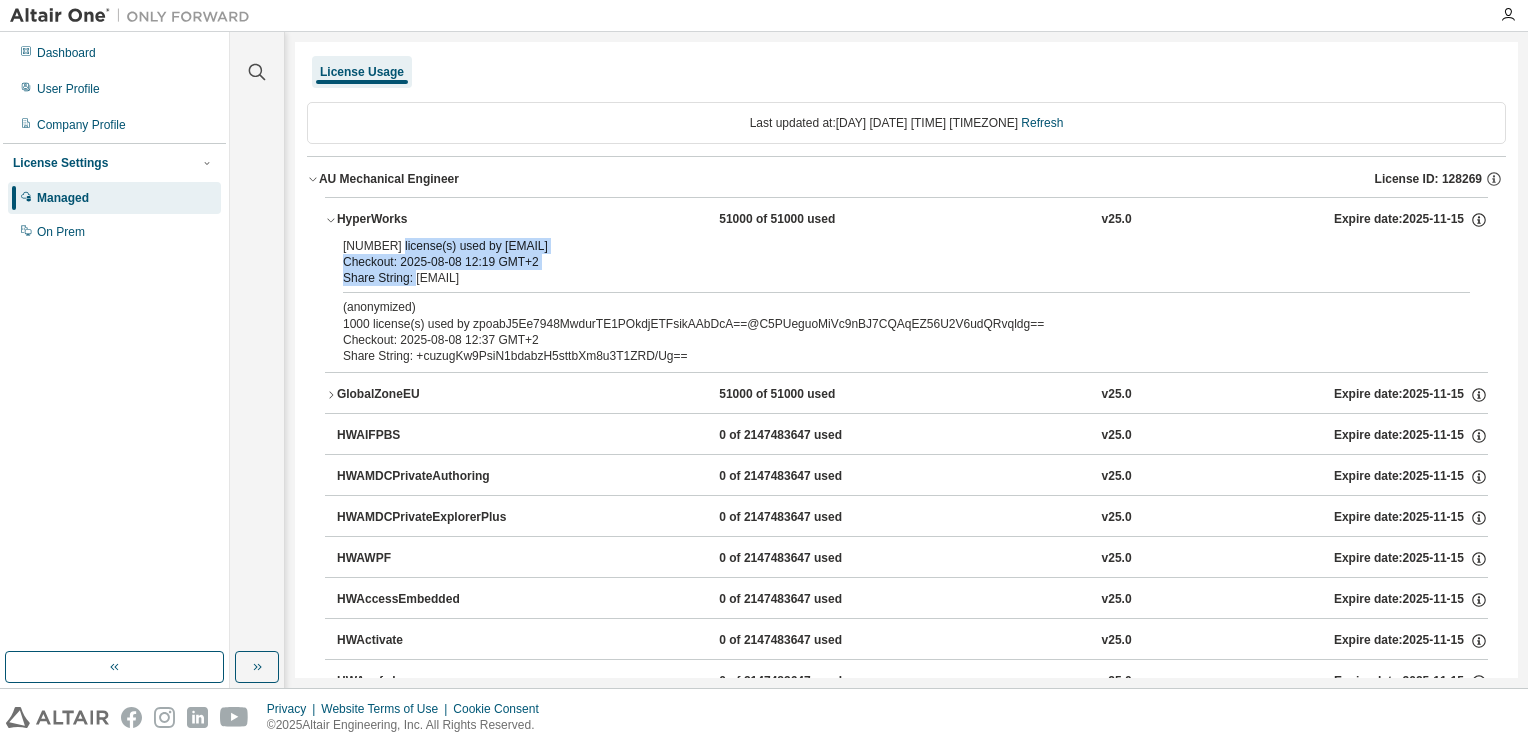 drag, startPoint x: 392, startPoint y: 238, endPoint x: 414, endPoint y: 279, distance: 46.52956 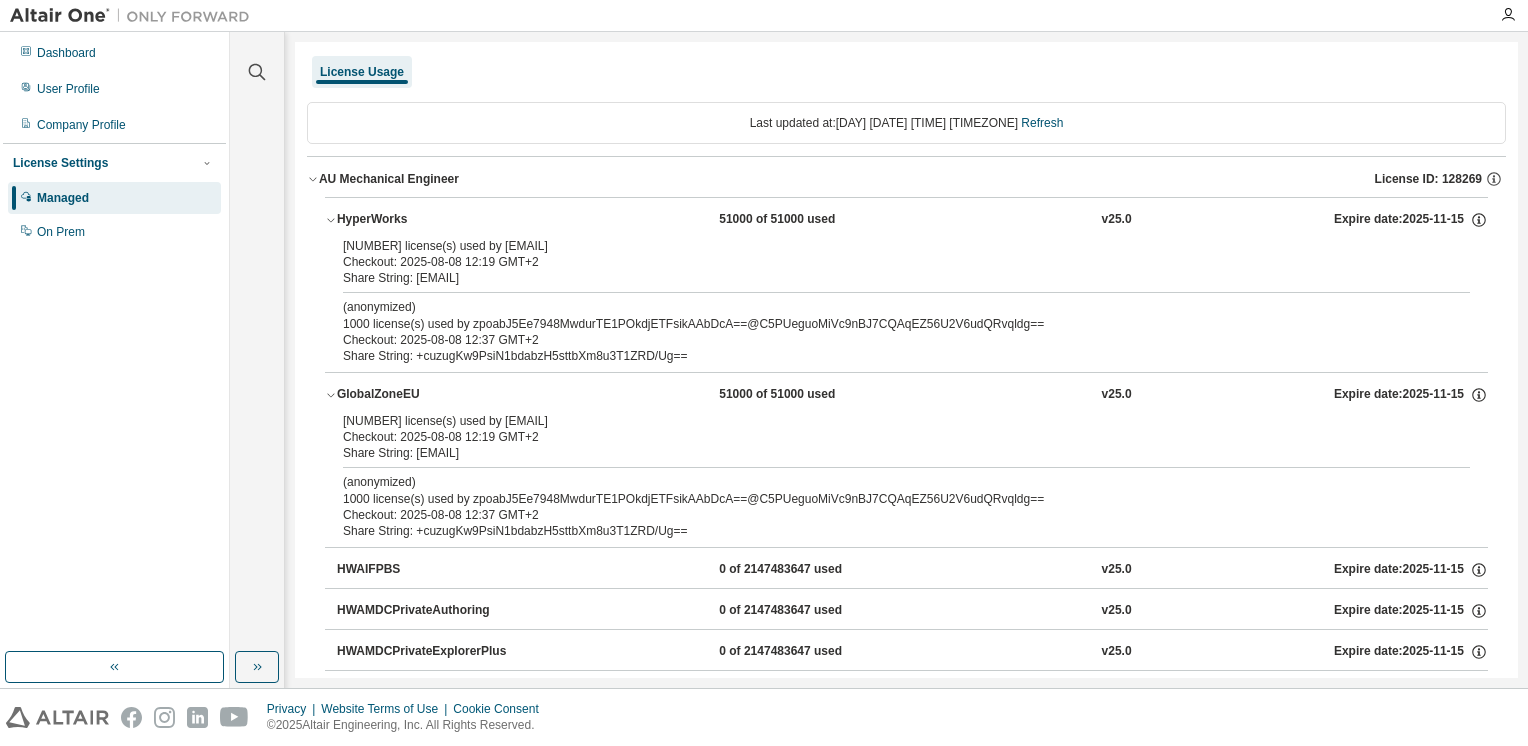 click on "(anonymized)" at bounding box center (882, 307) 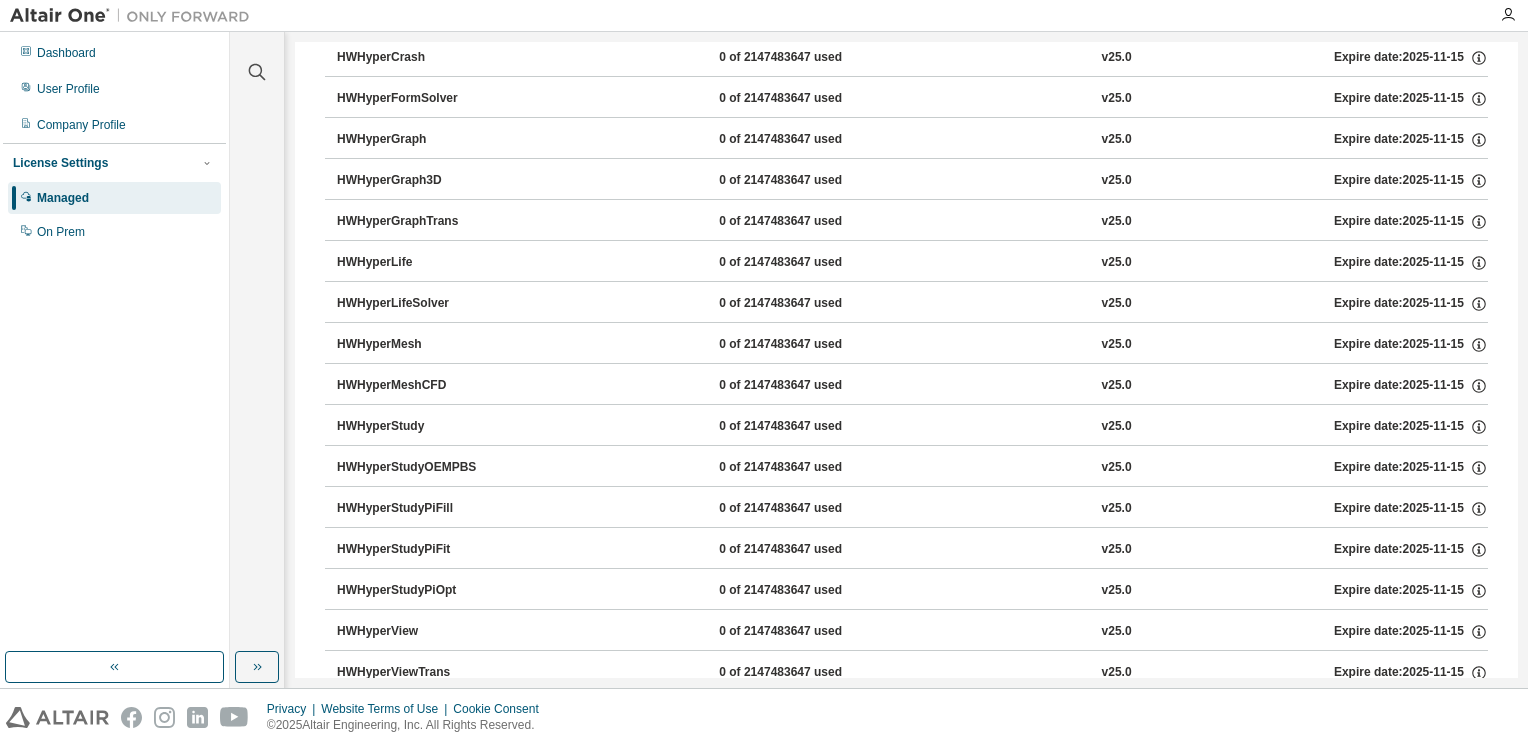 scroll, scrollTop: 3800, scrollLeft: 0, axis: vertical 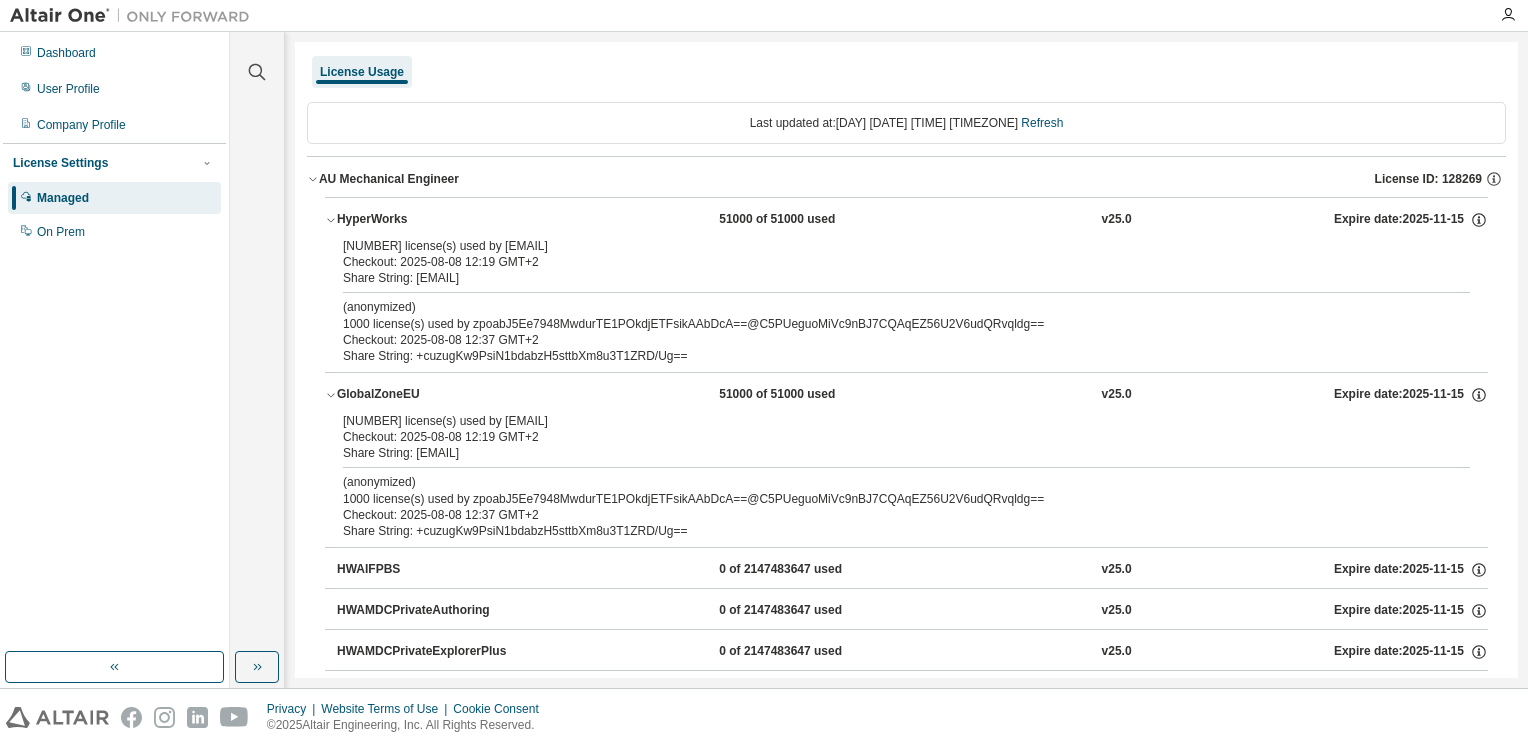 drag, startPoint x: 298, startPoint y: 400, endPoint x: 155, endPoint y: 33, distance: 393.8756 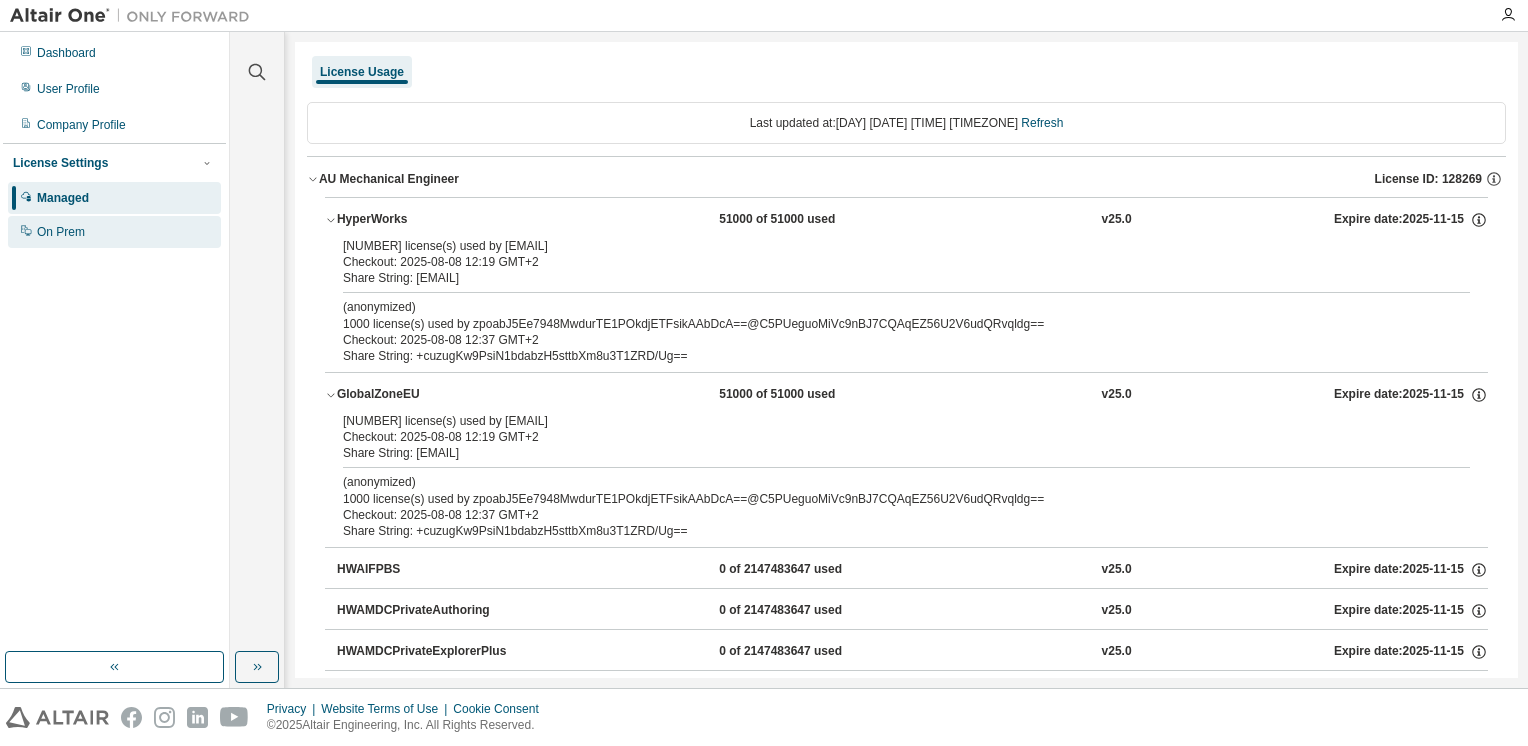 click on "On Prem" at bounding box center [114, 232] 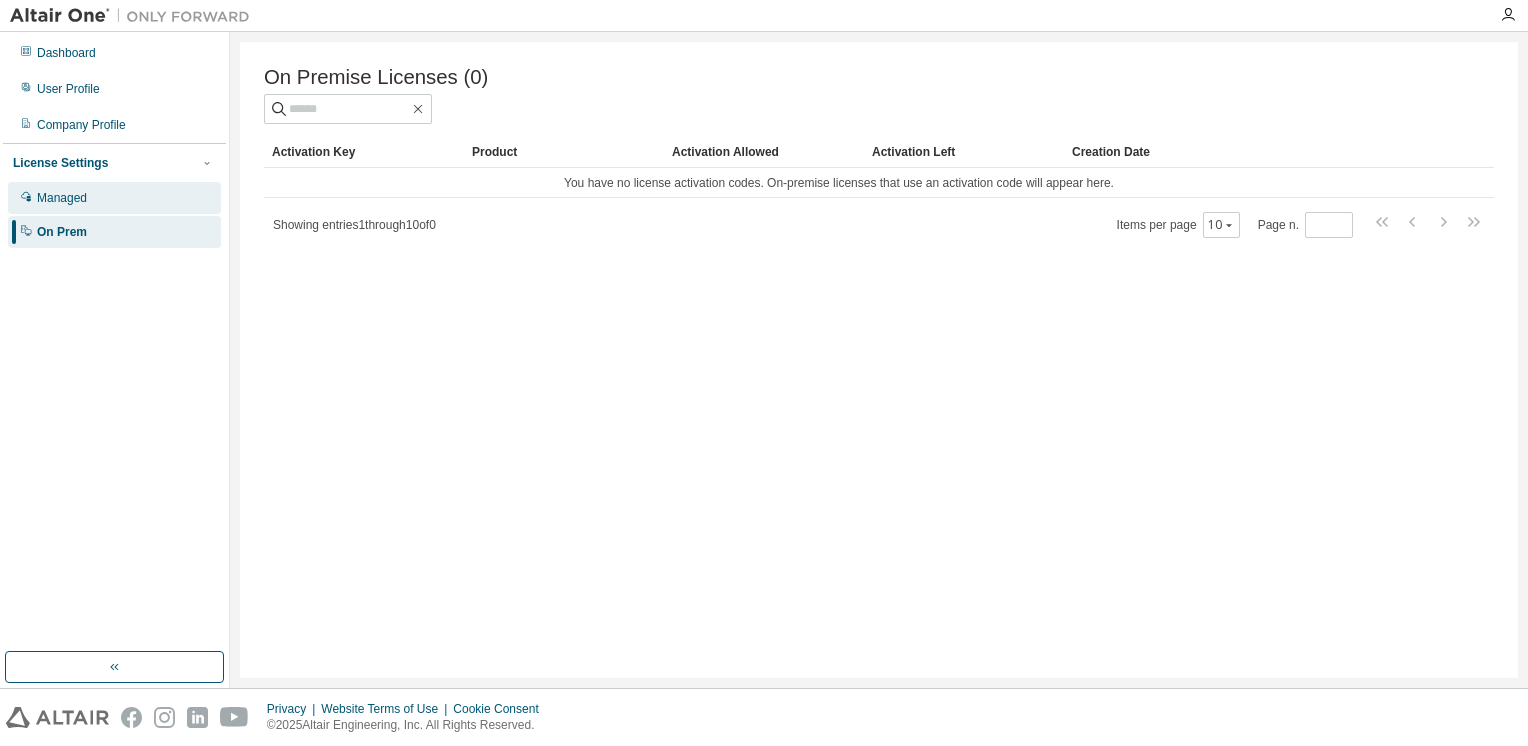 click on "Managed" at bounding box center [62, 198] 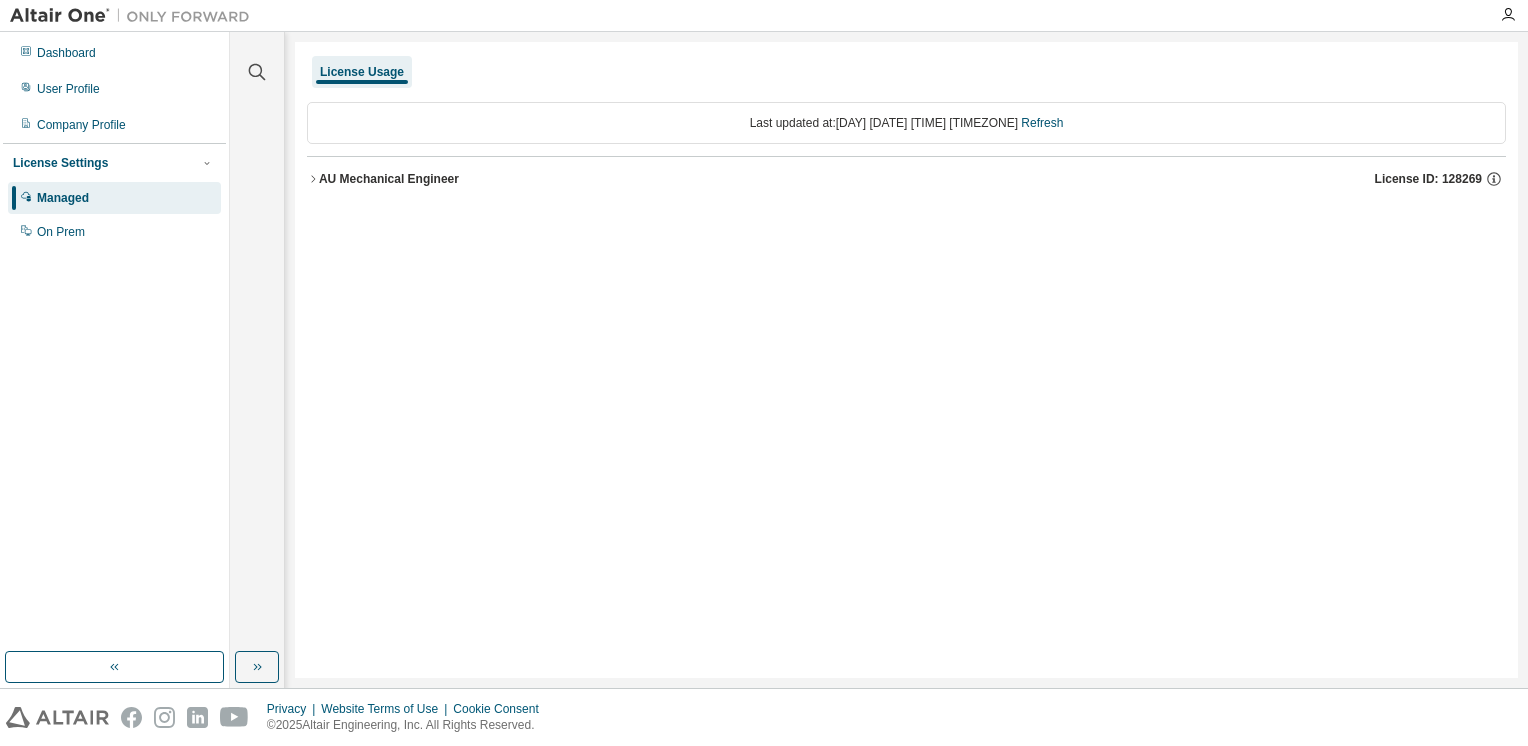 click on "AU Mechanical Engineer" at bounding box center [389, 179] 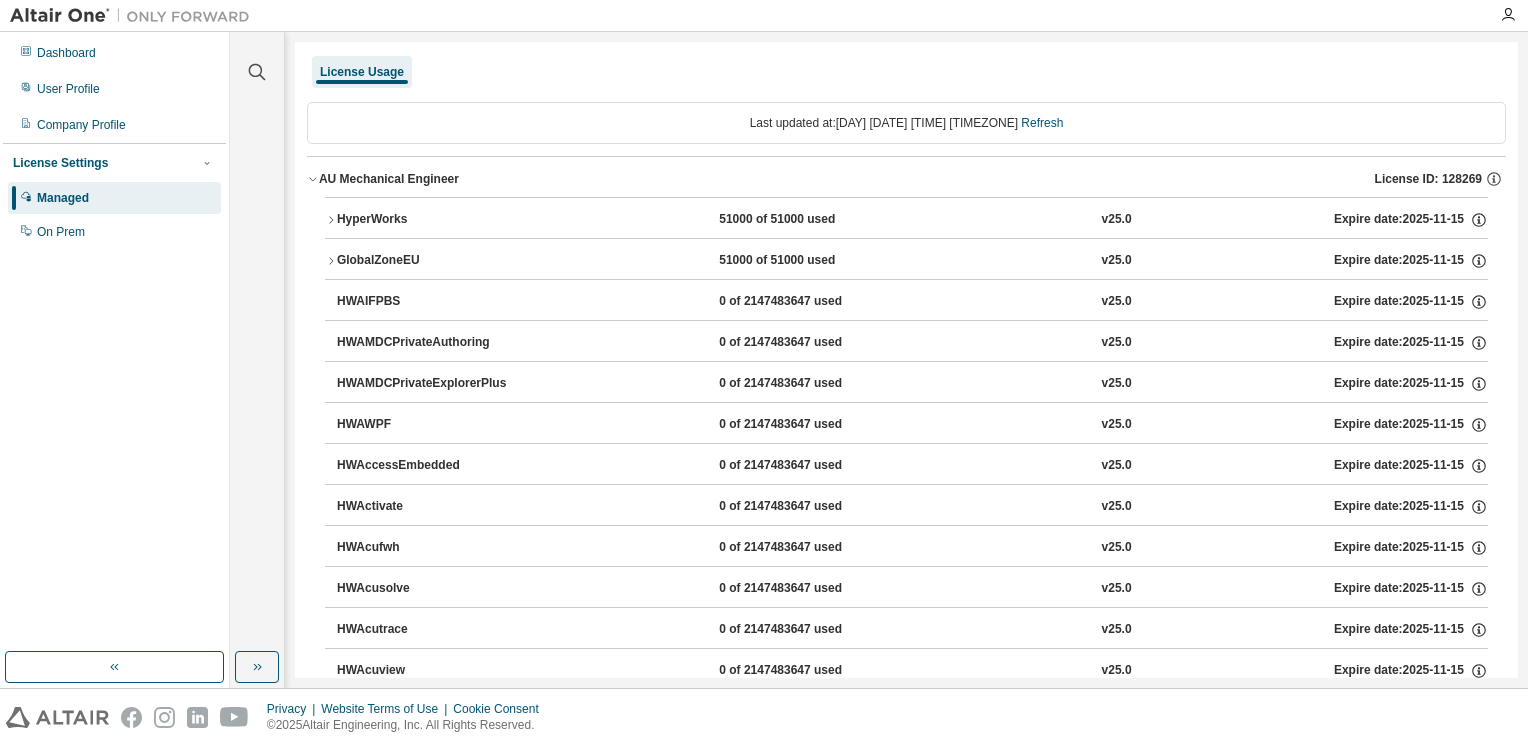 click on "HyperWorks" at bounding box center [427, 220] 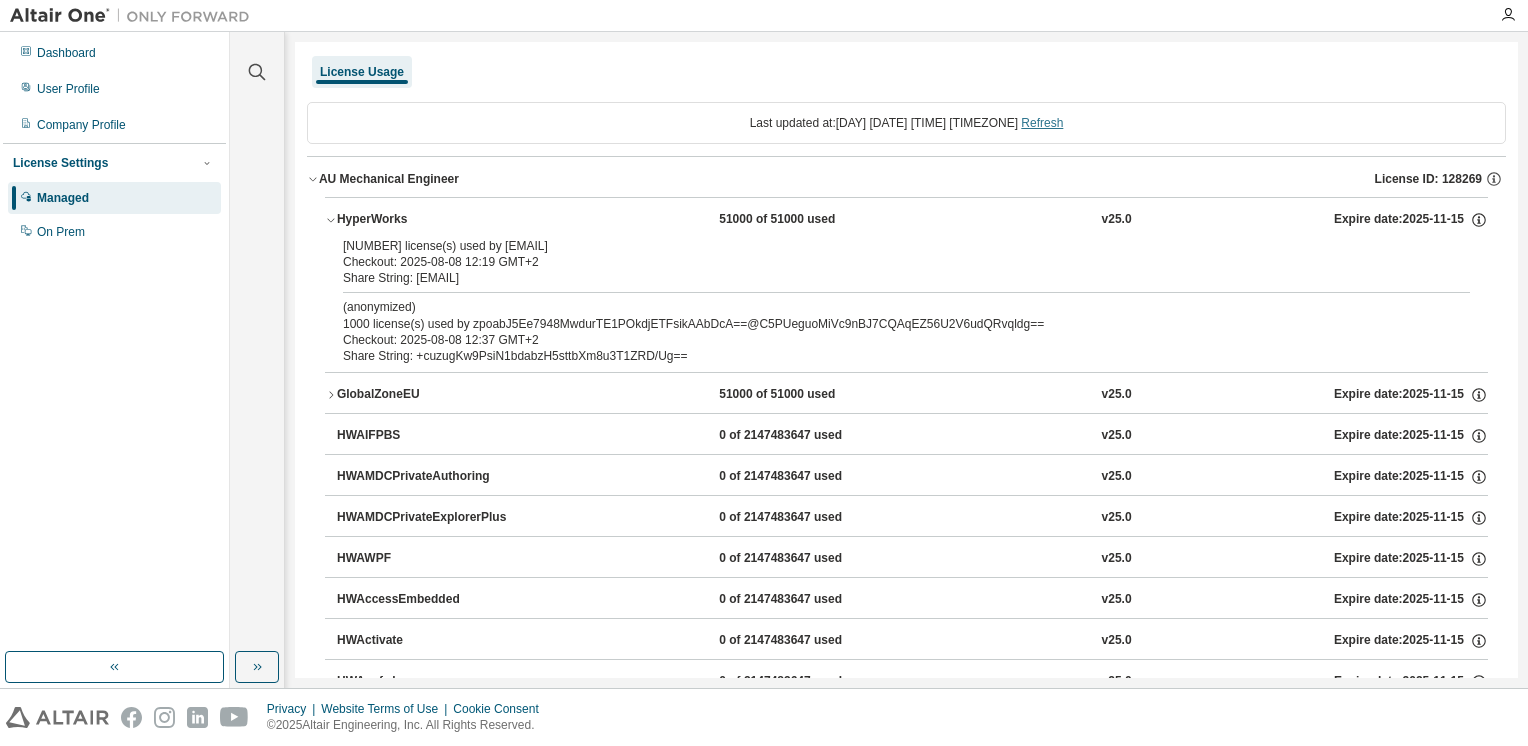click on "Refresh" at bounding box center [1042, 123] 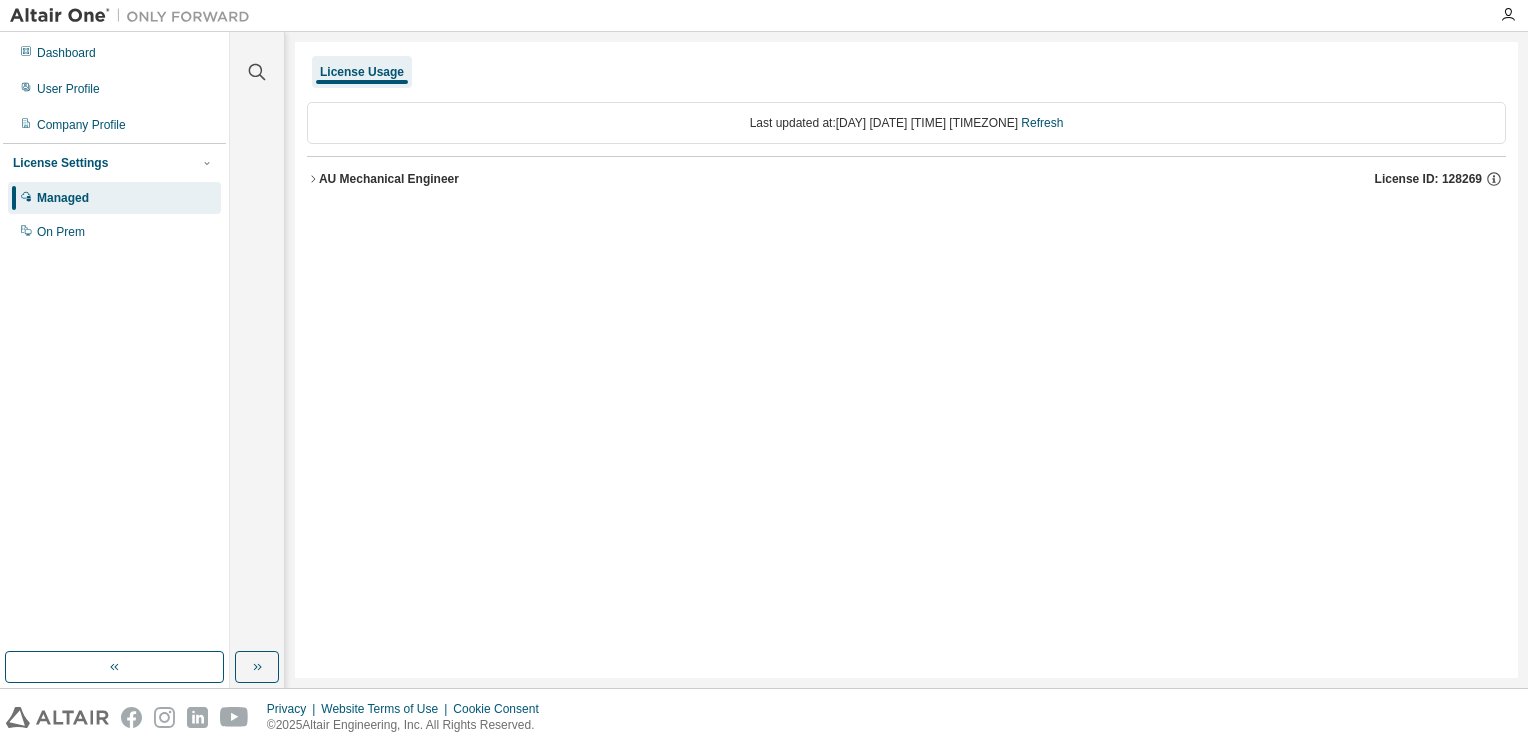 click on "AU Mechanical Engineer" at bounding box center (389, 179) 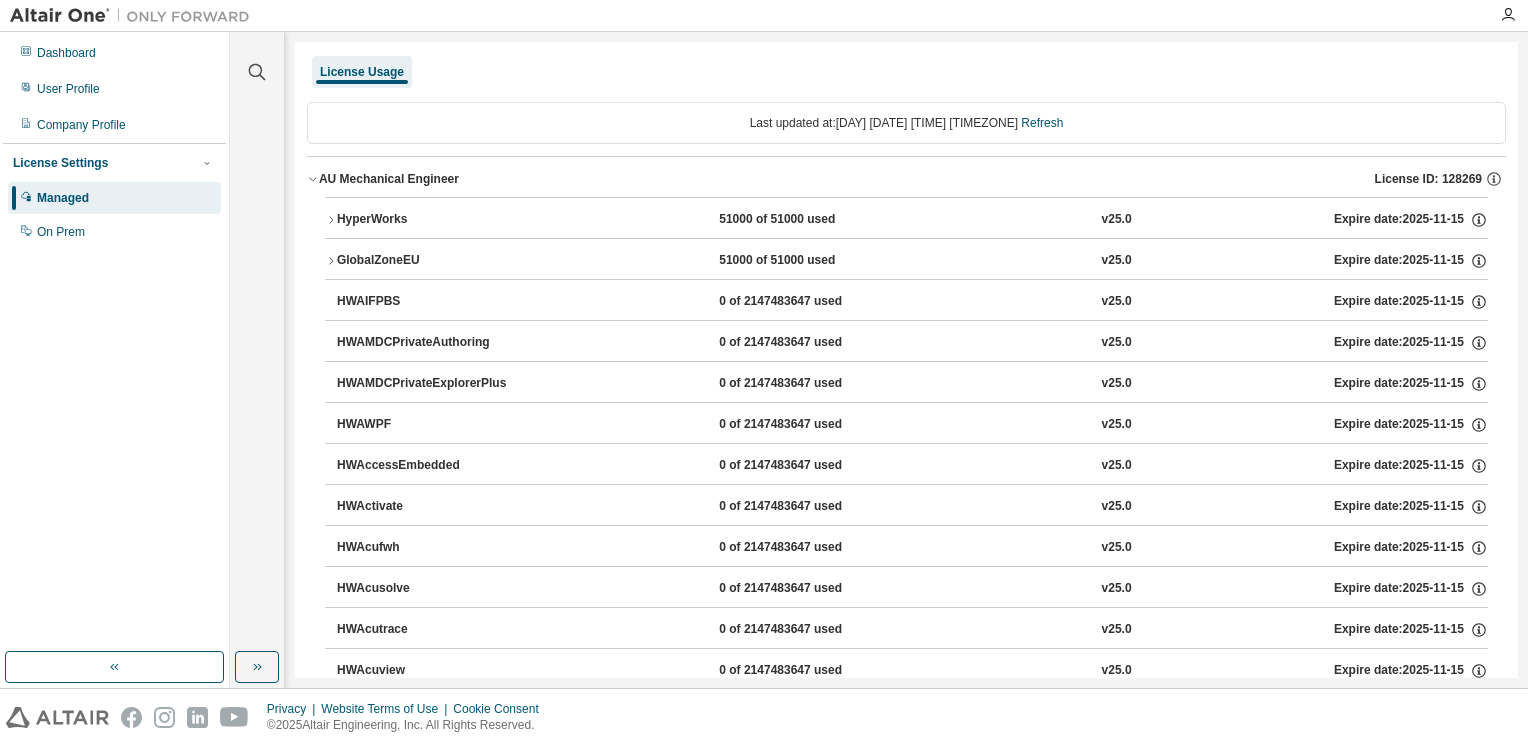 click on "HyperWorks" at bounding box center (427, 220) 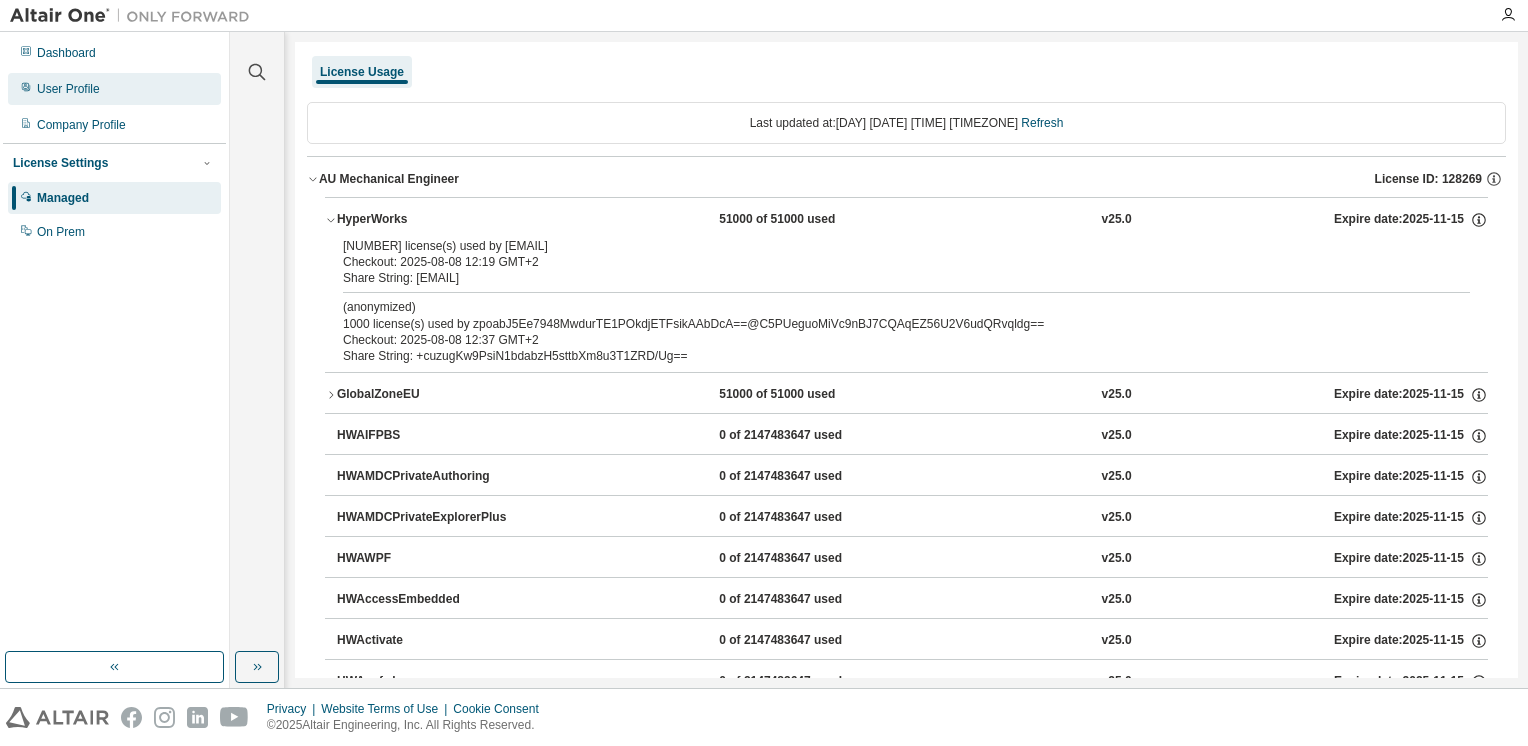 click on "User Profile" at bounding box center (68, 89) 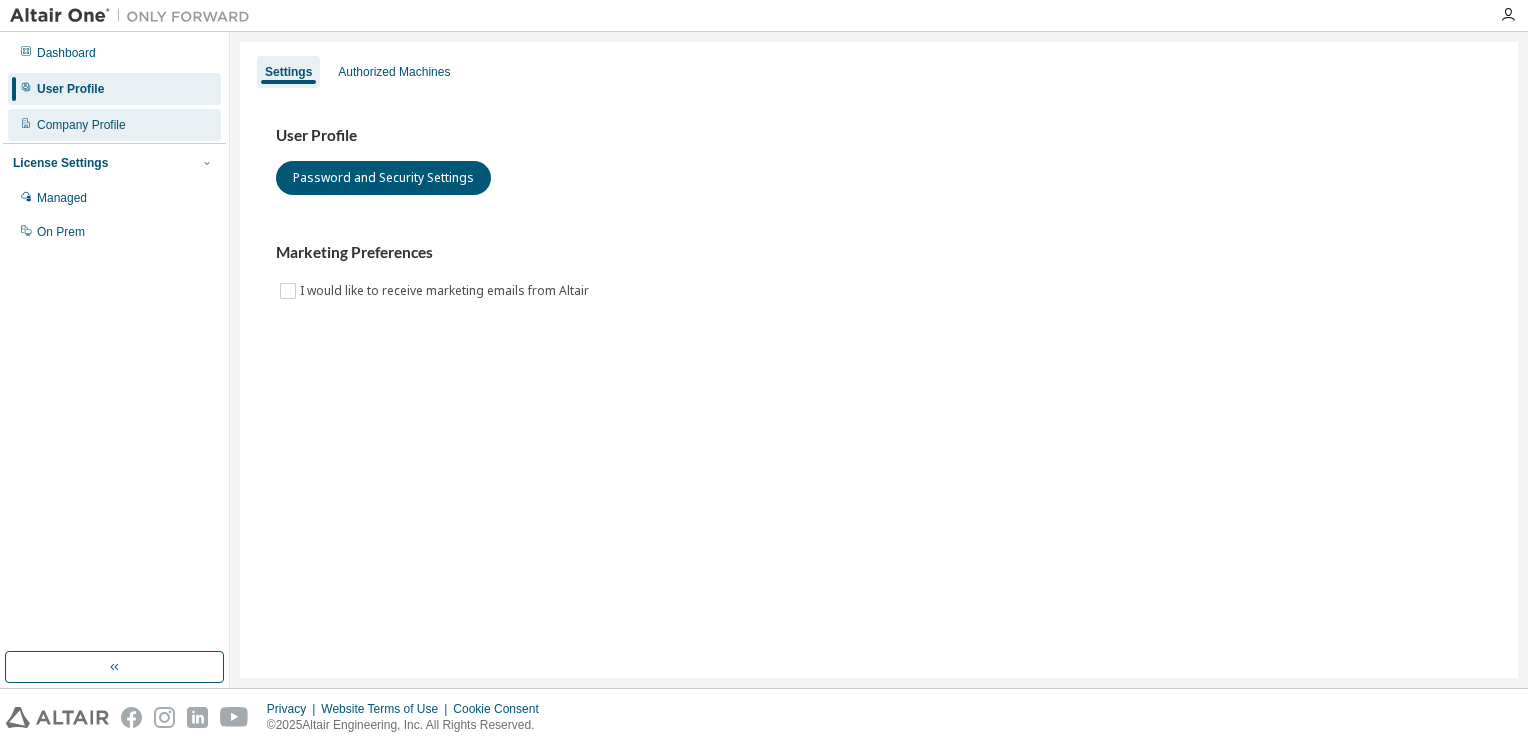 click on "Company Profile" at bounding box center [81, 125] 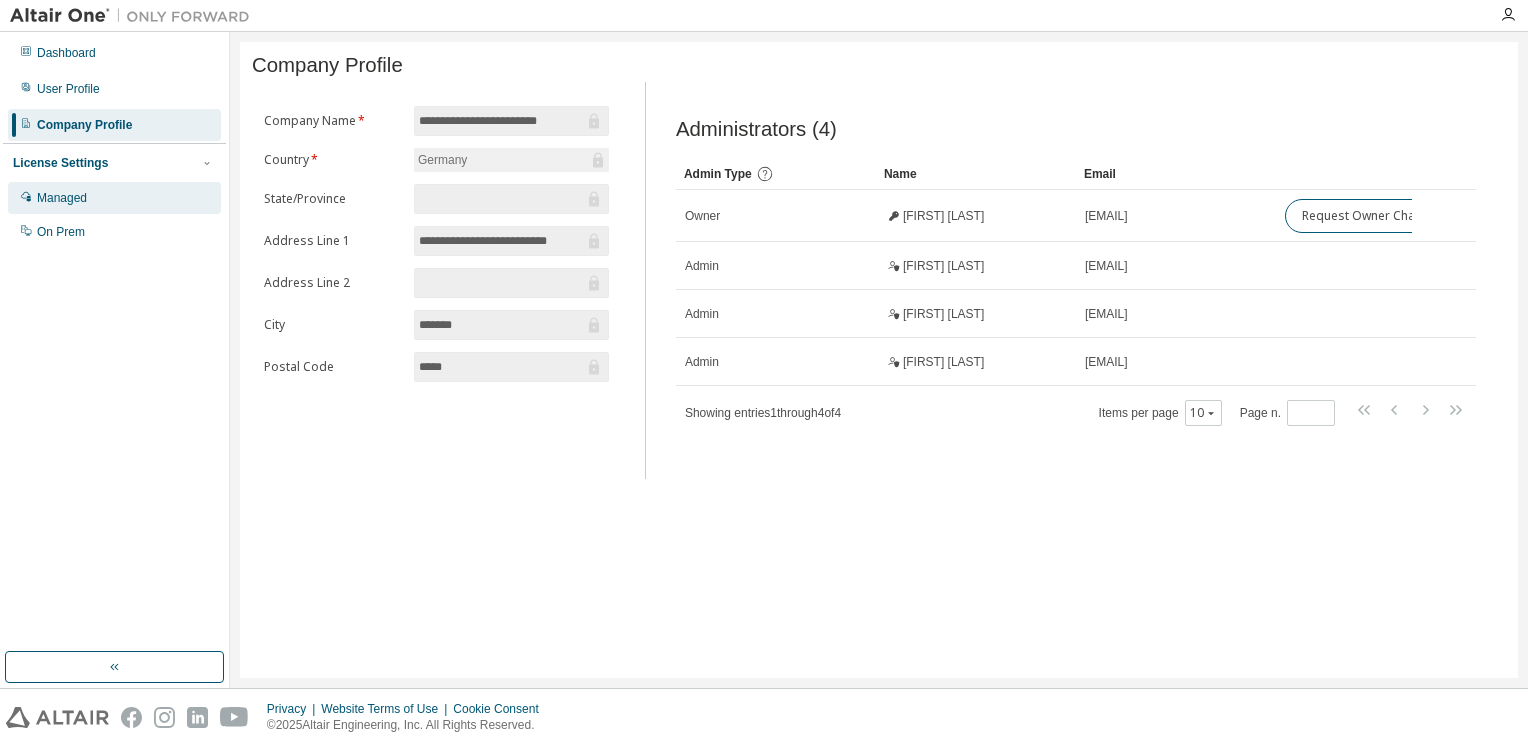 click on "Managed" at bounding box center [62, 198] 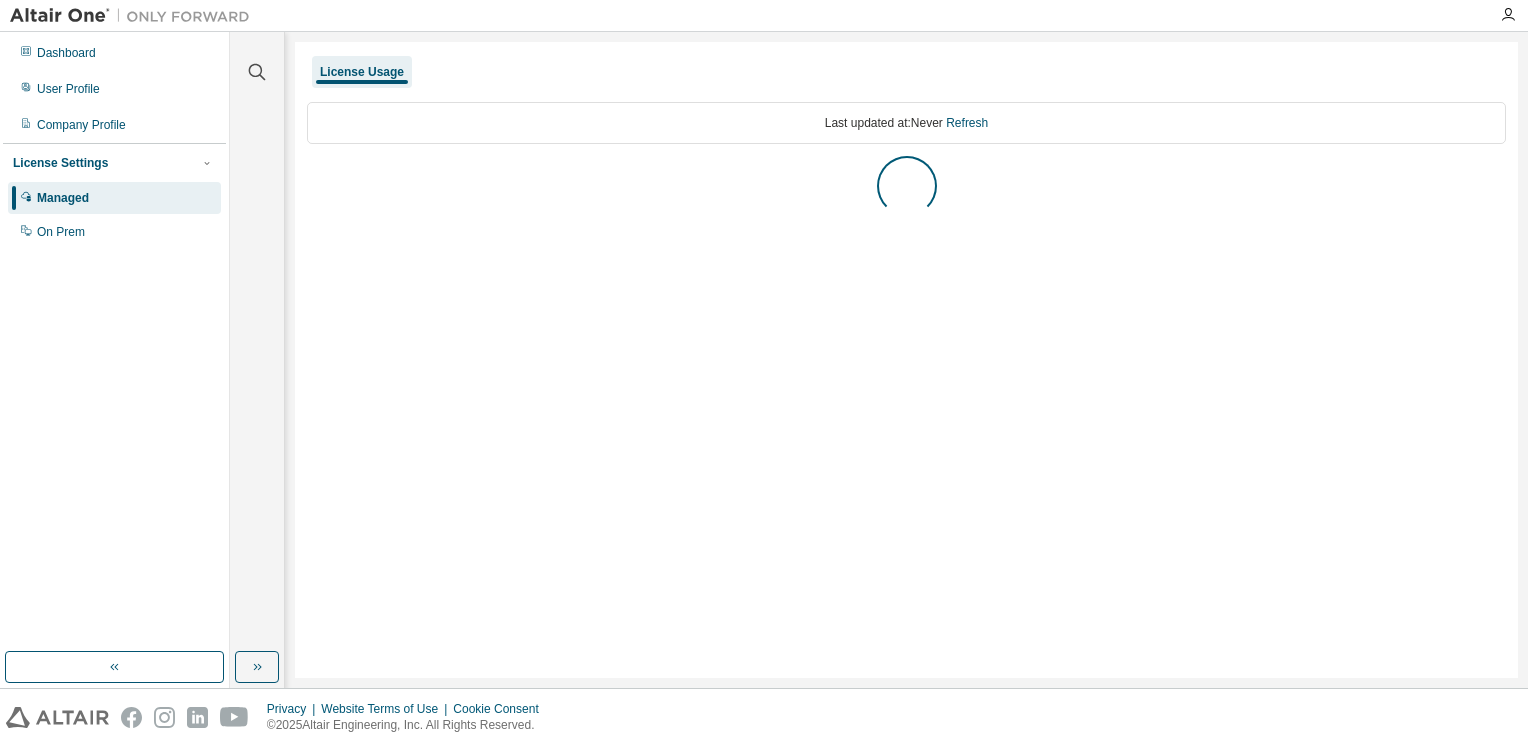 click on "License Usage" at bounding box center [906, 72] 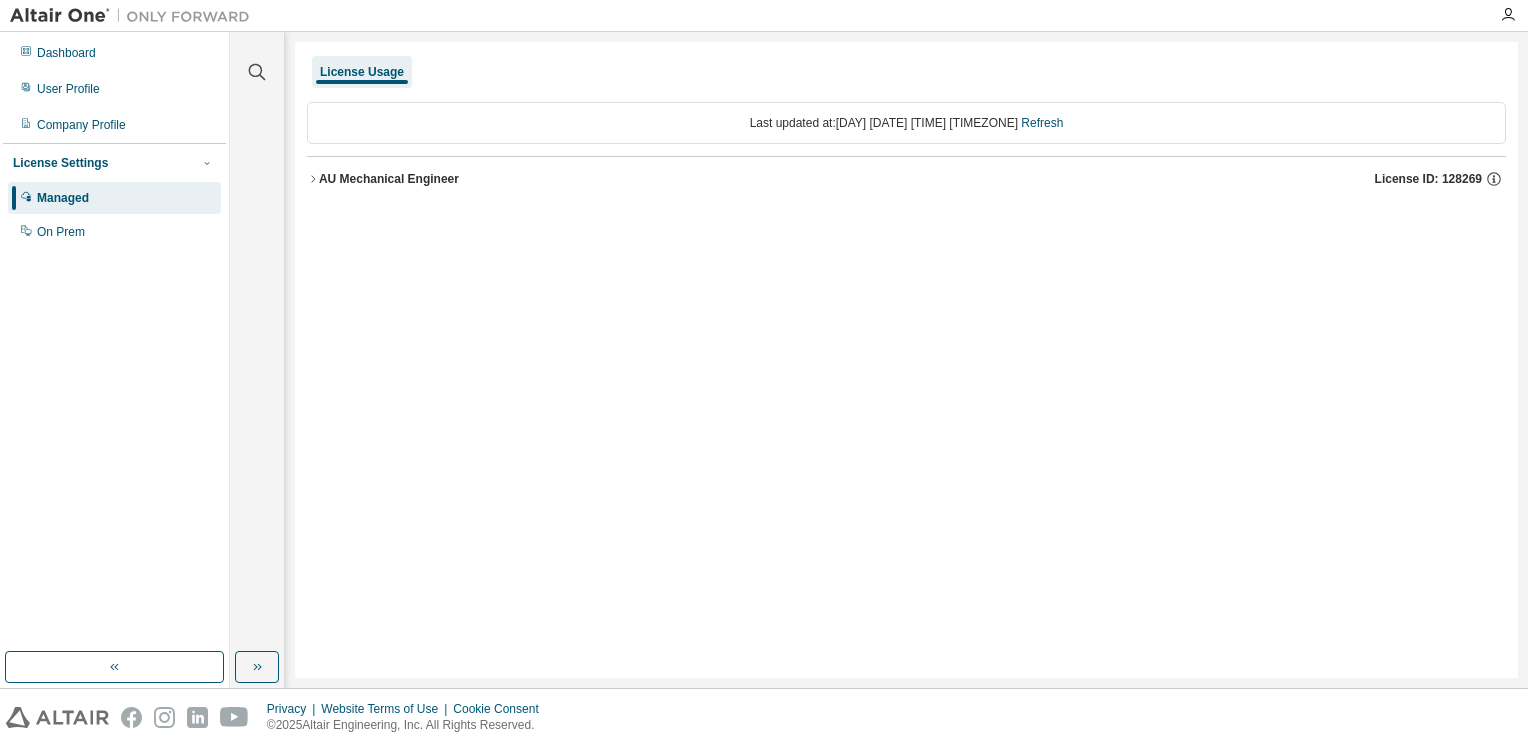 click on "AU Mechanical Engineer License ID: 128269" at bounding box center [906, 179] 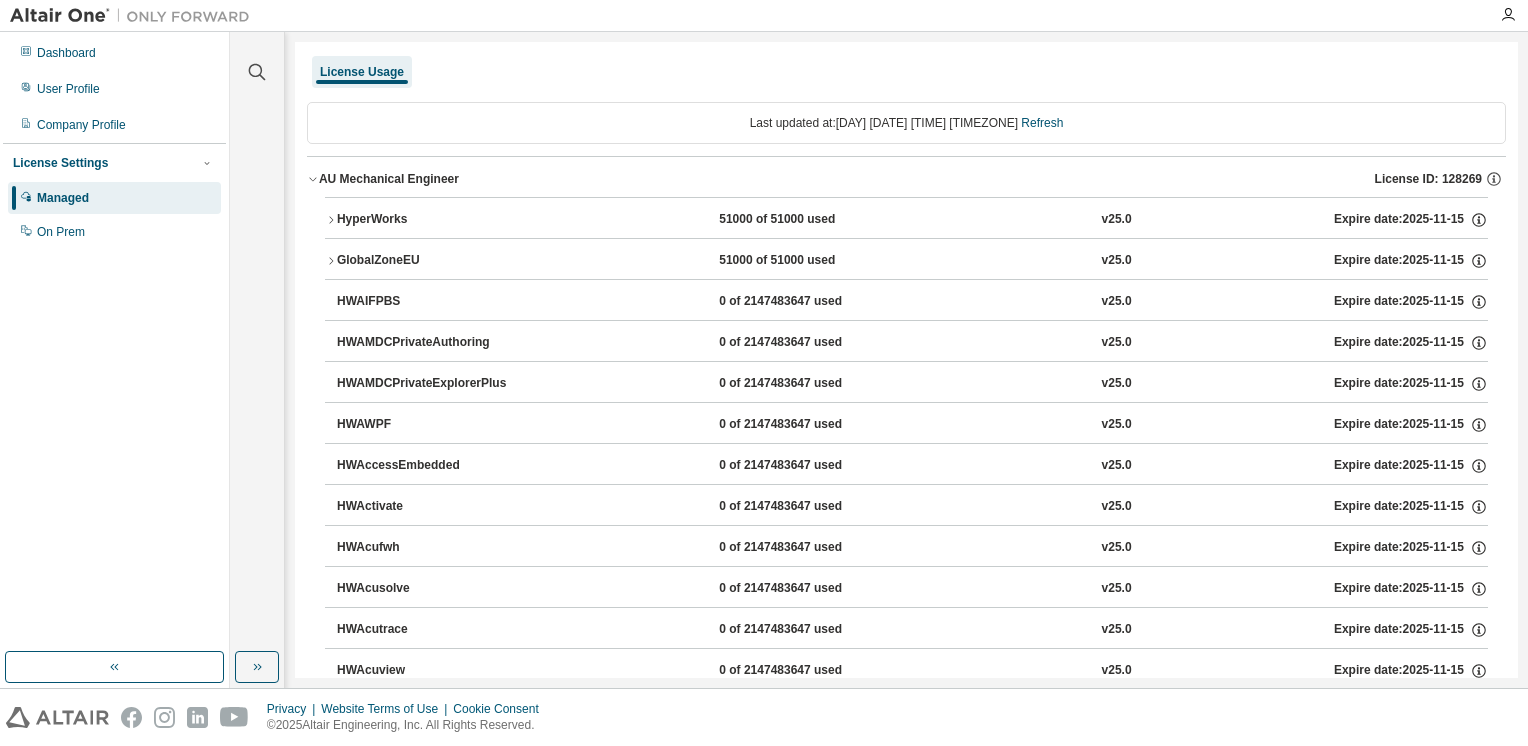 click on "HyperWorks" at bounding box center (427, 220) 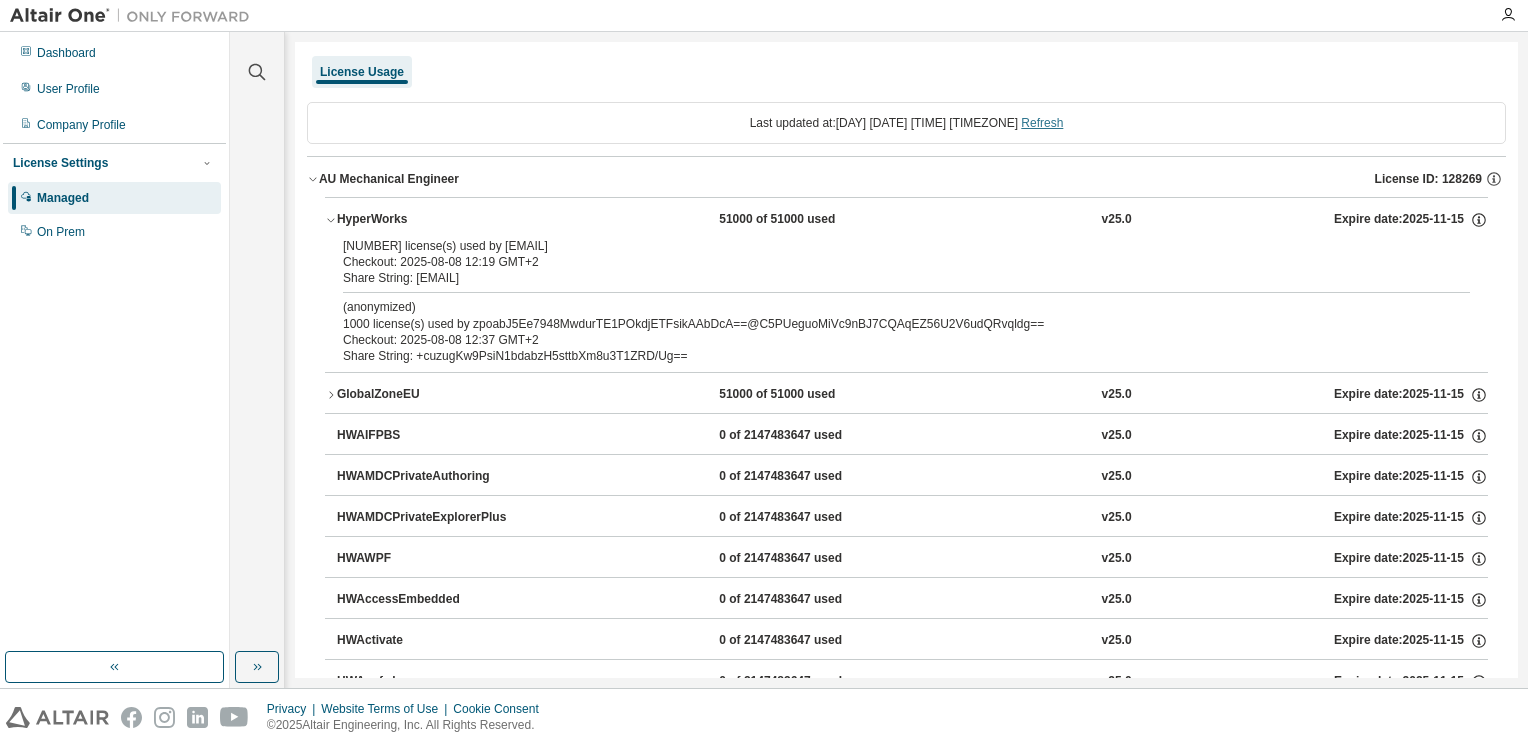 click on "Refresh" at bounding box center [1042, 123] 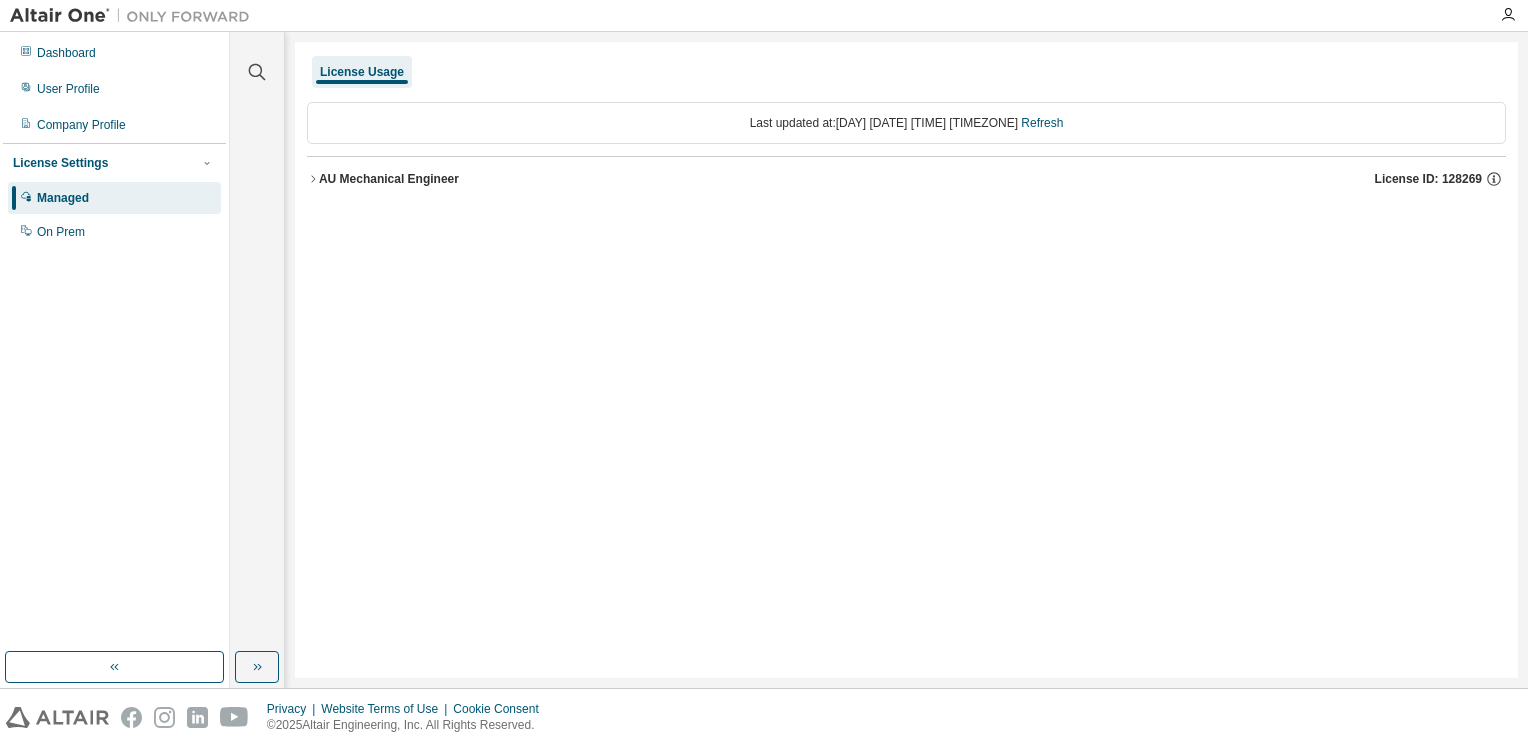 click on "AU Mechanical Engineer" at bounding box center [389, 179] 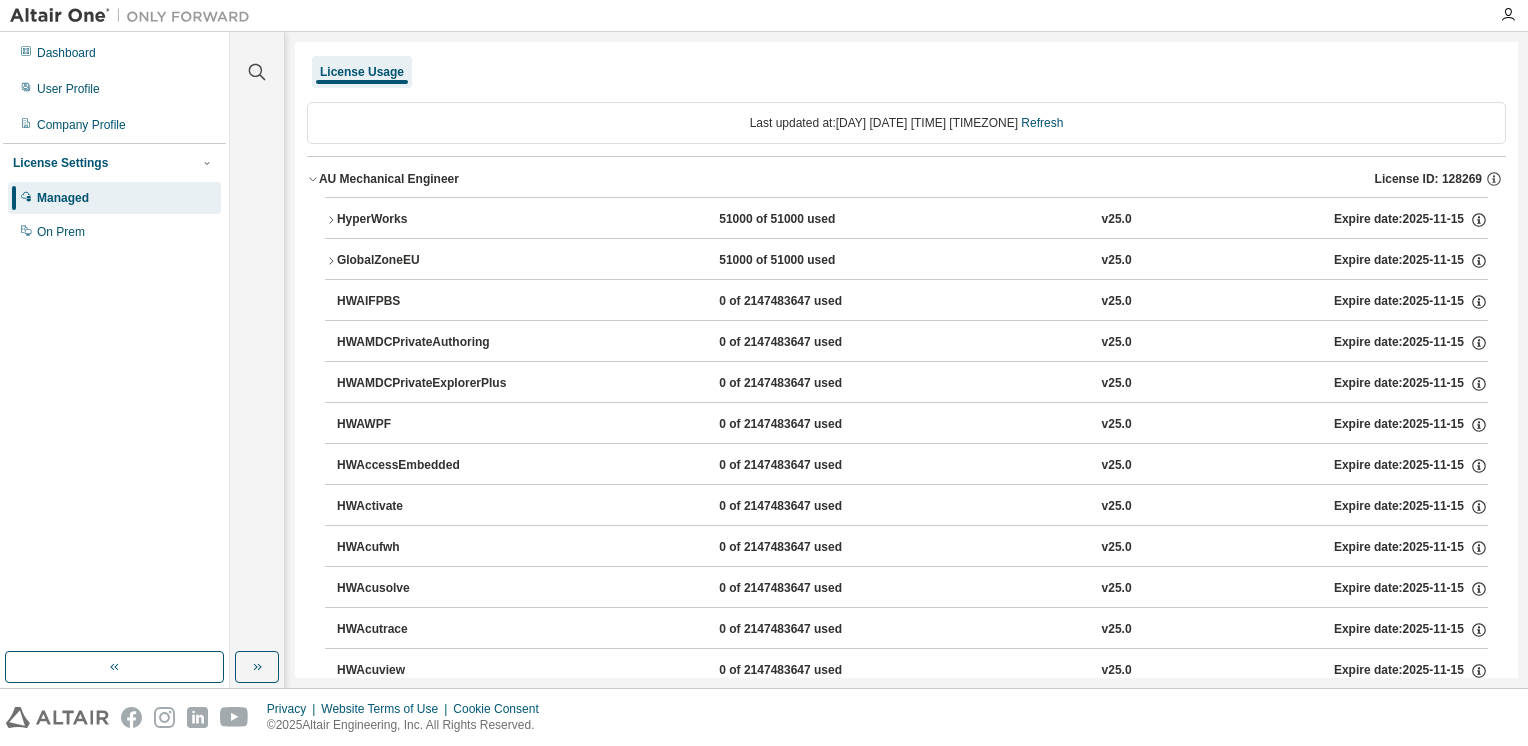 click on "HyperWorks" at bounding box center [427, 220] 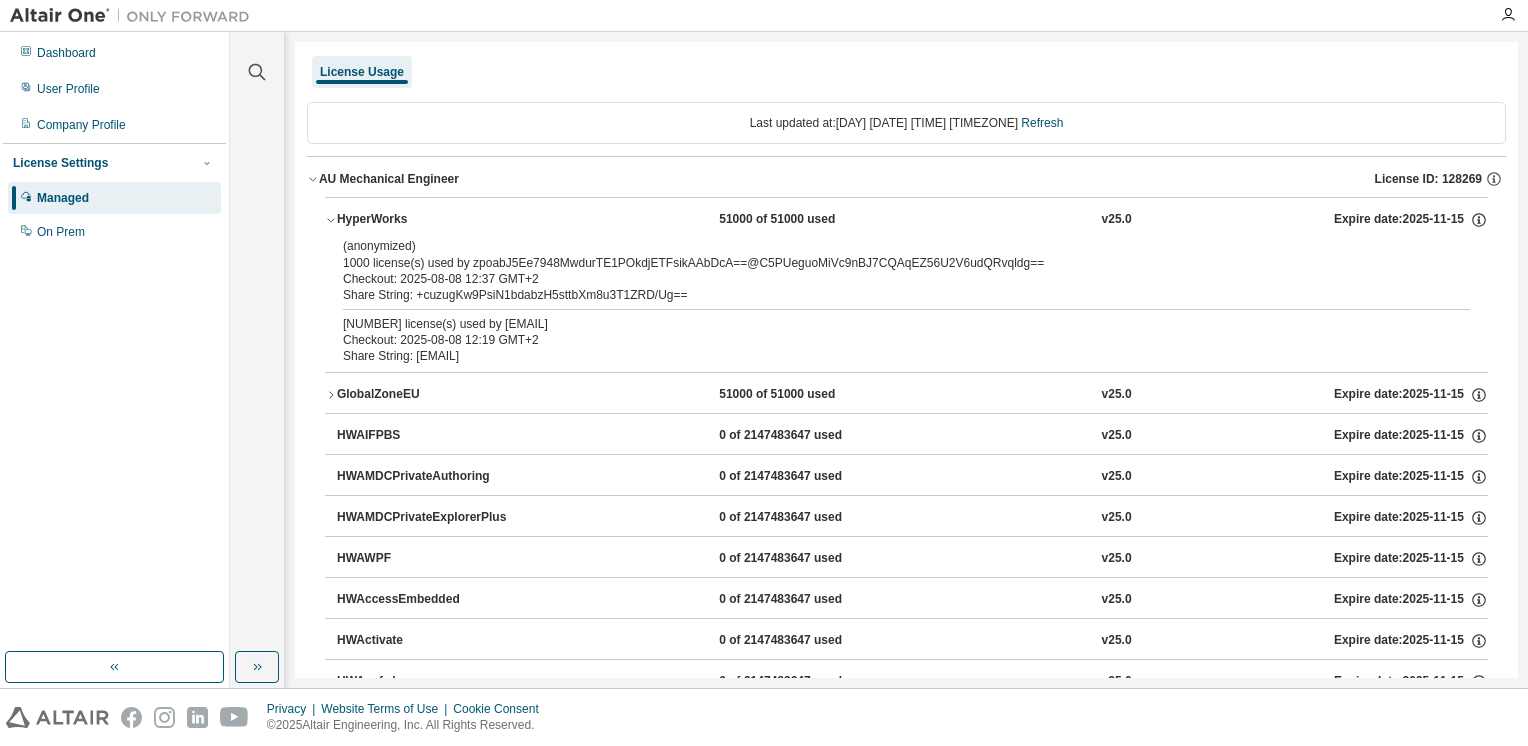 drag, startPoint x: 537, startPoint y: 153, endPoint x: 684, endPoint y: 78, distance: 165.02727 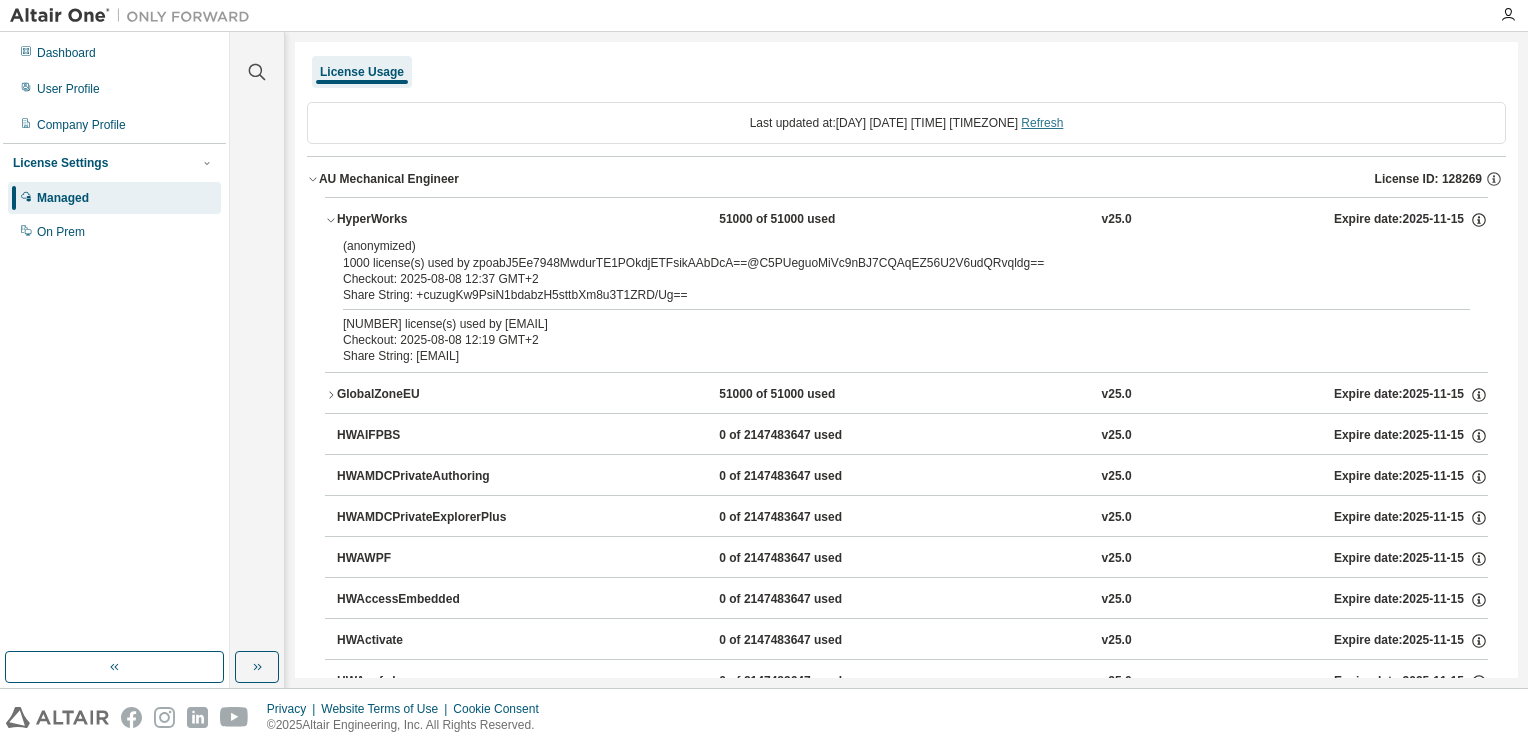 click on "Refresh" at bounding box center (1042, 123) 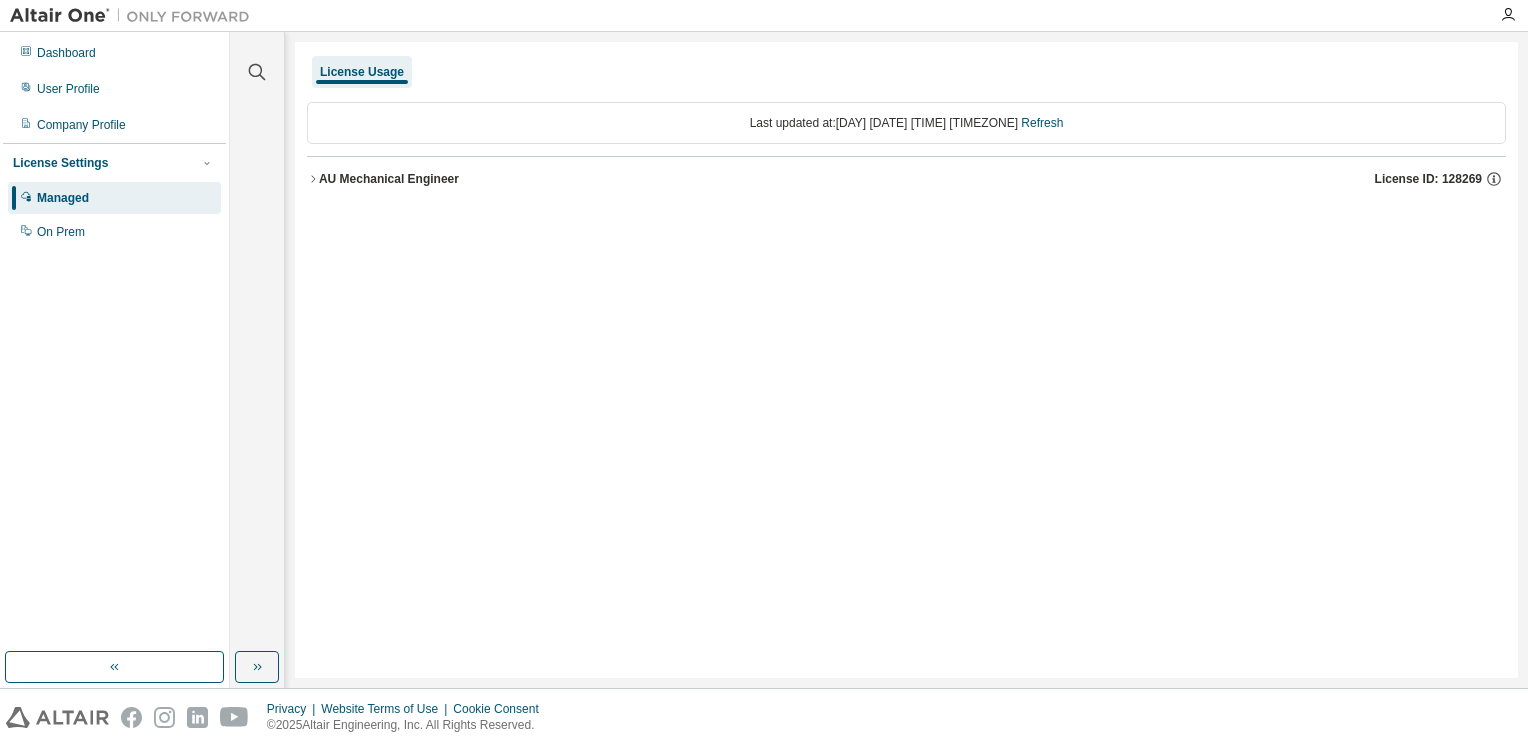 click on "AU Mechanical Engineer" at bounding box center (389, 179) 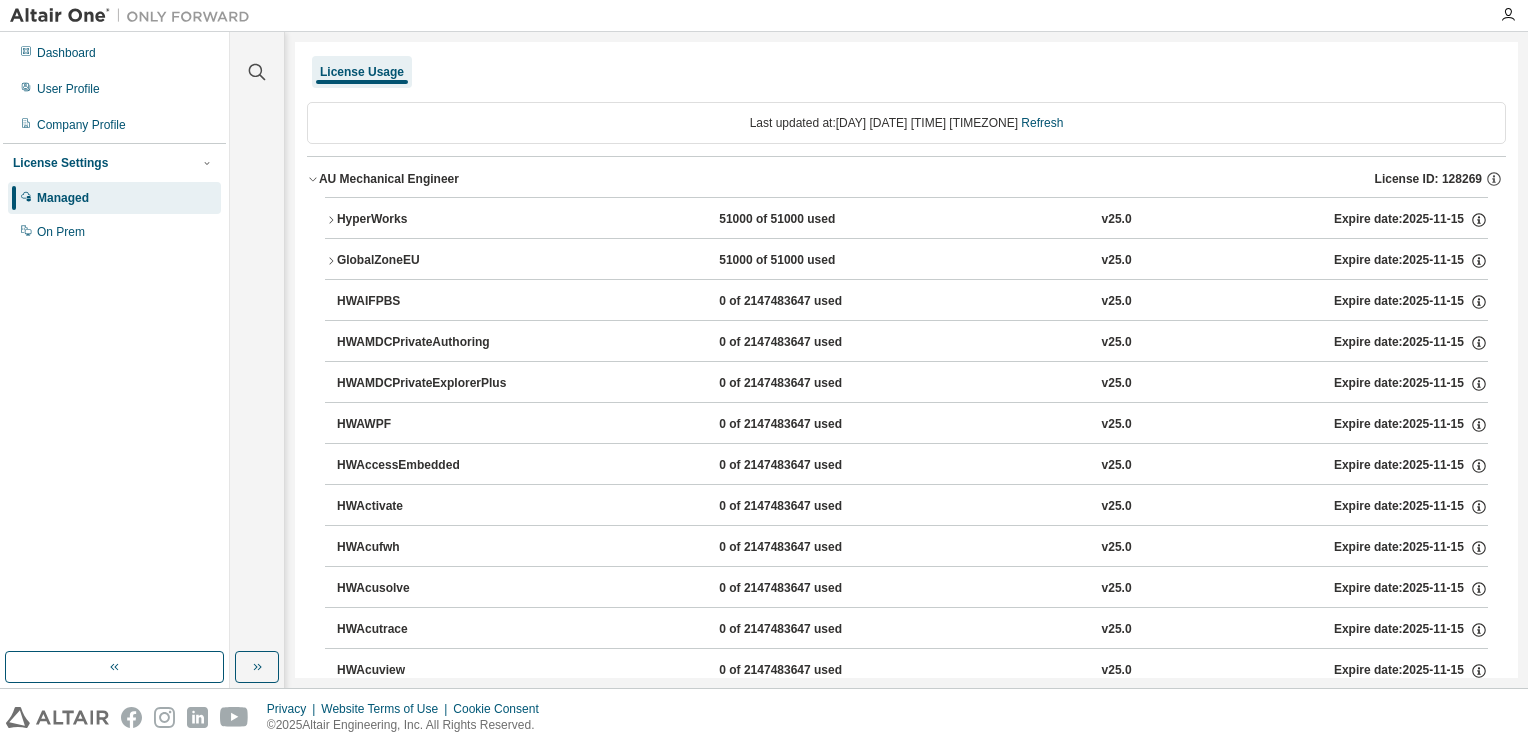 click on "HyperWorks" at bounding box center (427, 220) 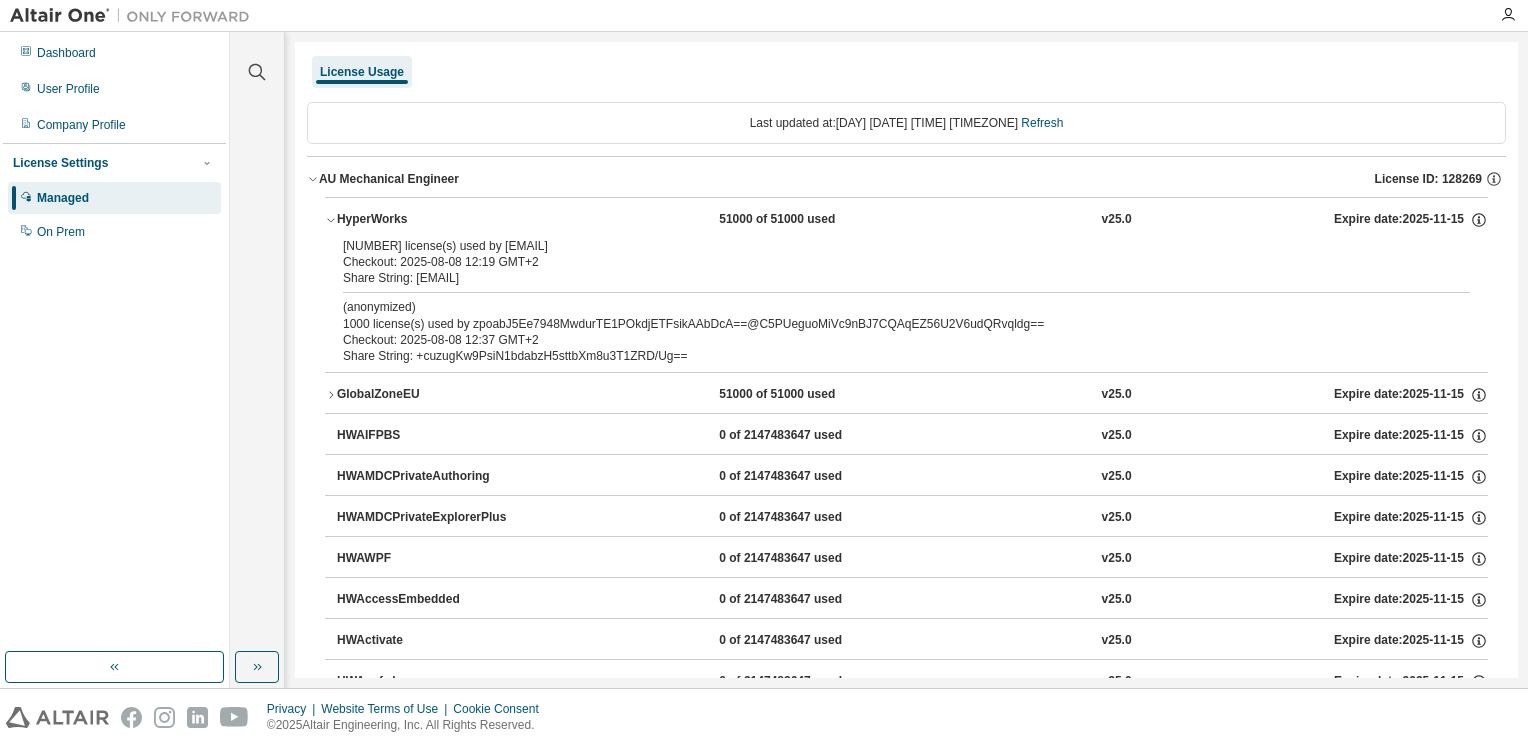 click on "50000 license(s) used by wallinger@srv-muc-06" at bounding box center (882, 246) 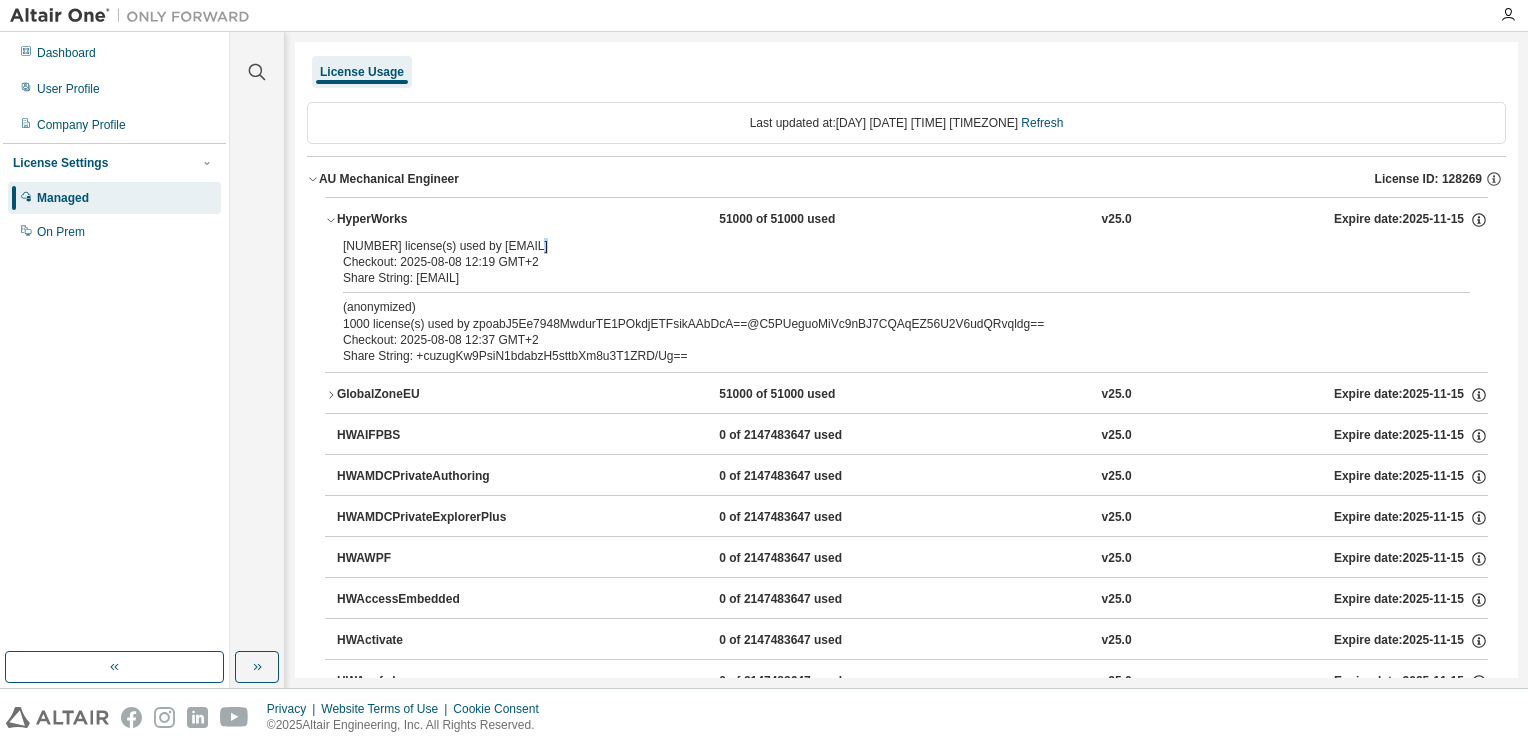 click on "50000 license(s) used by wallinger@srv-muc-06" at bounding box center (882, 246) 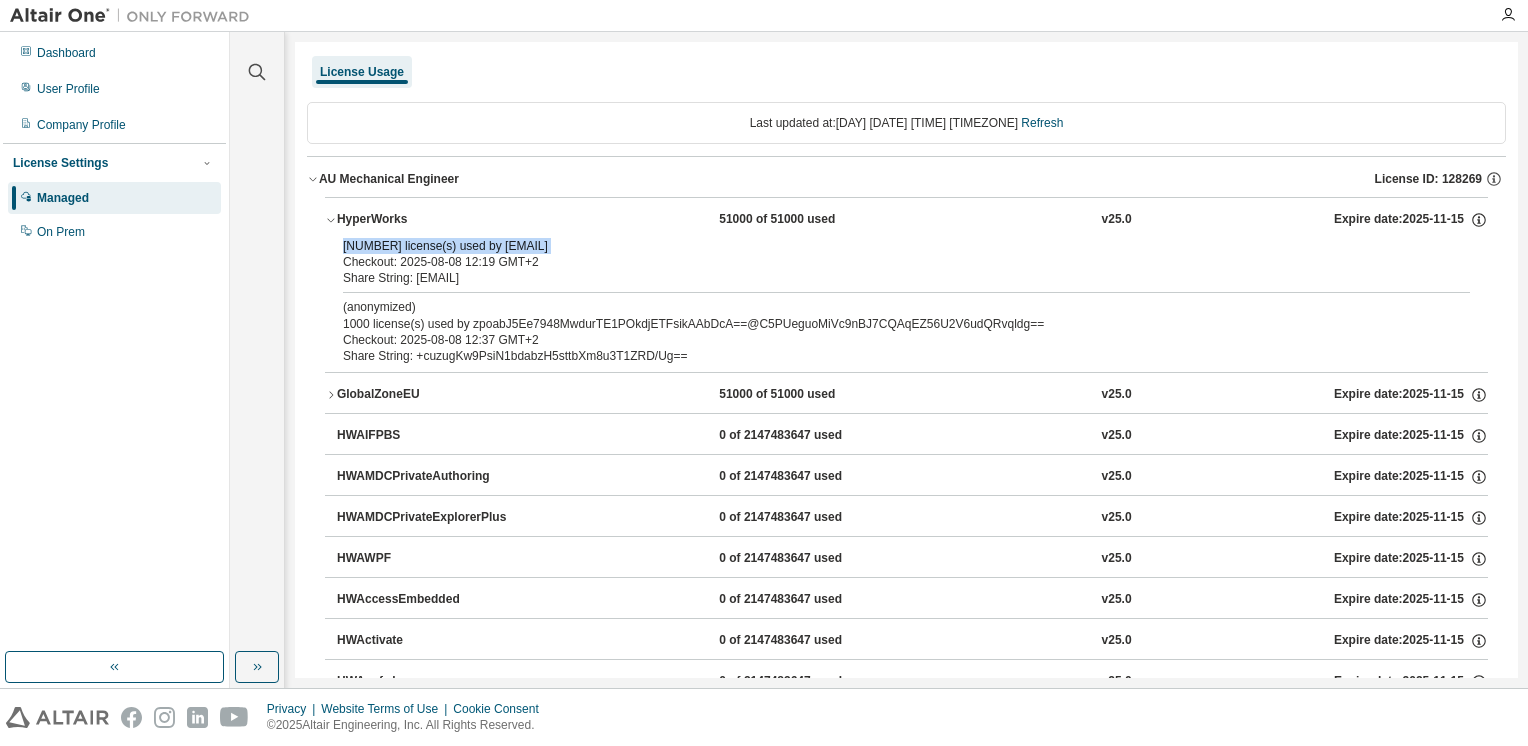 click on "50000 license(s) used by wallinger@srv-muc-06" at bounding box center (882, 246) 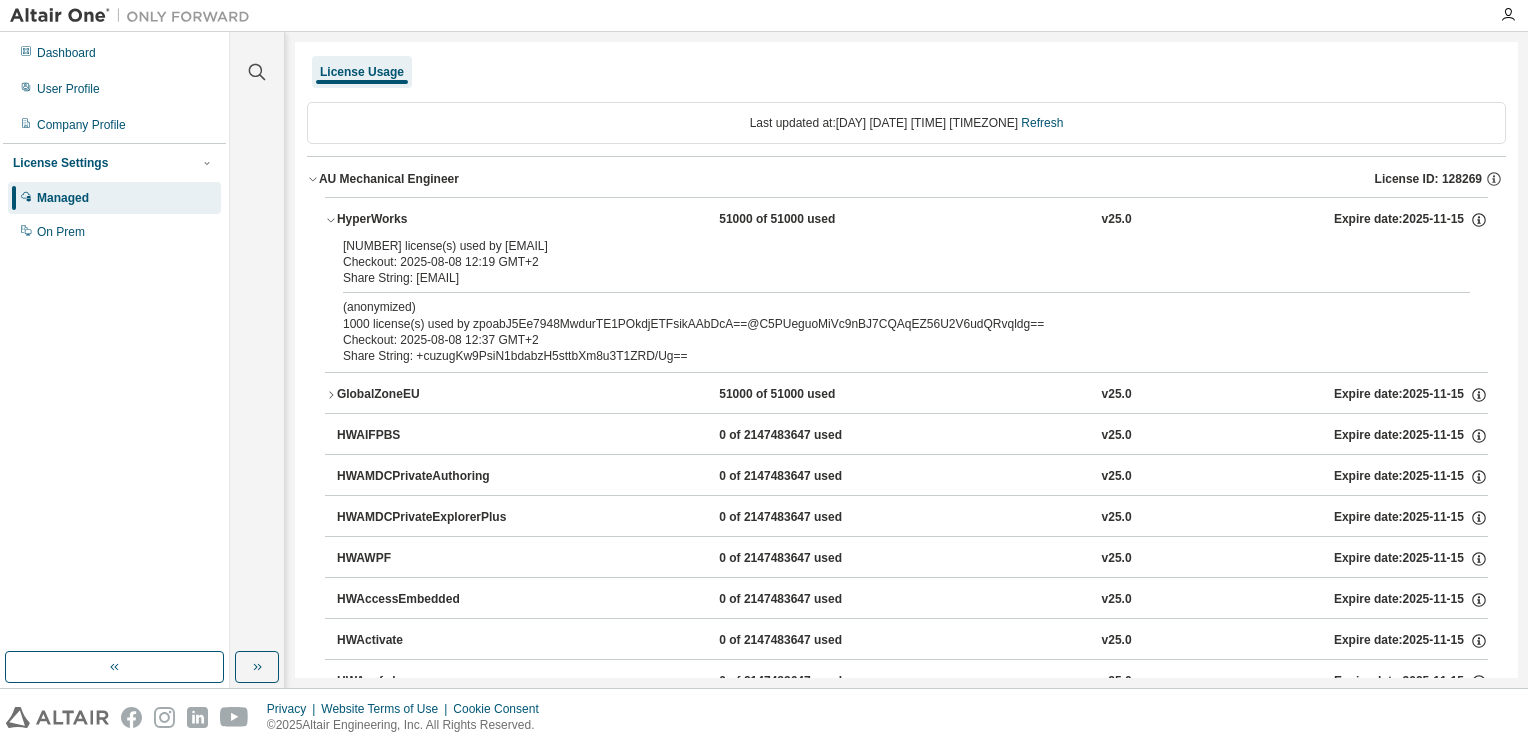 drag, startPoint x: 524, startPoint y: 246, endPoint x: 506, endPoint y: 272, distance: 31.622776 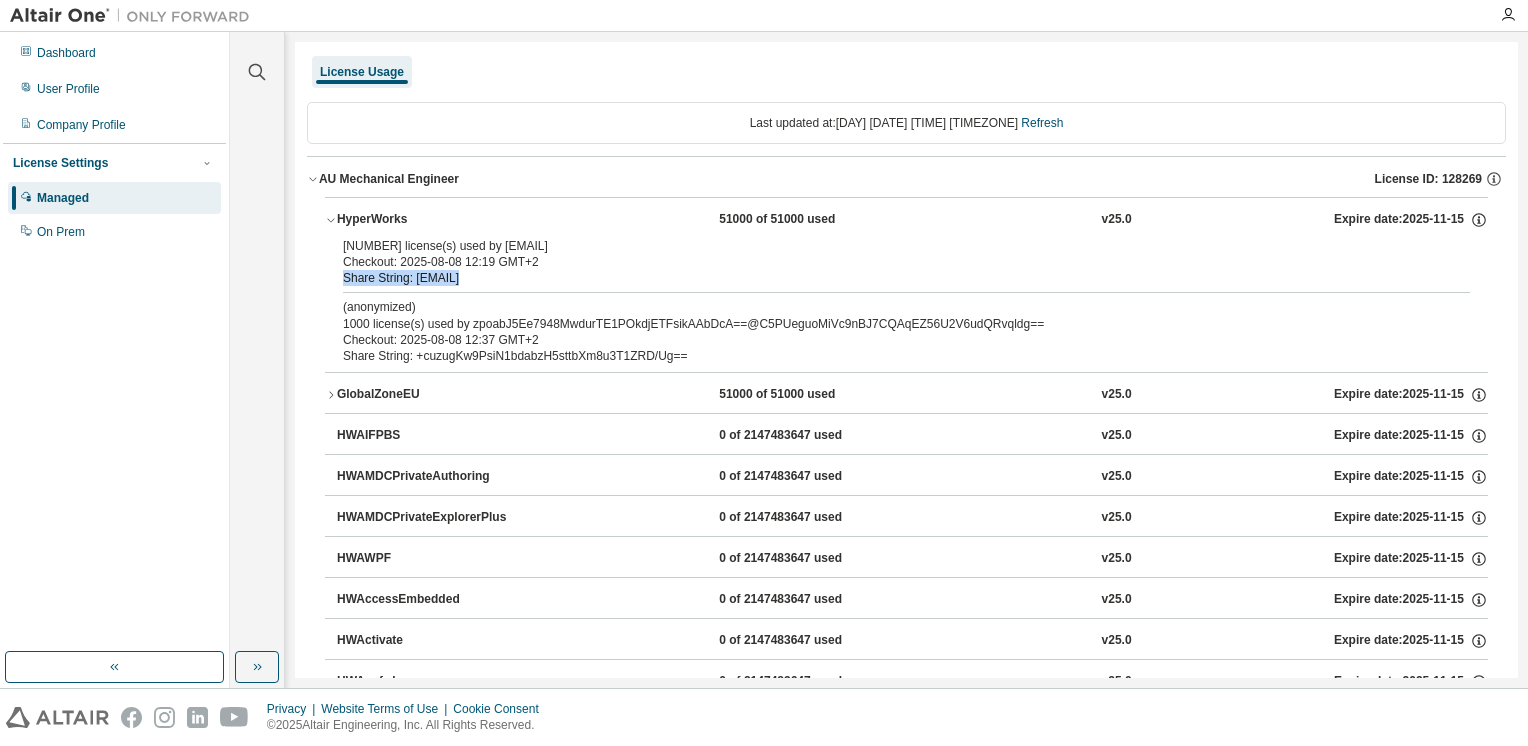 click on "Share String: wallinger:srv-muc-06" at bounding box center (882, 278) 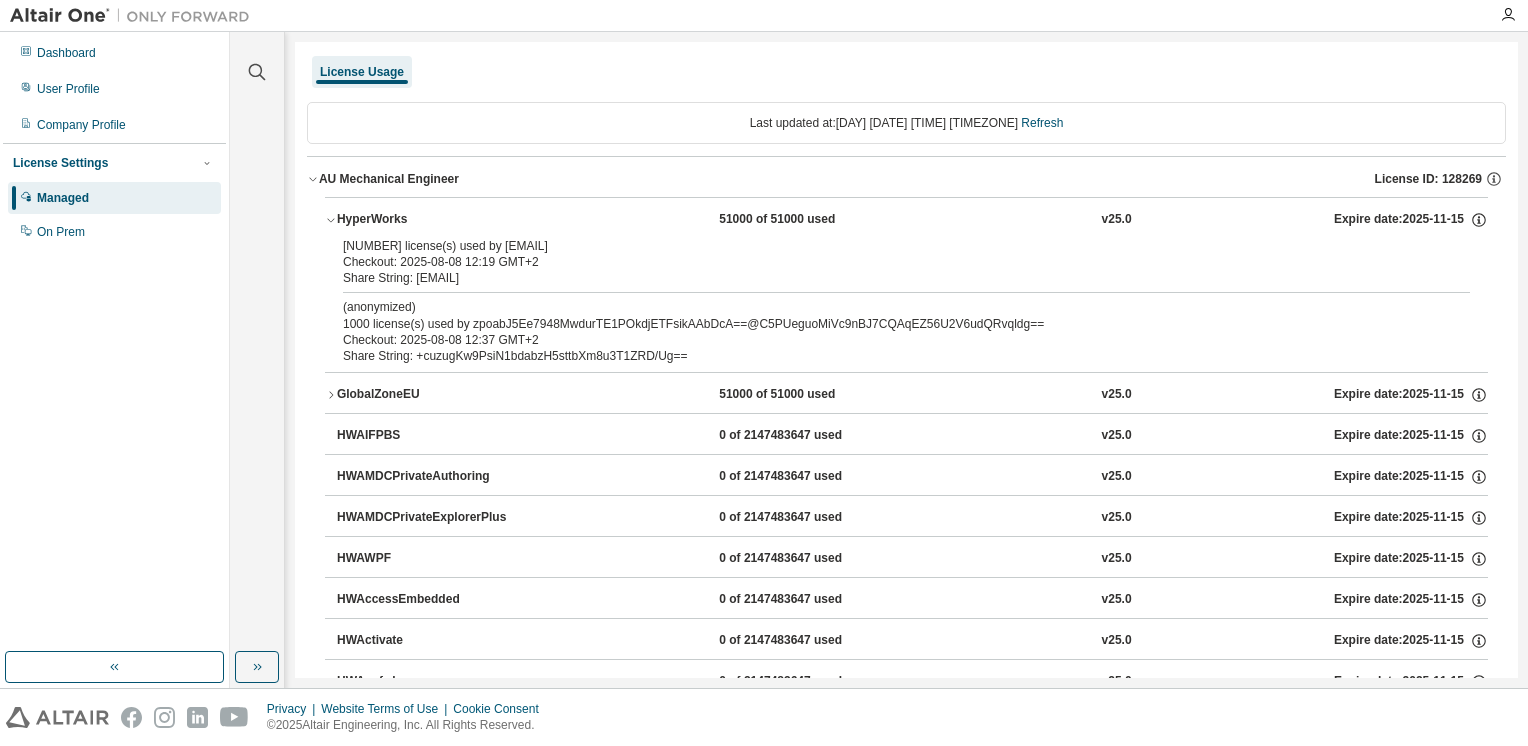 drag, startPoint x: 506, startPoint y: 272, endPoint x: 492, endPoint y: 266, distance: 15.231546 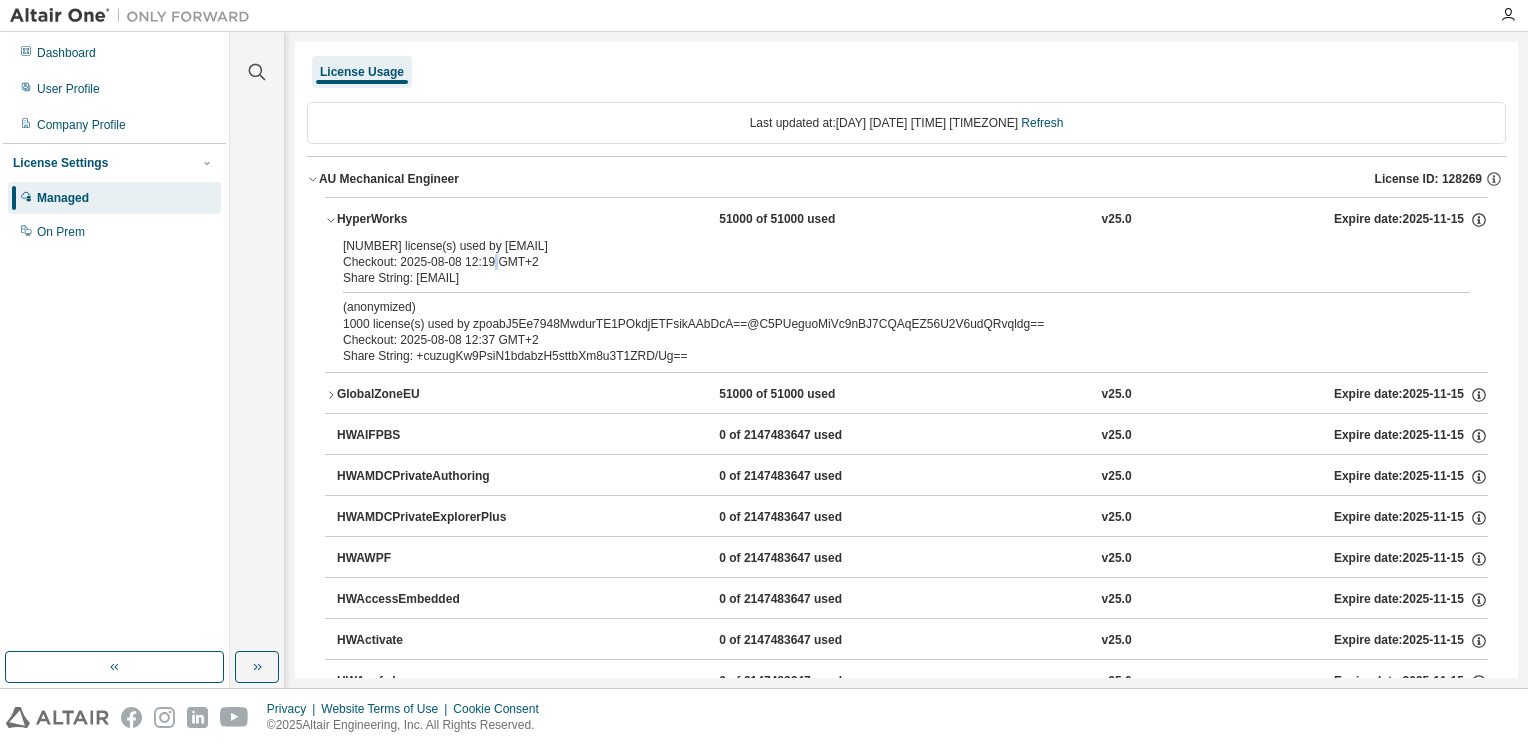 click on "Checkout: 2025-08-08 12:19 GMT+2" at bounding box center [882, 262] 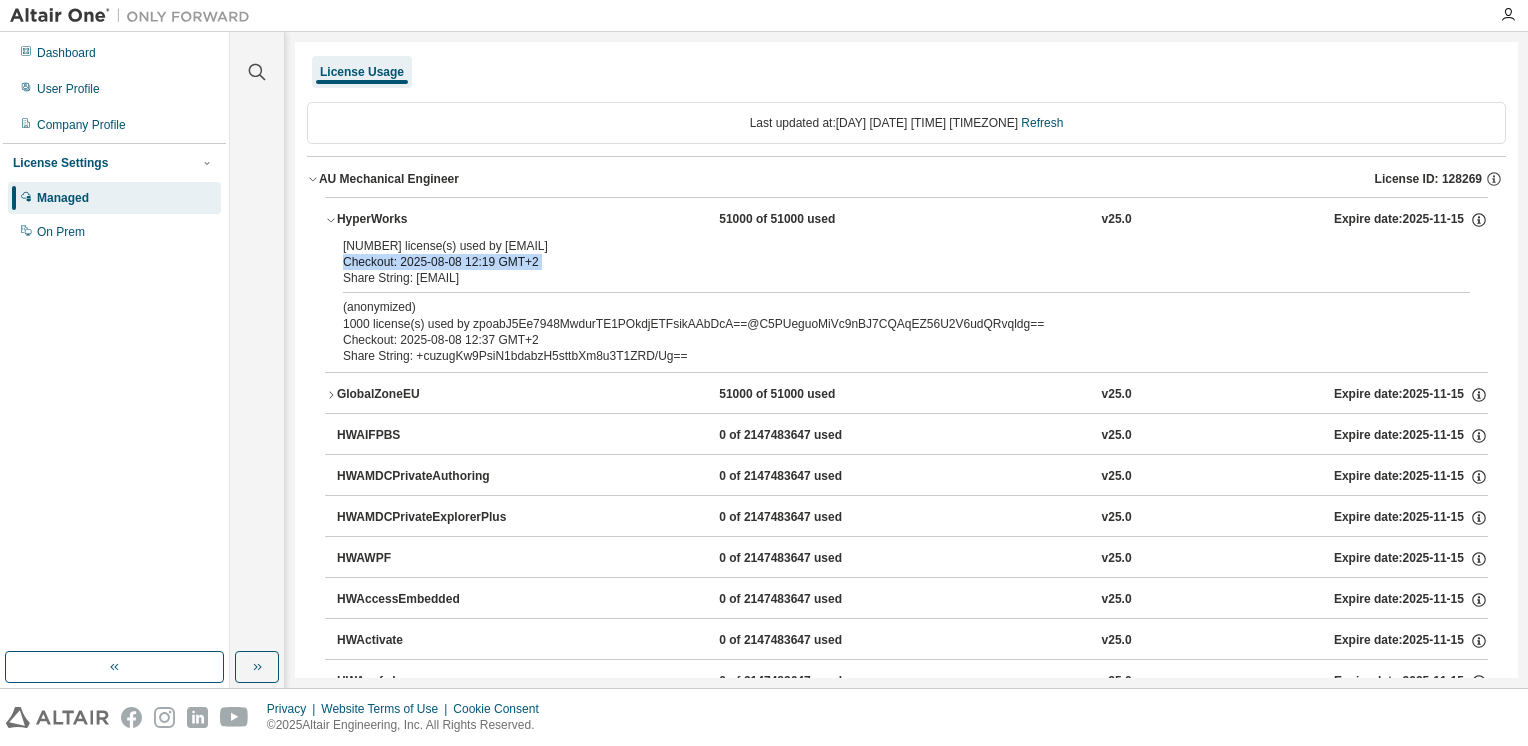 click on "Checkout: 2025-08-08 12:19 GMT+2" at bounding box center [882, 262] 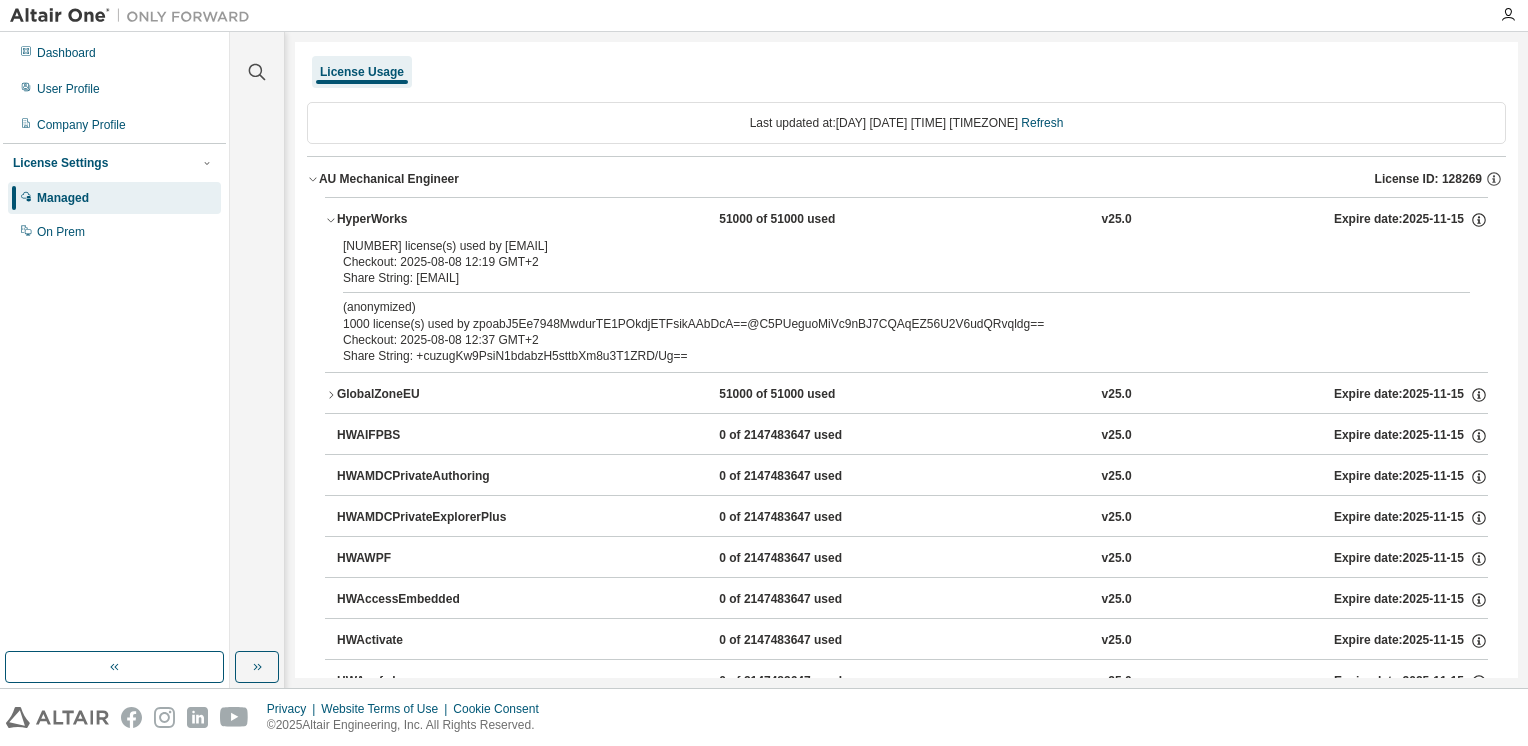 drag, startPoint x: 492, startPoint y: 266, endPoint x: 488, endPoint y: 278, distance: 12.649111 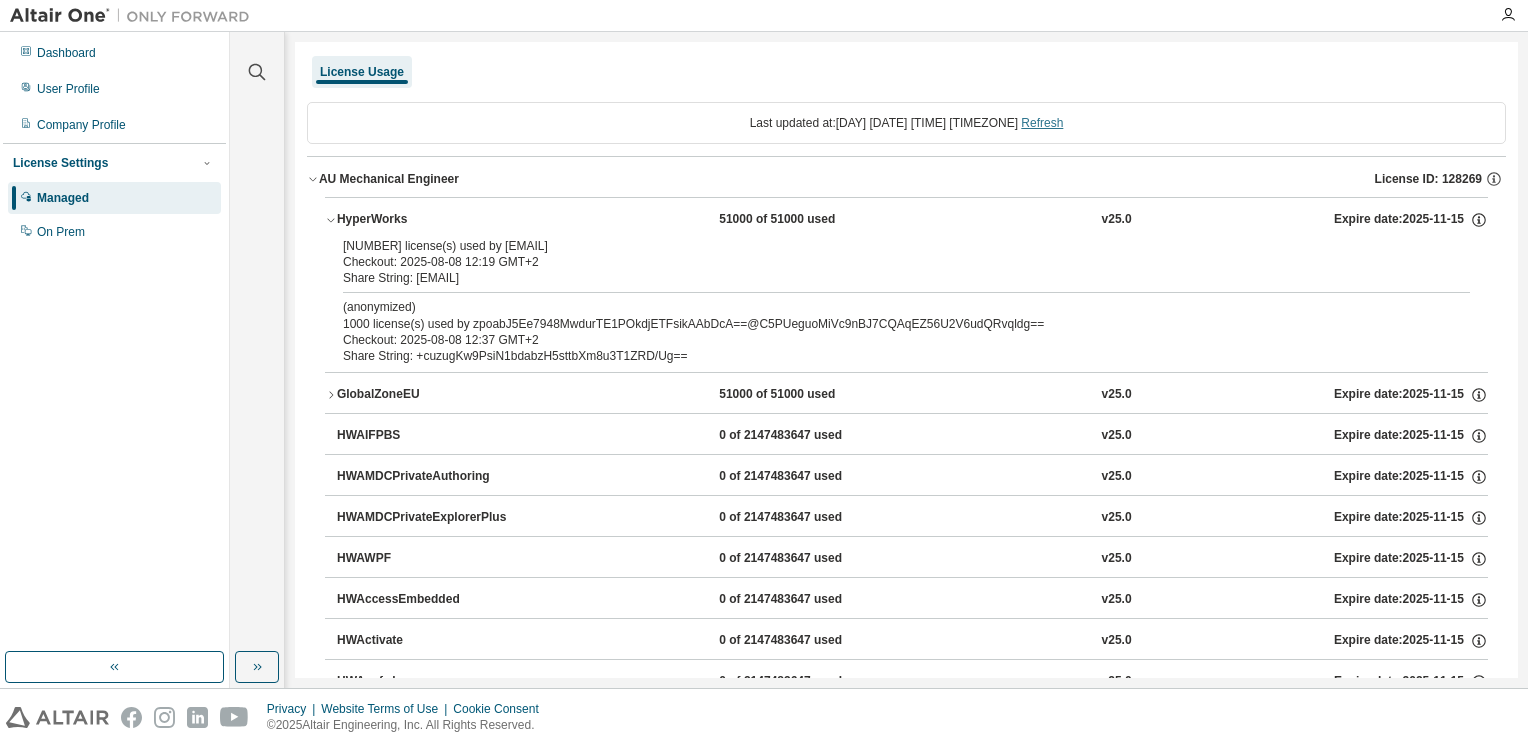 click on "Refresh" at bounding box center [1042, 123] 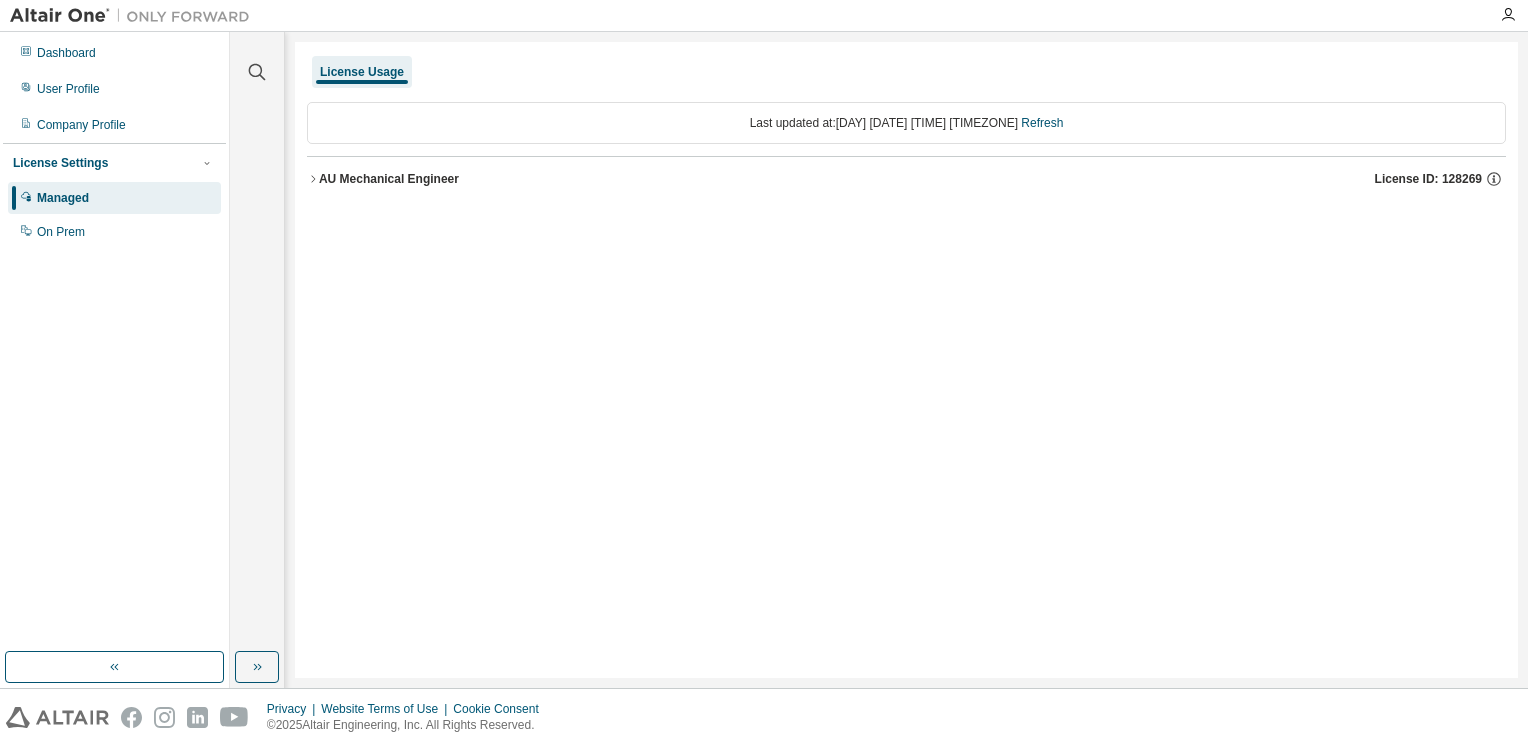 click on "AU Mechanical Engineer License ID: 128269" at bounding box center [906, 179] 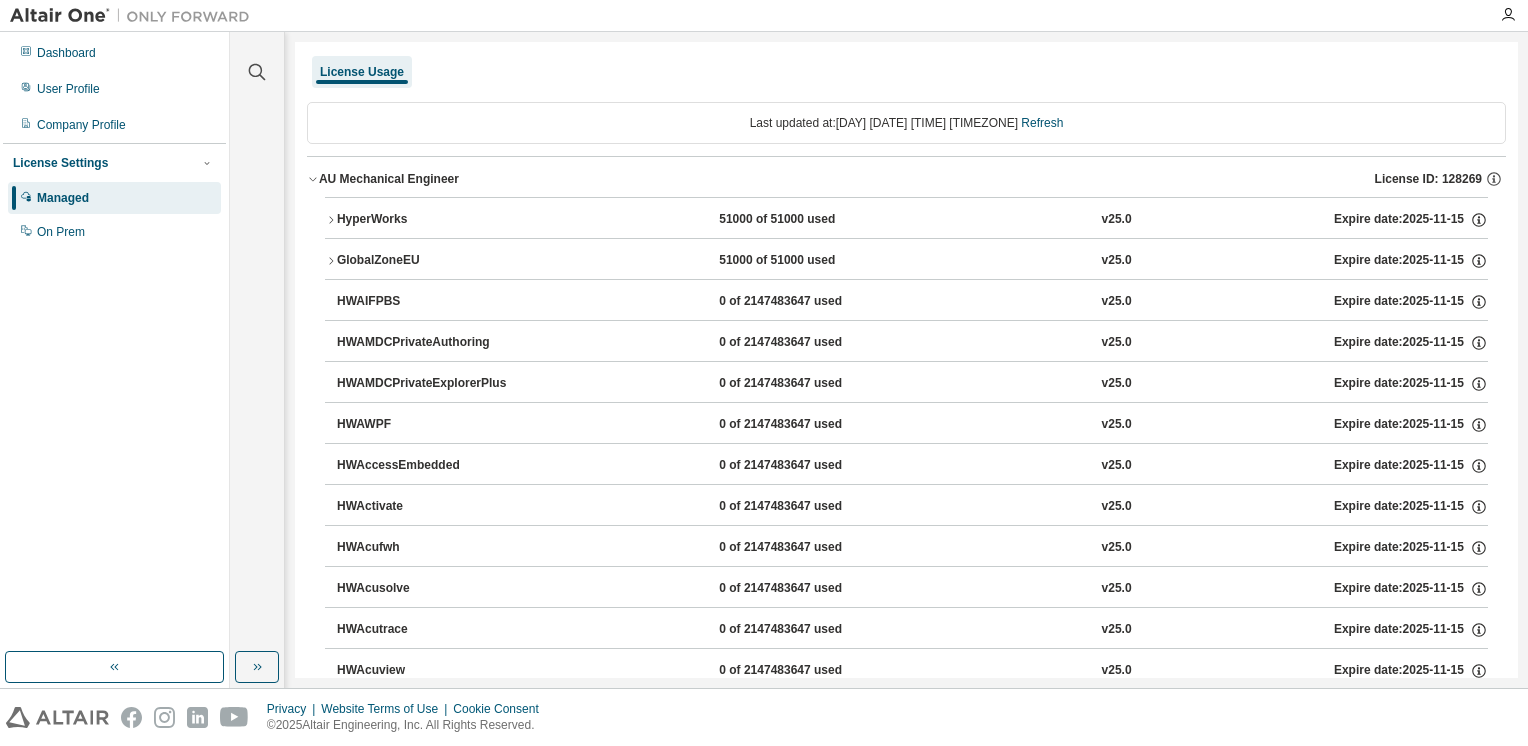 click on "HyperWorks" at bounding box center [427, 220] 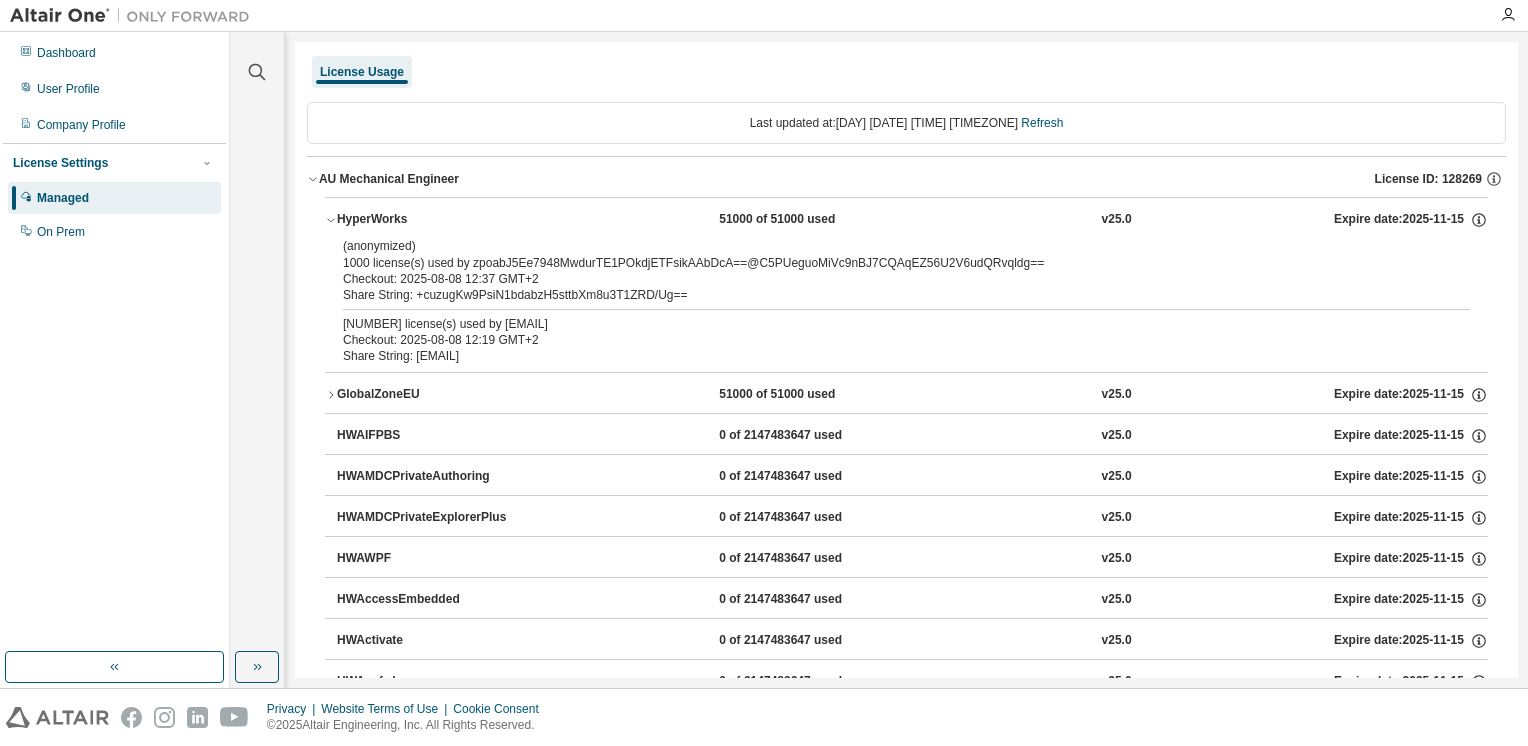 click on "(anonymized) 1000 license(s) used by zpoabJ5Ee7948MwdurTE1POkdjETFsikAAbDcA==@C5PUeguoMiVc9nBJ7CQAqEZ56U2V6udQRvqldg==" at bounding box center (882, 254) 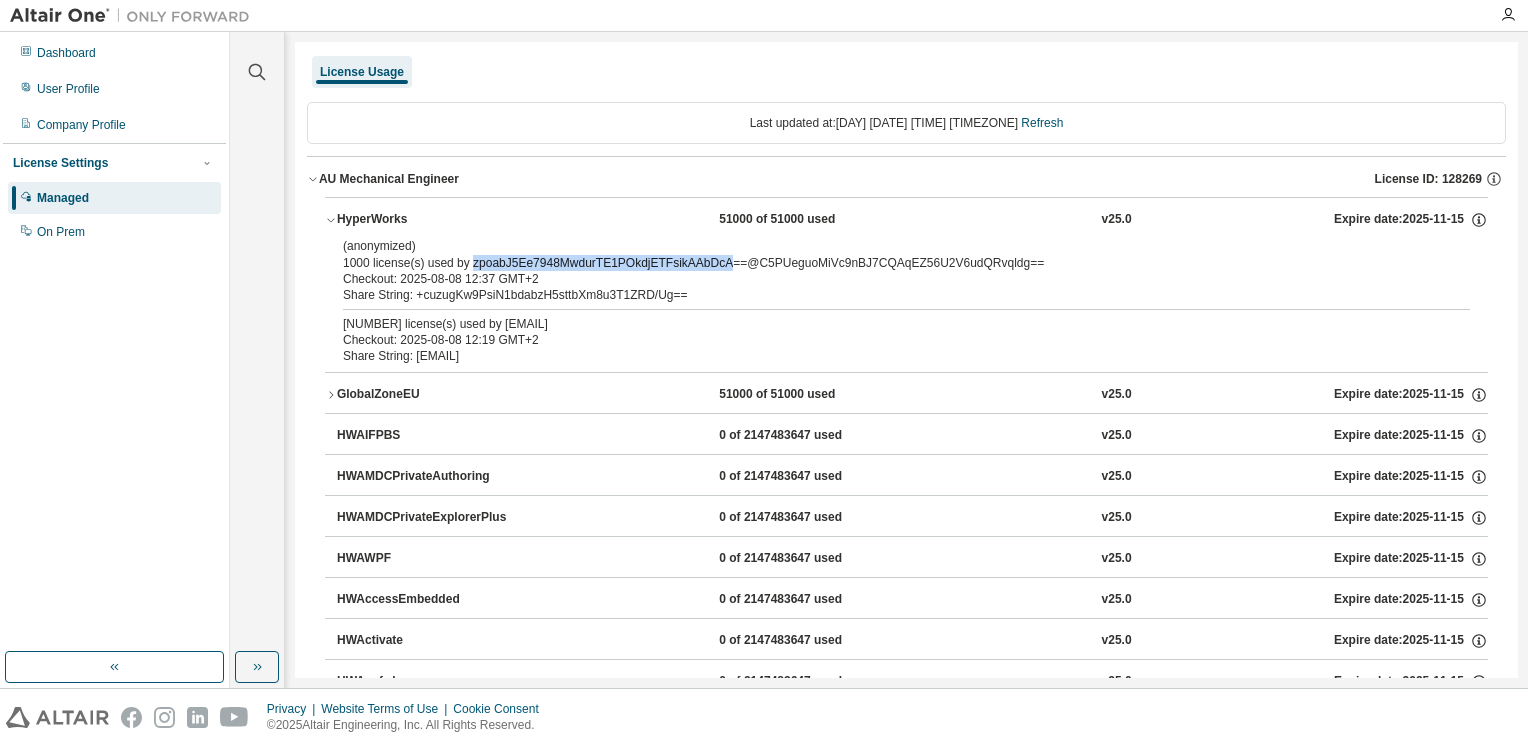 click on "(anonymized) 1000 license(s) used by zpoabJ5Ee7948MwdurTE1POkdjETFsikAAbDcA==@C5PUeguoMiVc9nBJ7CQAqEZ56U2V6udQRvqldg==" at bounding box center [882, 254] 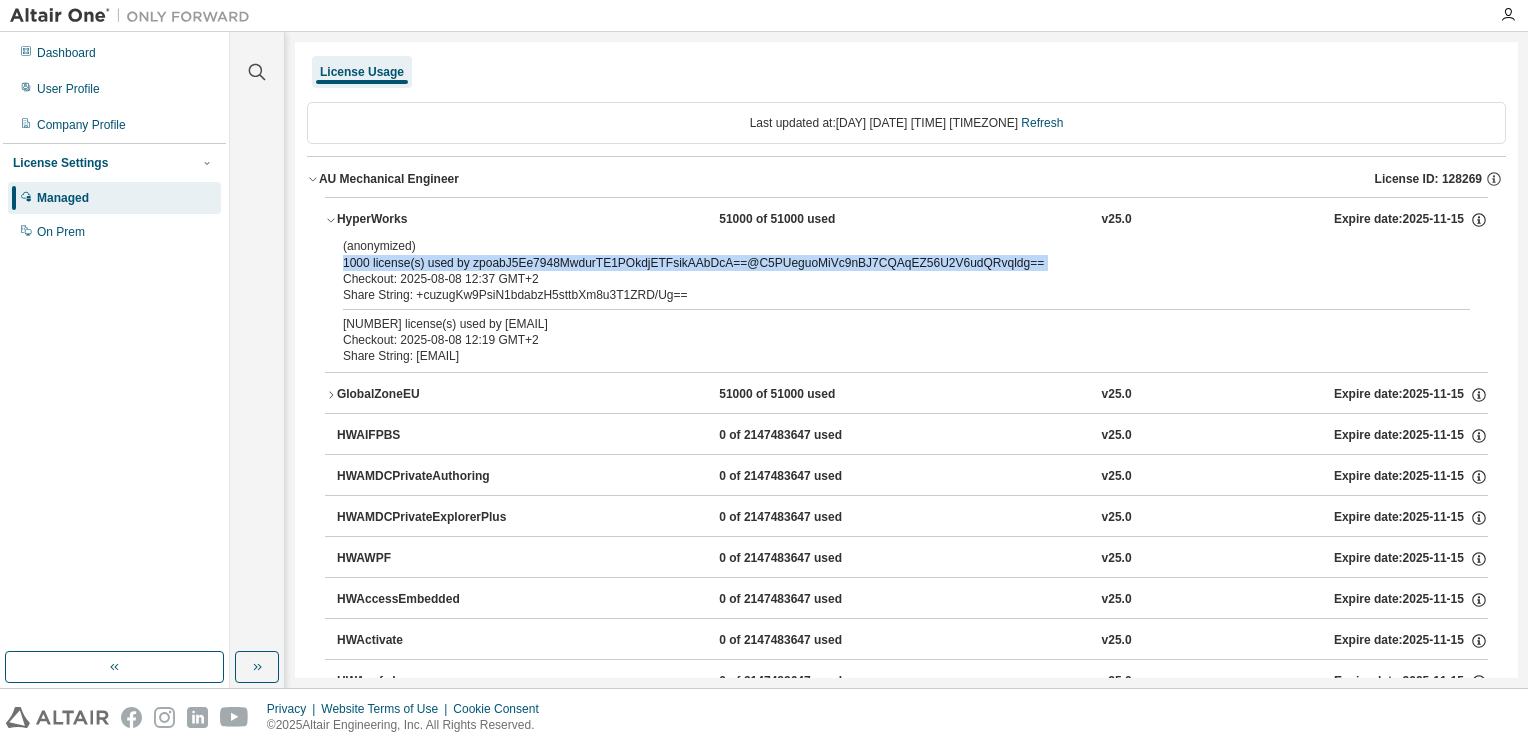 click on "(anonymized) 1000 license(s) used by zpoabJ5Ee7948MwdurTE1POkdjETFsikAAbDcA==@C5PUeguoMiVc9nBJ7CQAqEZ56U2V6udQRvqldg==" at bounding box center [882, 254] 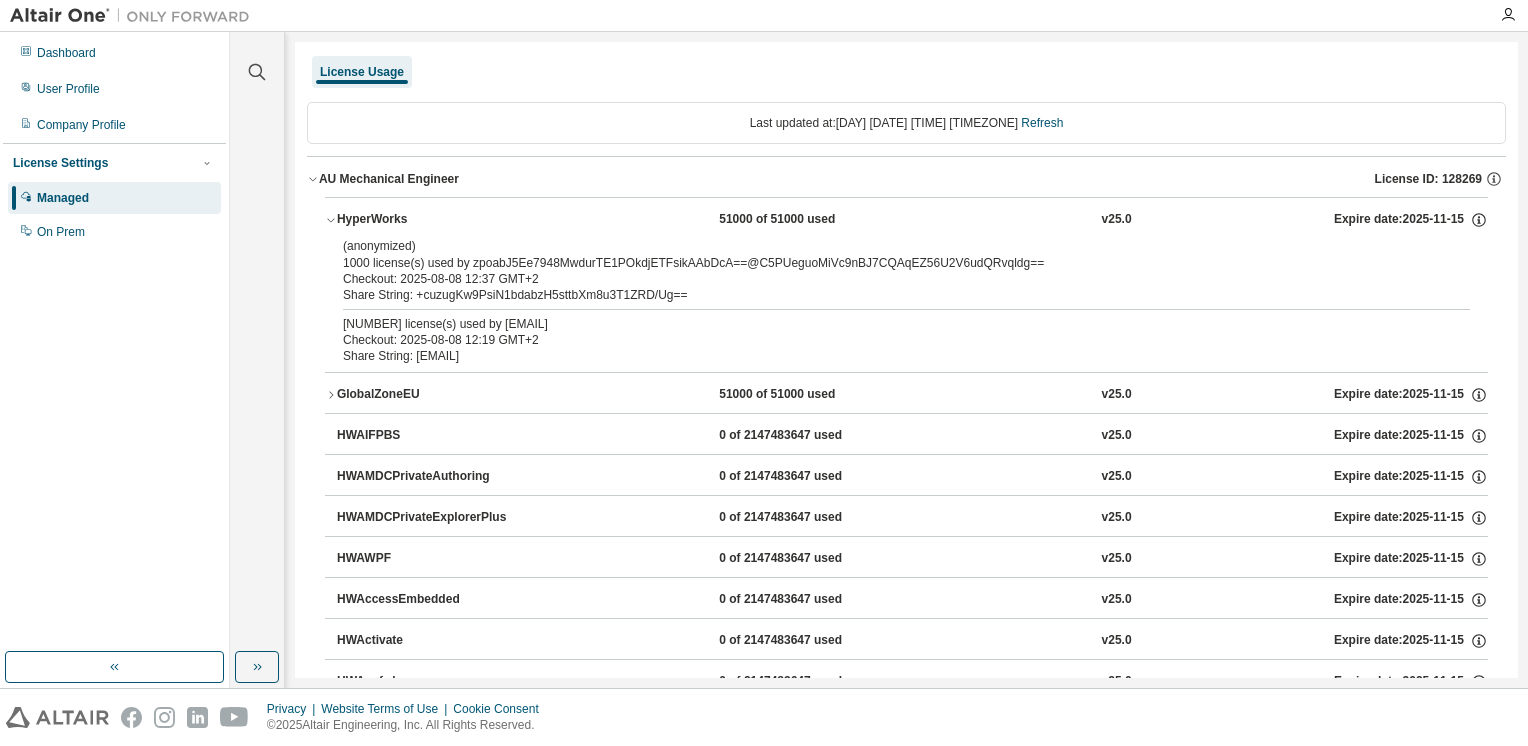 drag, startPoint x: 472, startPoint y: 266, endPoint x: 468, endPoint y: 276, distance: 10.770329 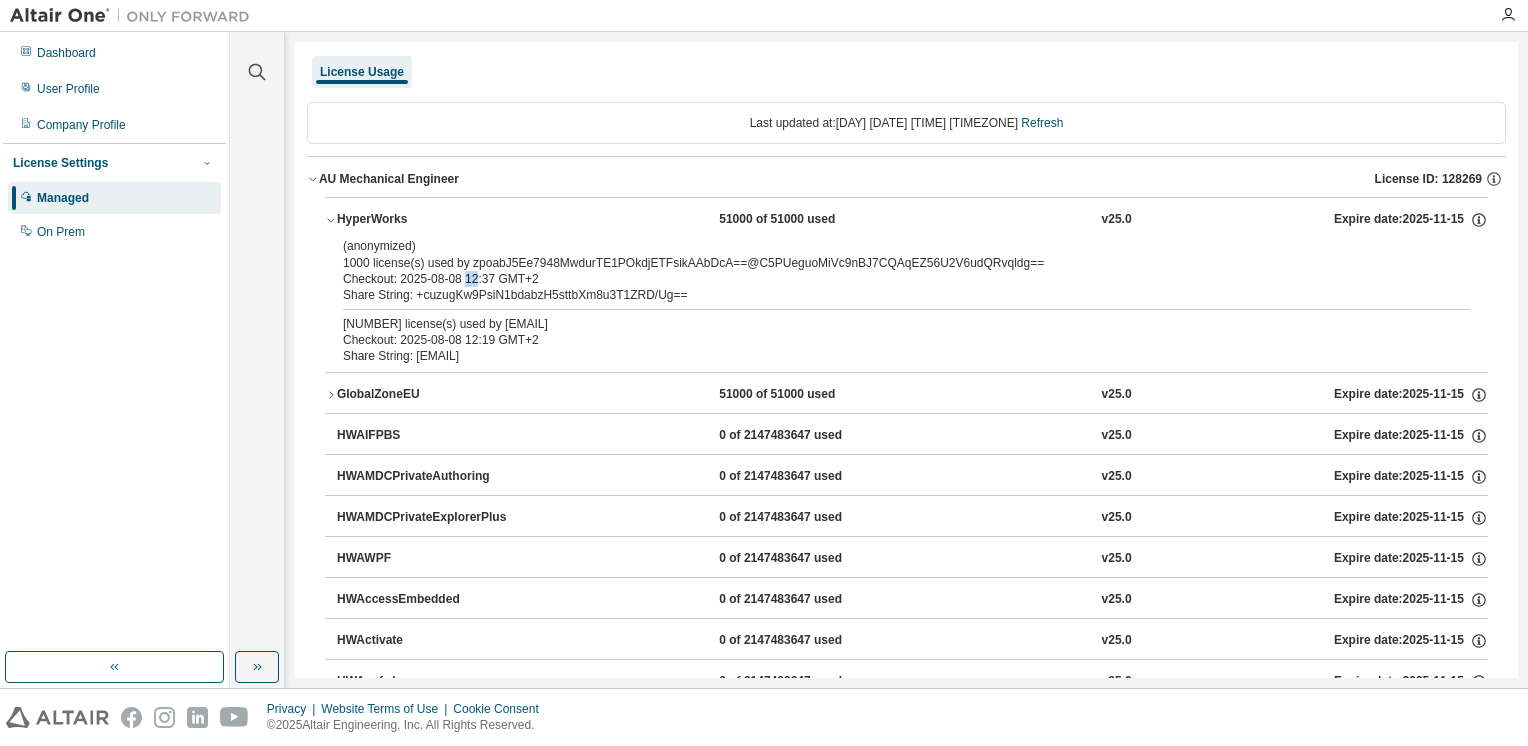 click on "Checkout: 2025-08-08 12:37 GMT+2" at bounding box center (882, 279) 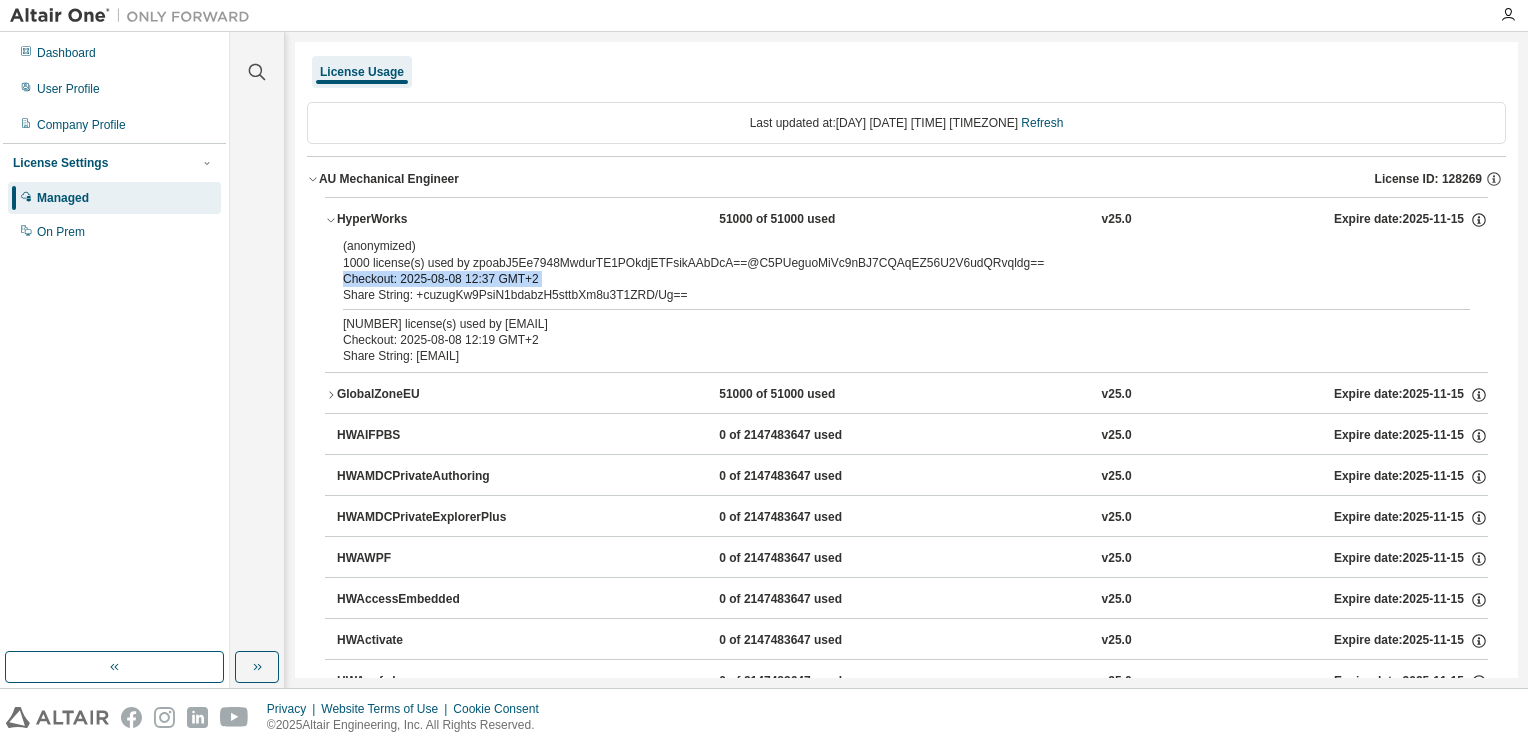 click on "Checkout: 2025-08-08 12:37 GMT+2" at bounding box center [882, 279] 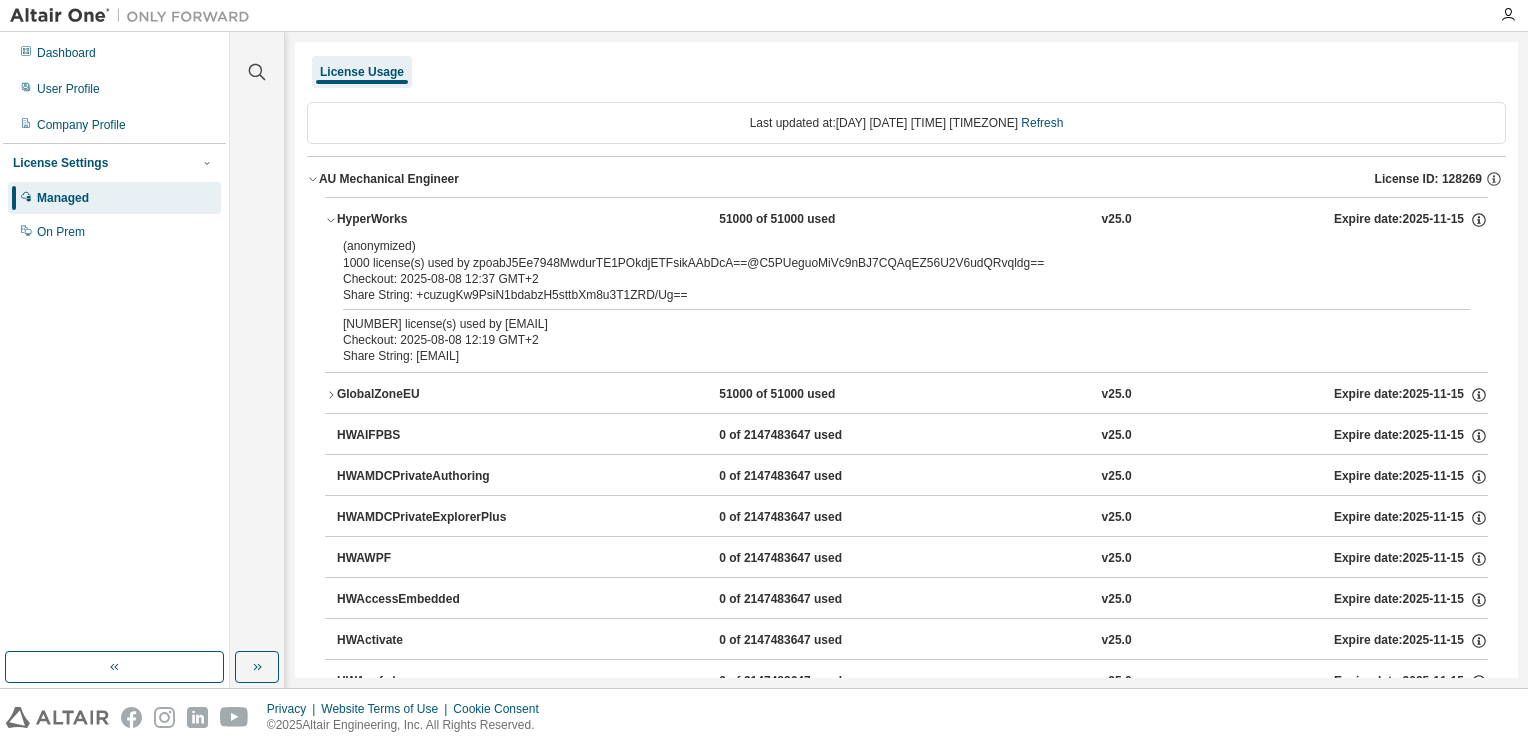 drag, startPoint x: 468, startPoint y: 276, endPoint x: 461, endPoint y: 299, distance: 24.04163 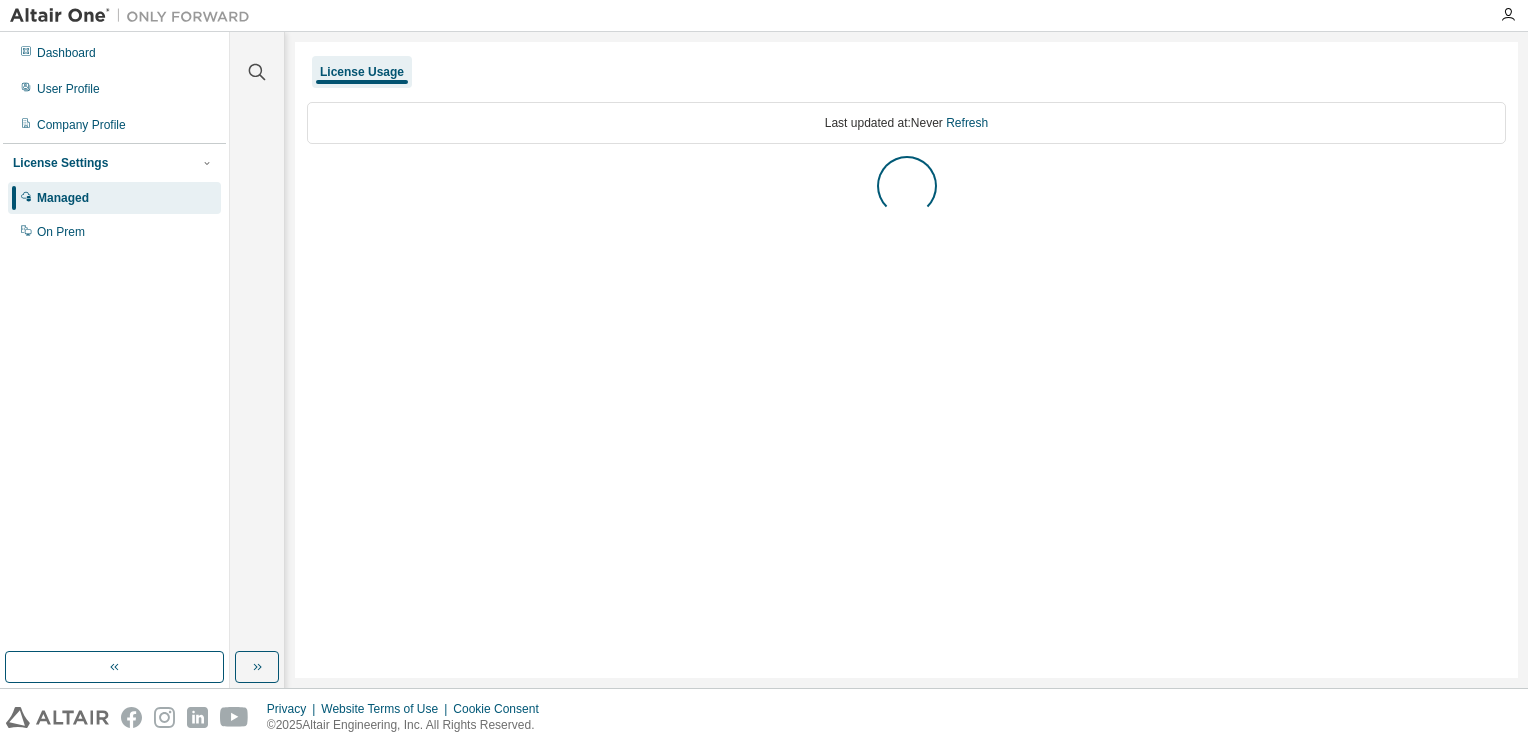 scroll, scrollTop: 0, scrollLeft: 0, axis: both 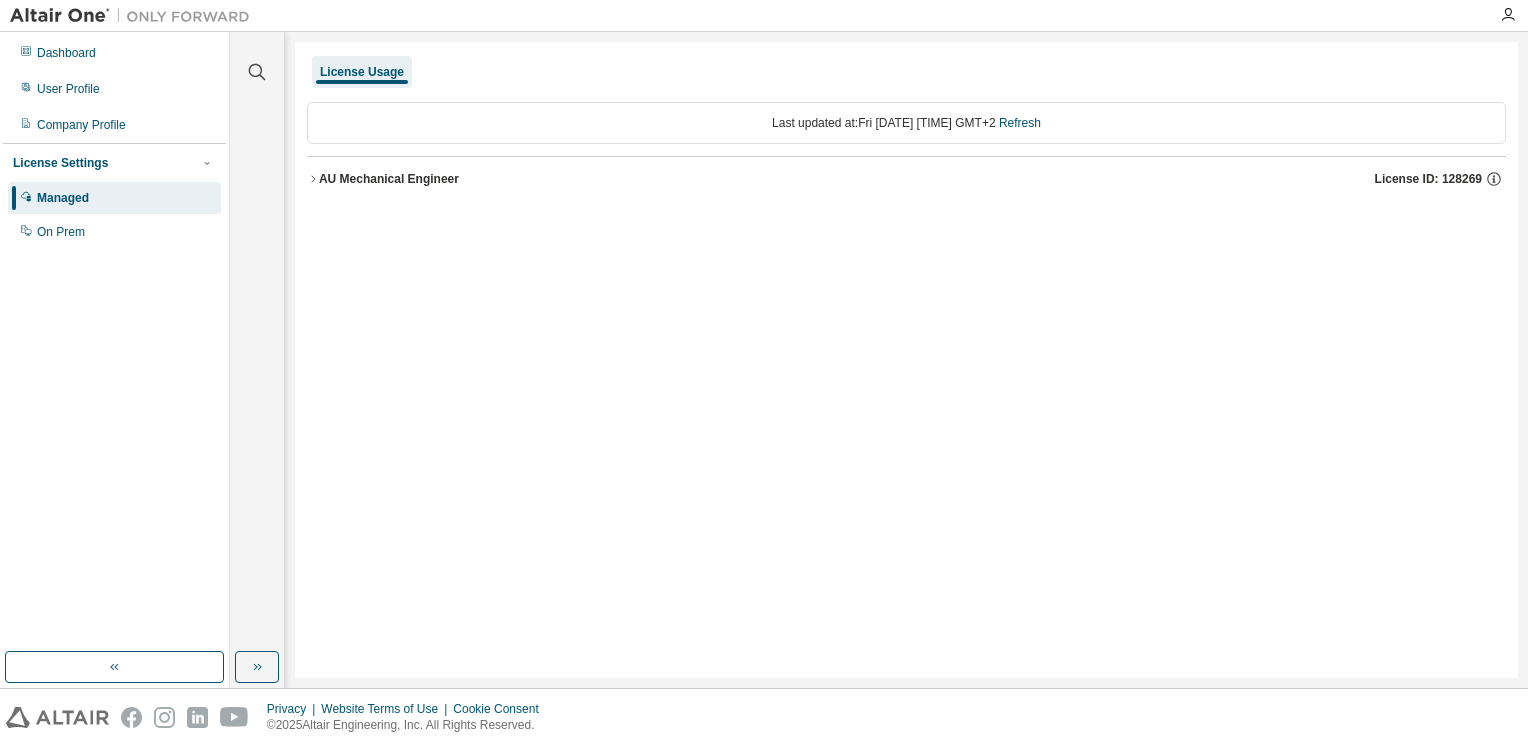 click on "AU Mechanical Engineer" at bounding box center (389, 179) 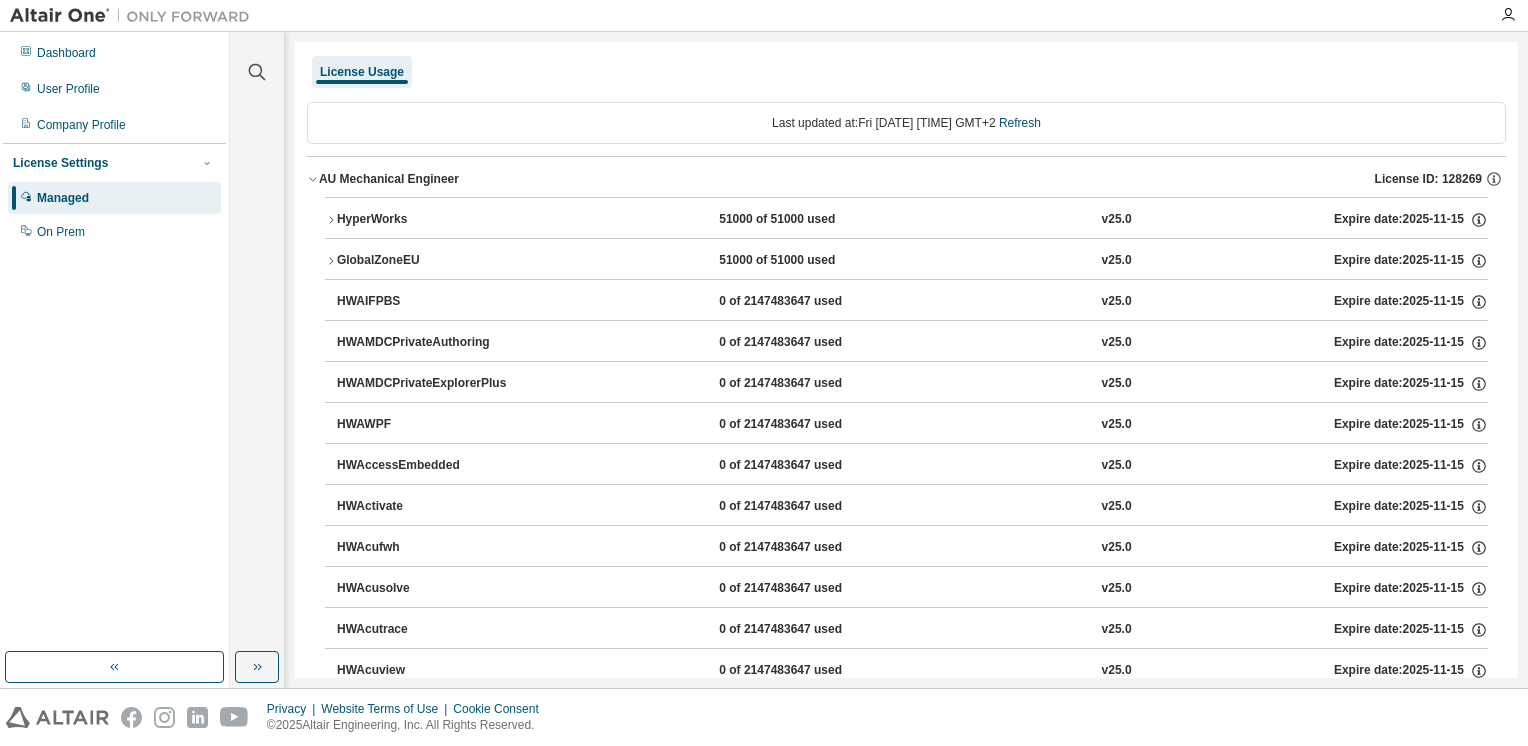 click on "HyperWorks" at bounding box center (427, 220) 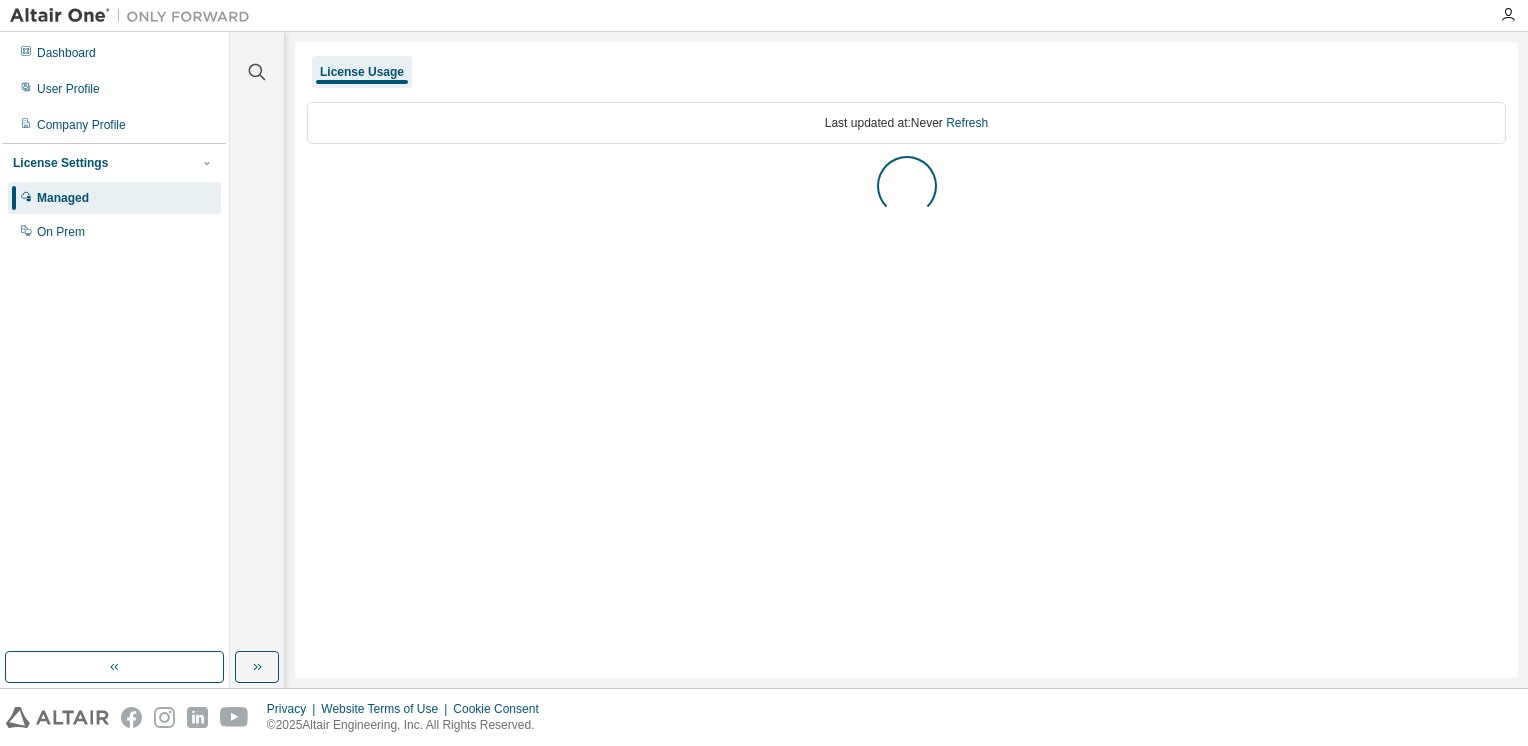 scroll, scrollTop: 0, scrollLeft: 0, axis: both 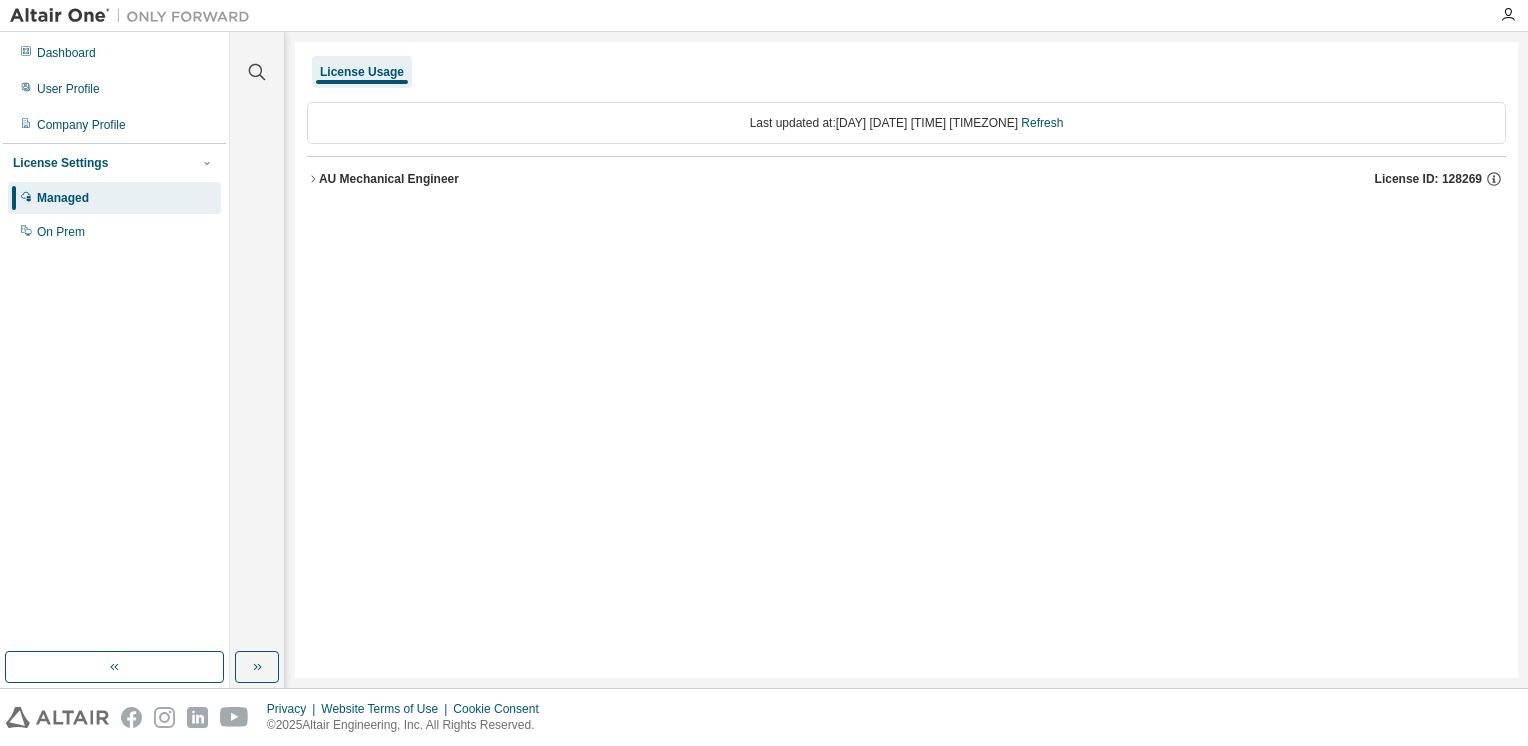 click on "AU Mechanical Engineer" at bounding box center [389, 179] 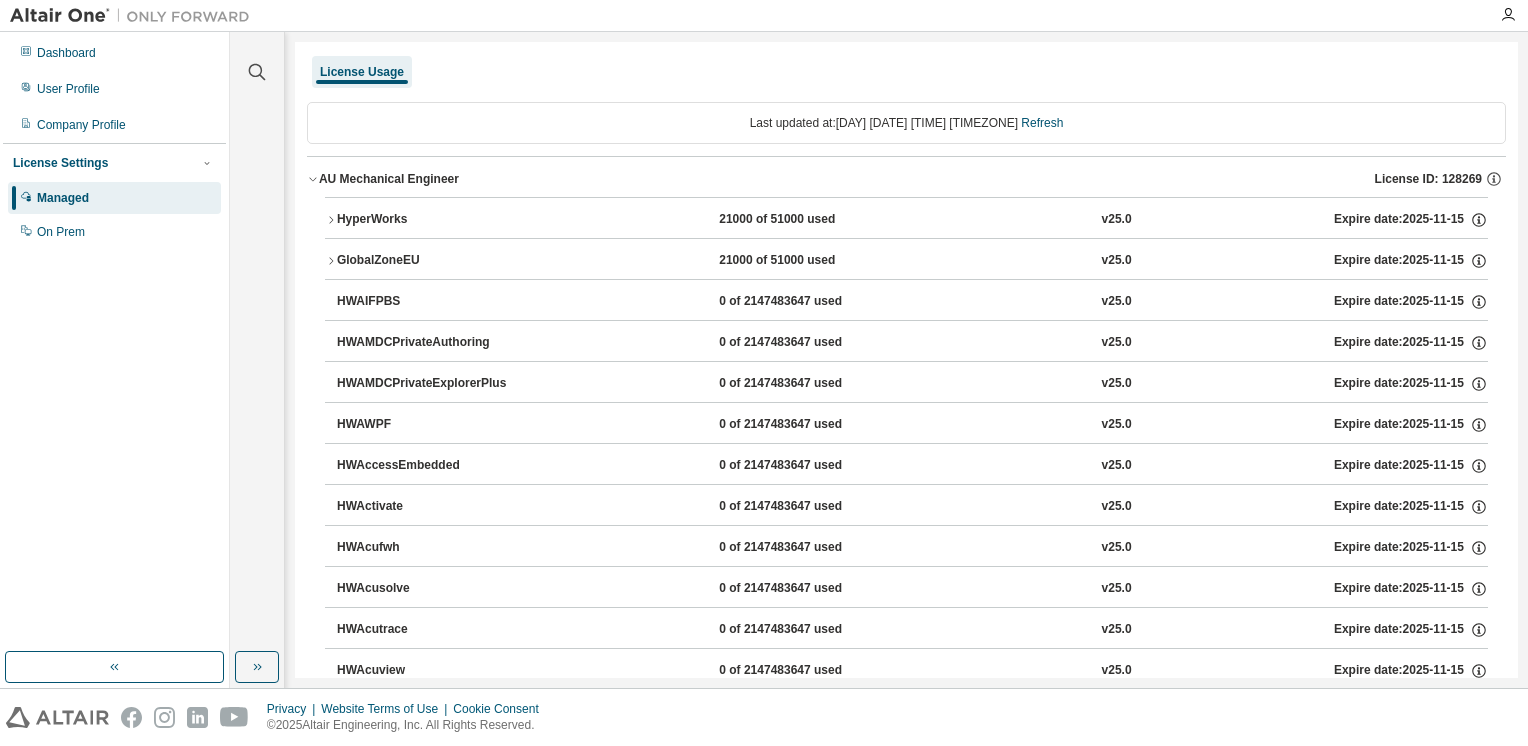 click on "HyperWorks" at bounding box center [427, 220] 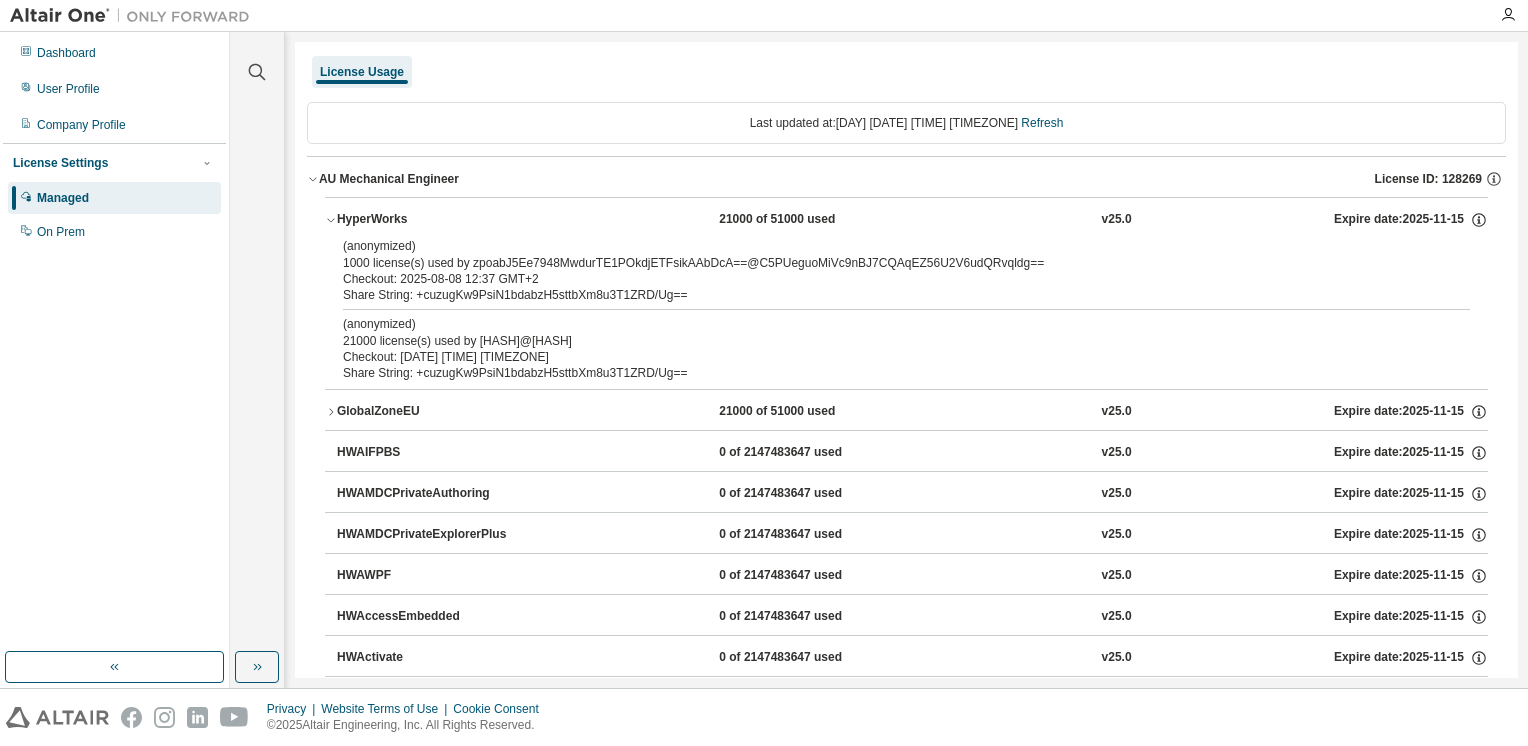 click on "(anonymized) 21000 license(s) used by zpoabJ5Ee7948MwdurTE1POkdjETFsikAAbDcA==@C5PUeguoMiVc9nBJ7CQAqEZ56U2V6udQRvqldg==" at bounding box center (882, 332) 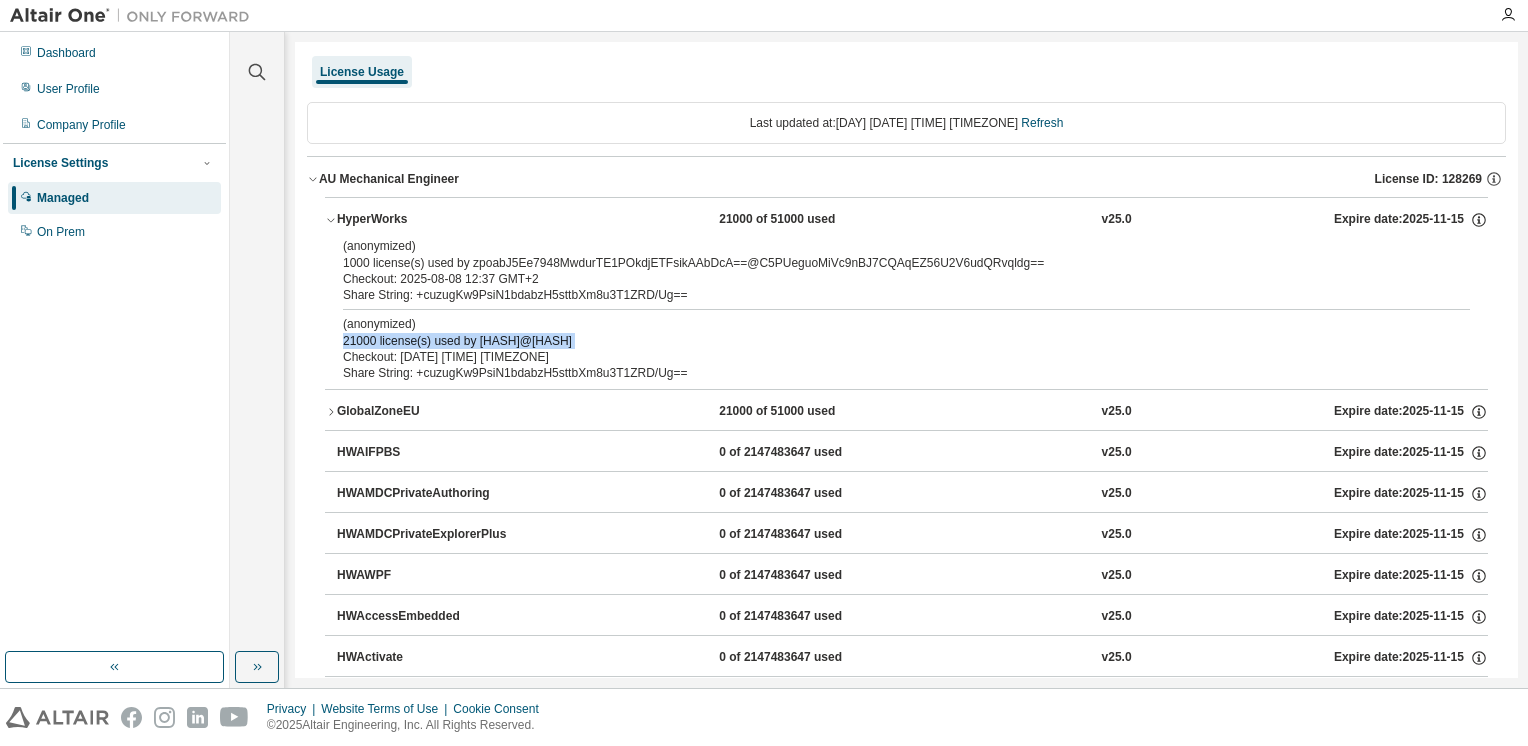 click on "(anonymized) 21000 license(s) used by zpoabJ5Ee7948MwdurTE1POkdjETFsikAAbDcA==@C5PUeguoMiVc9nBJ7CQAqEZ56U2V6udQRvqldg==" at bounding box center (882, 332) 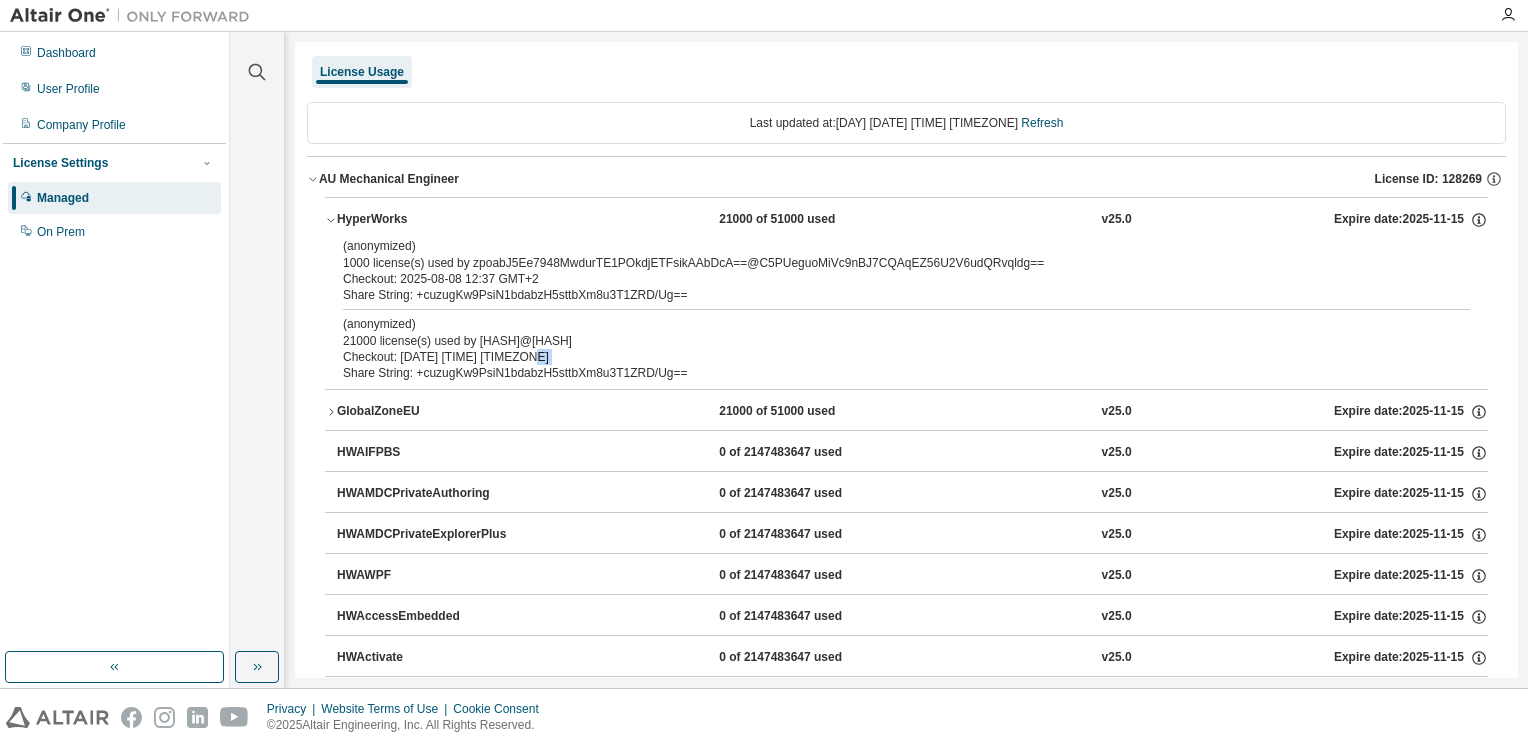 click on "Checkout: [YYYY]-[MM]-[DD] [HH]:[MM] [TIMEZONE]" at bounding box center [882, 357] 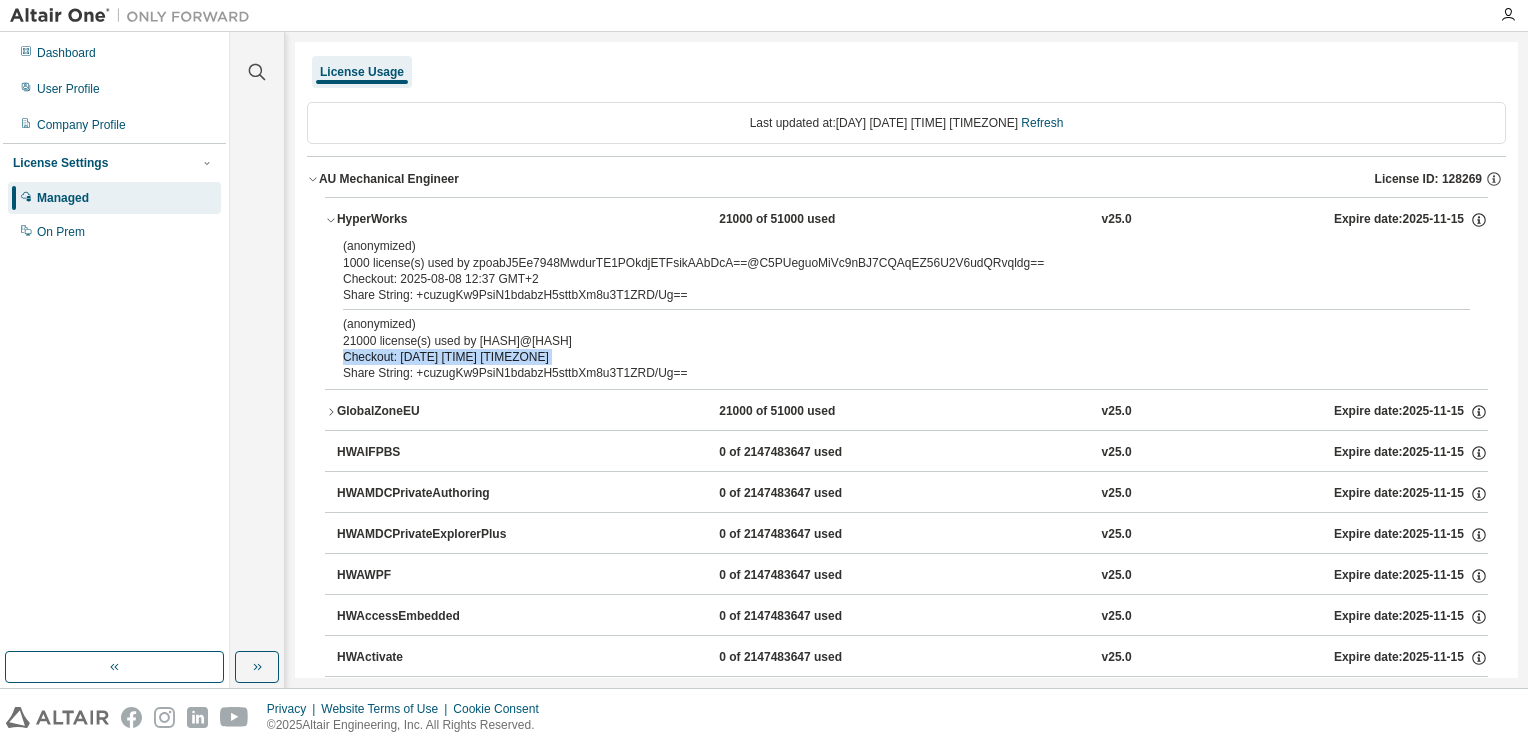 click on "Checkout: [YYYY]-[MM]-[DD] [HH]:[MM] [TIMEZONE]" at bounding box center [882, 357] 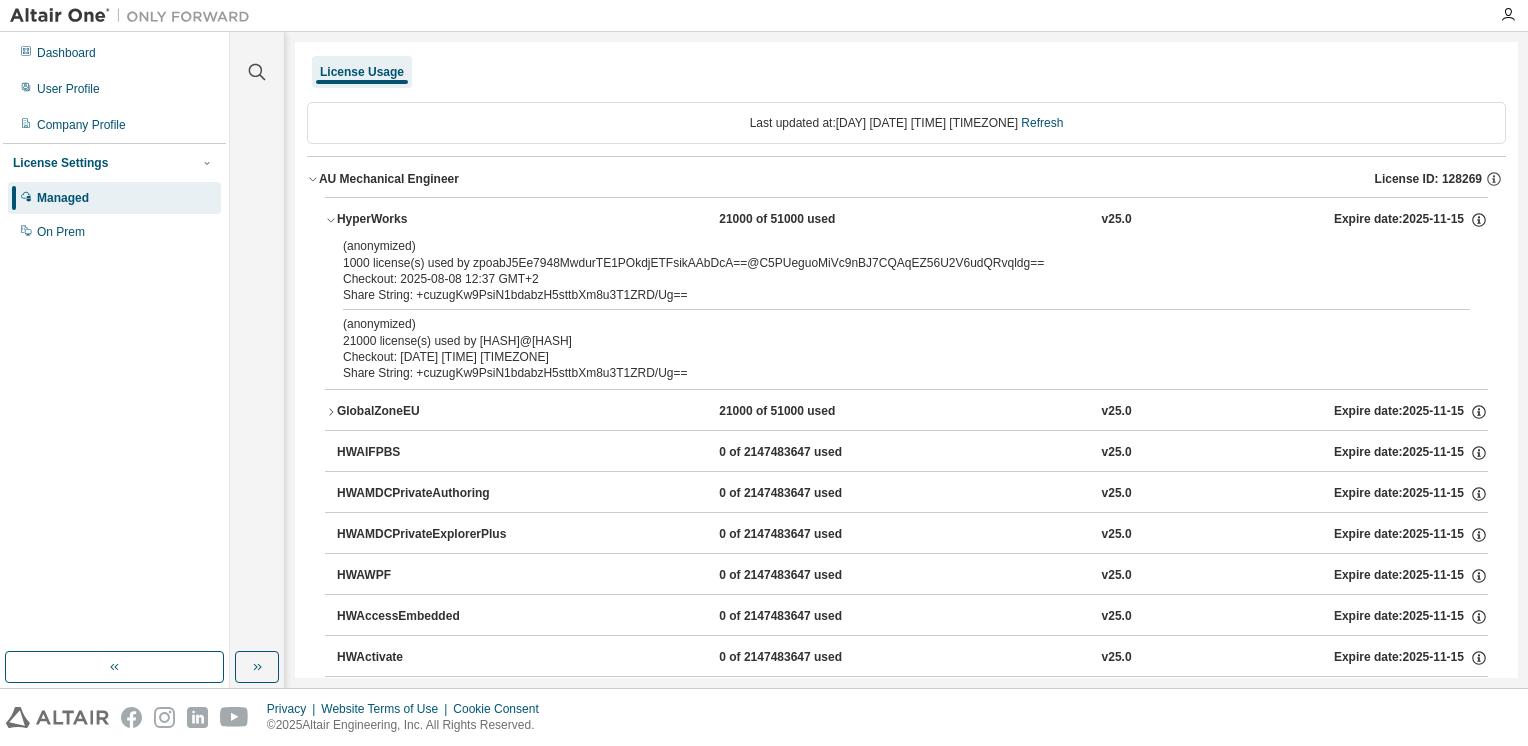 drag, startPoint x: 569, startPoint y: 362, endPoint x: 602, endPoint y: 384, distance: 39.661064 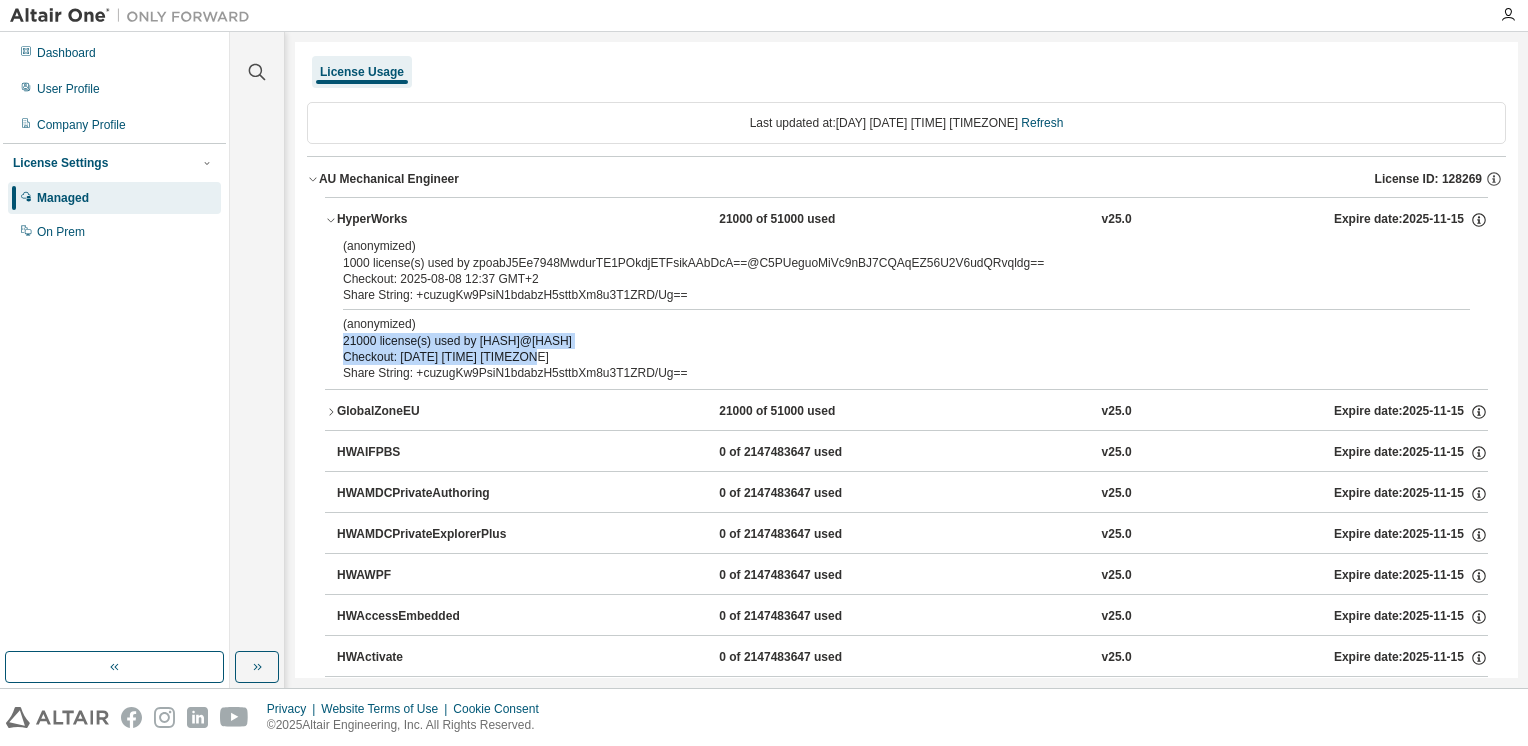drag, startPoint x: 638, startPoint y: 350, endPoint x: 608, endPoint y: 307, distance: 52.43091 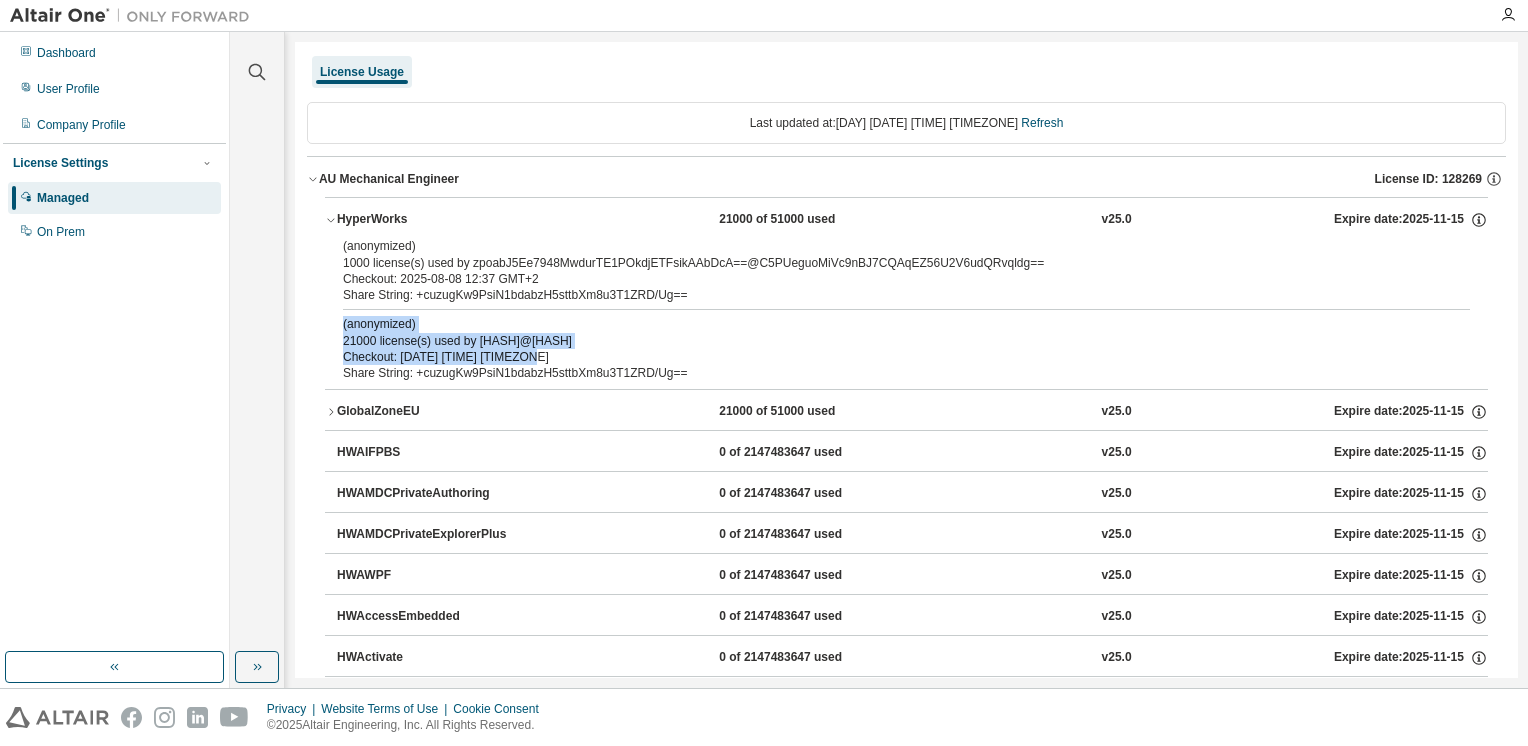 drag, startPoint x: 608, startPoint y: 307, endPoint x: 616, endPoint y: 330, distance: 24.351591 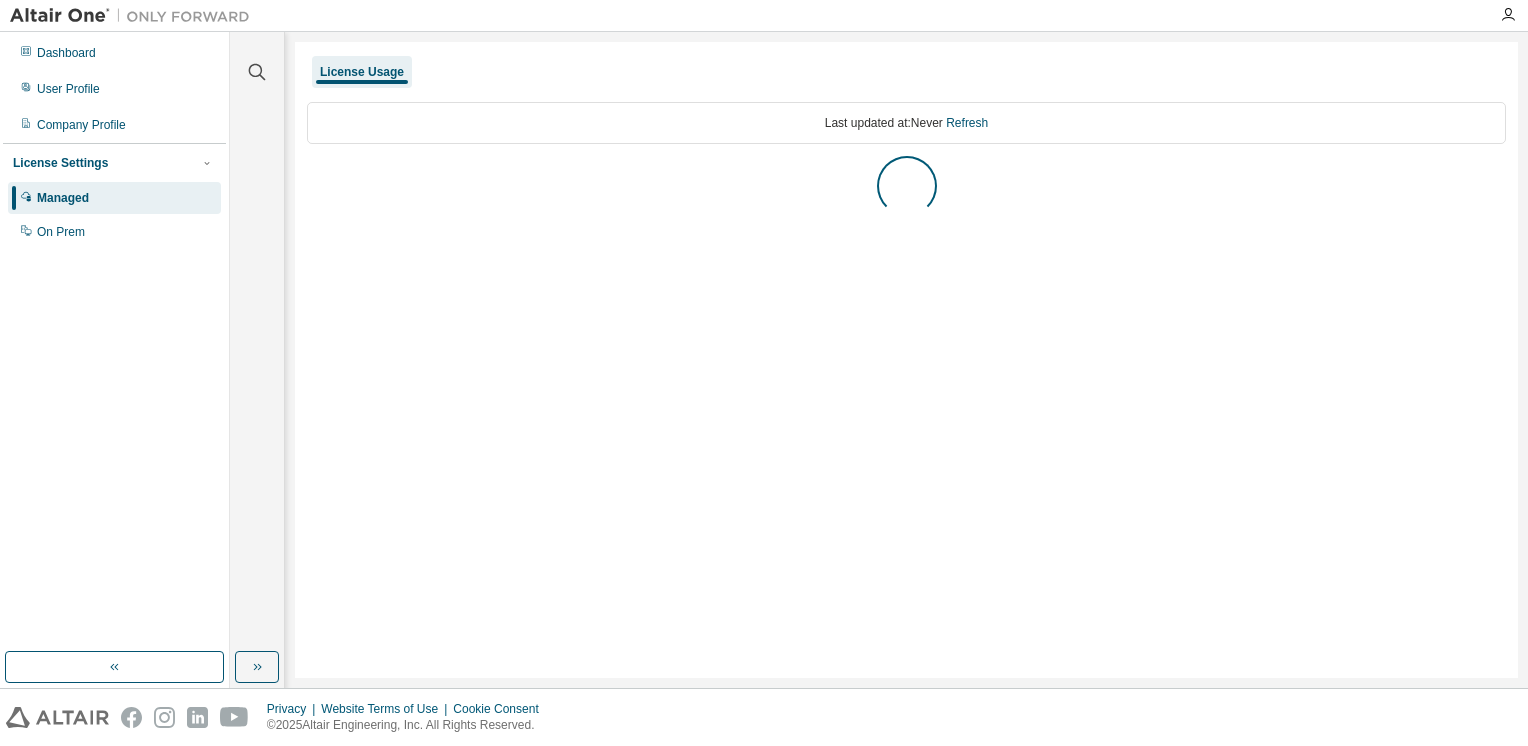 scroll, scrollTop: 0, scrollLeft: 0, axis: both 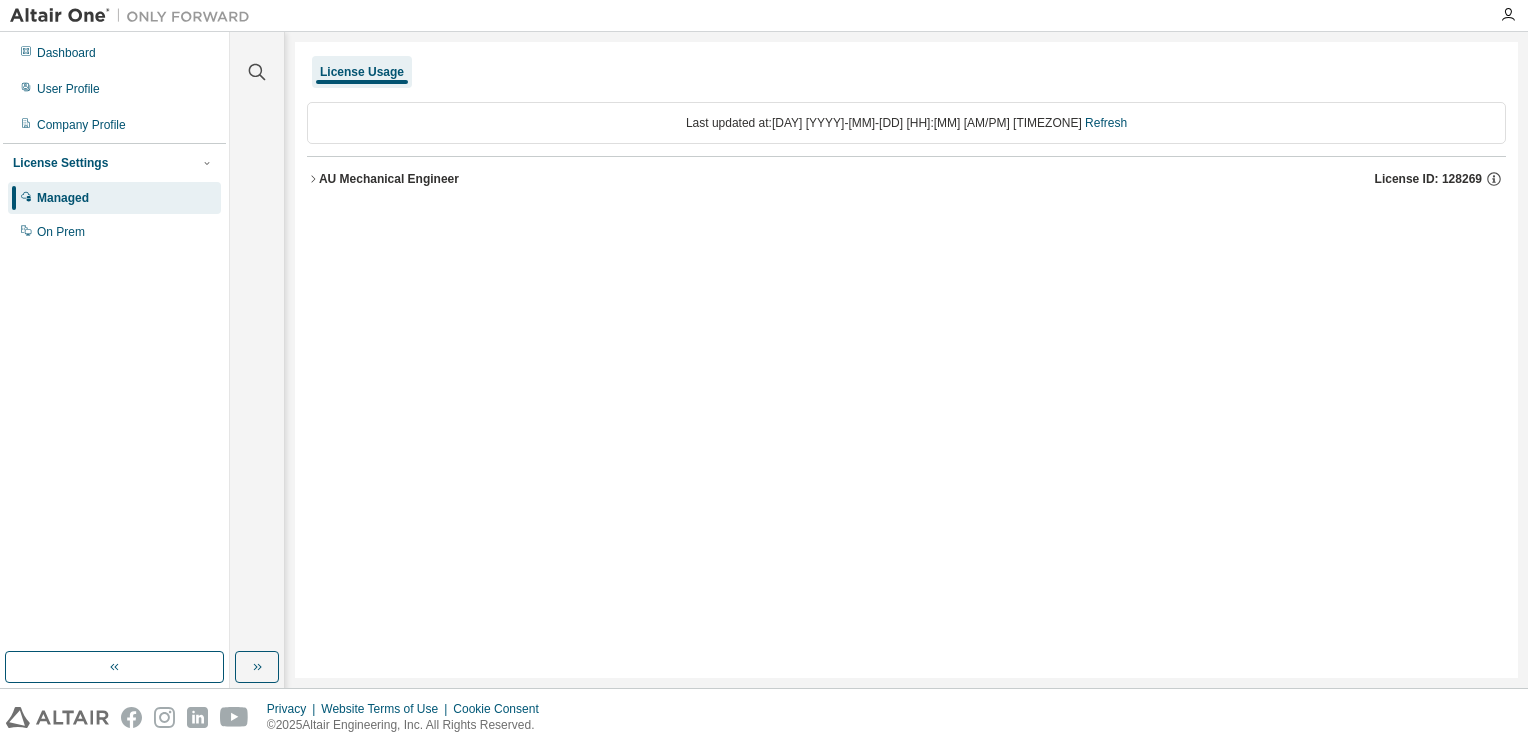 click on "Managed" at bounding box center (114, 198) 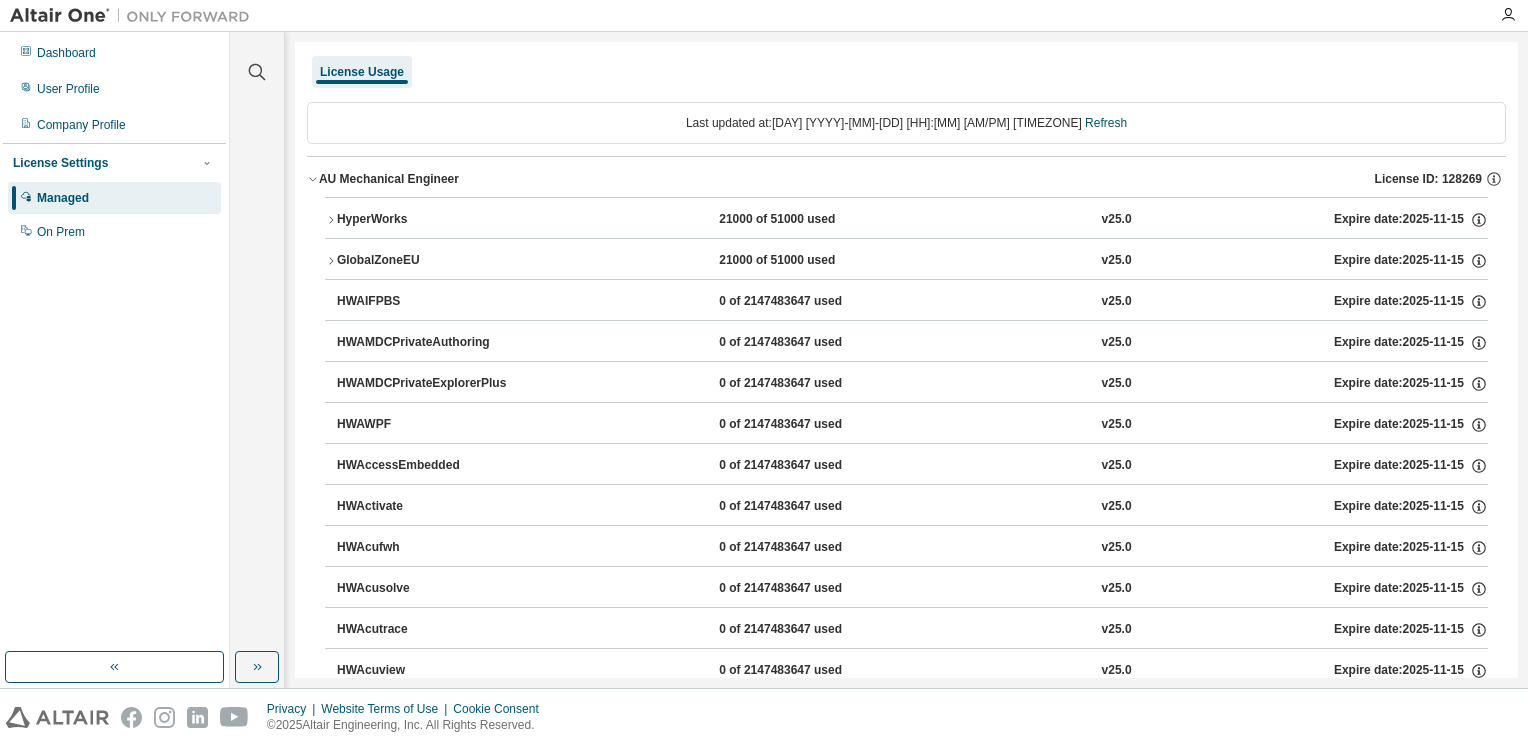 click on "HyperWorks" at bounding box center [427, 220] 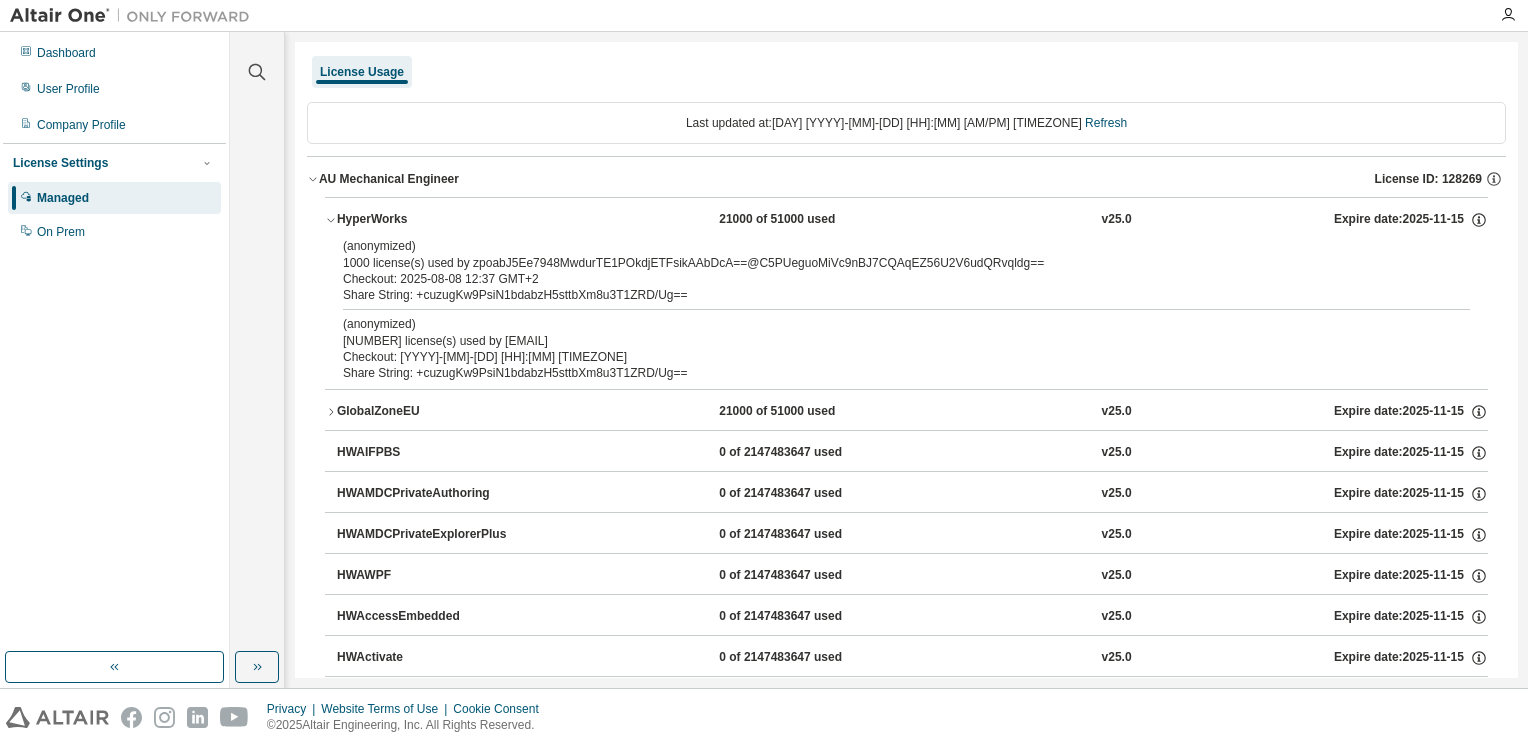 click on "AU Mechanical Engineer License ID: 128269" at bounding box center (906, 179) 